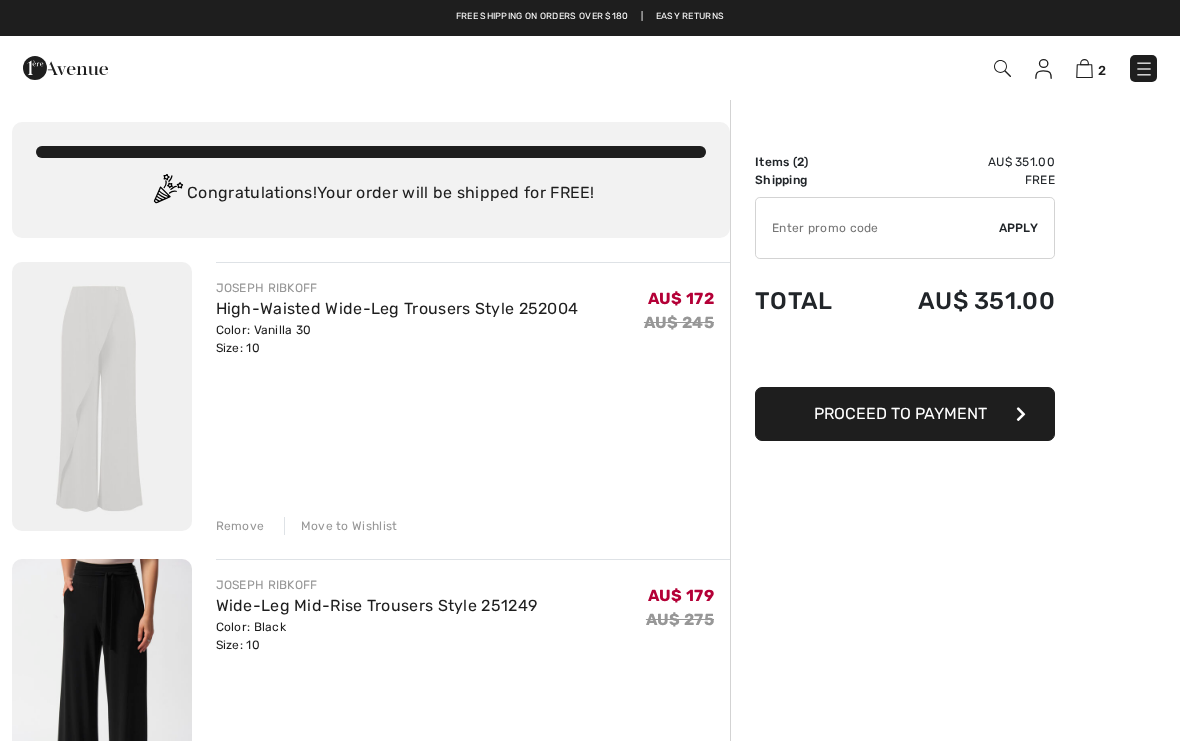 scroll, scrollTop: 0, scrollLeft: 0, axis: both 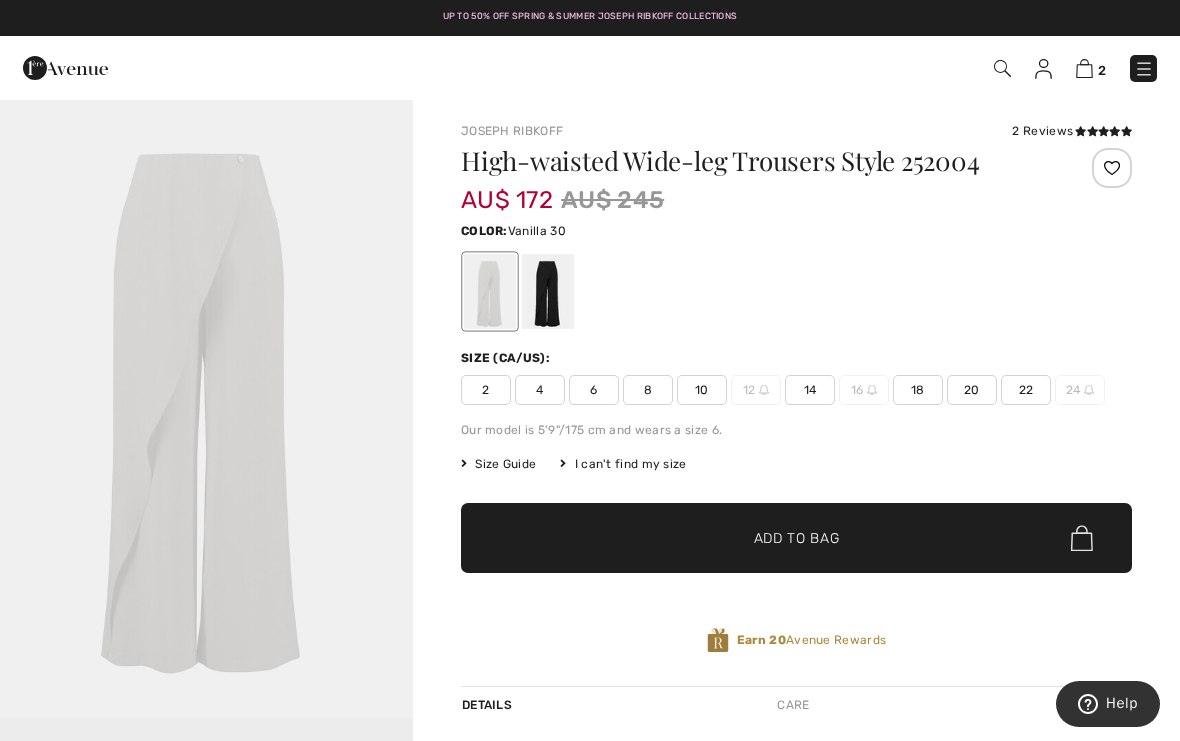click on "2 Reviews" at bounding box center (1072, 131) 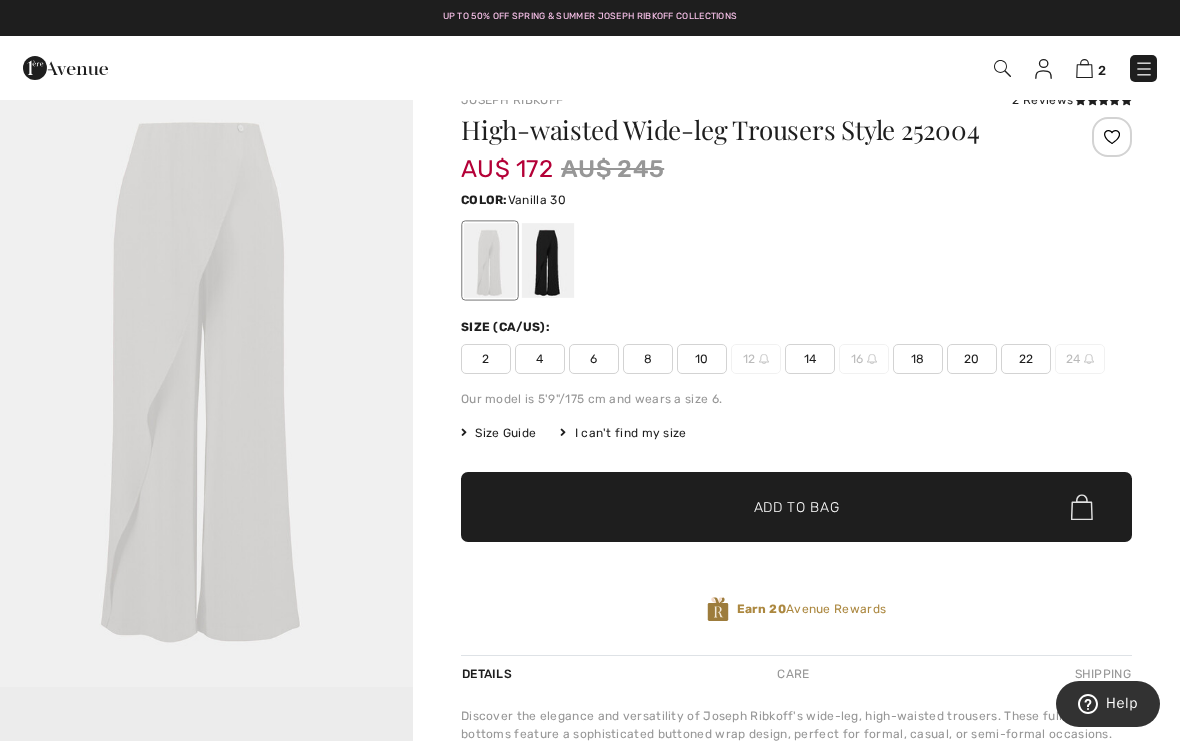 scroll, scrollTop: 0, scrollLeft: 0, axis: both 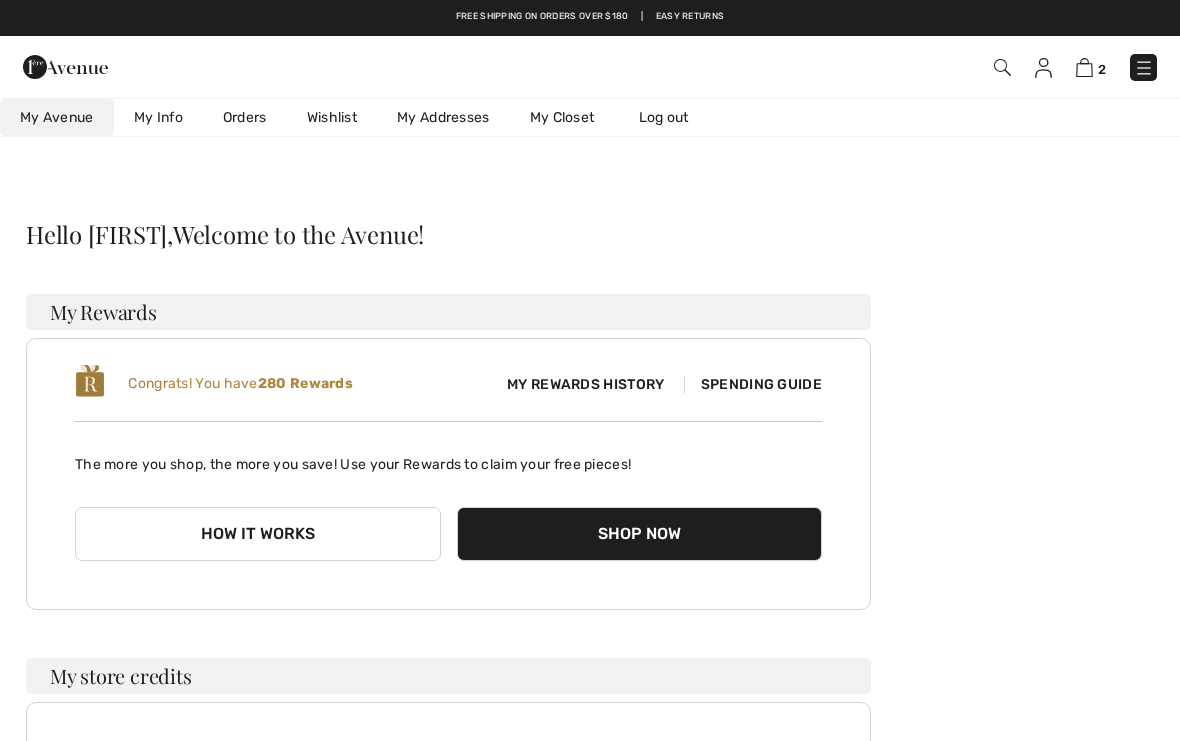 click on "Wishlist" at bounding box center [332, 117] 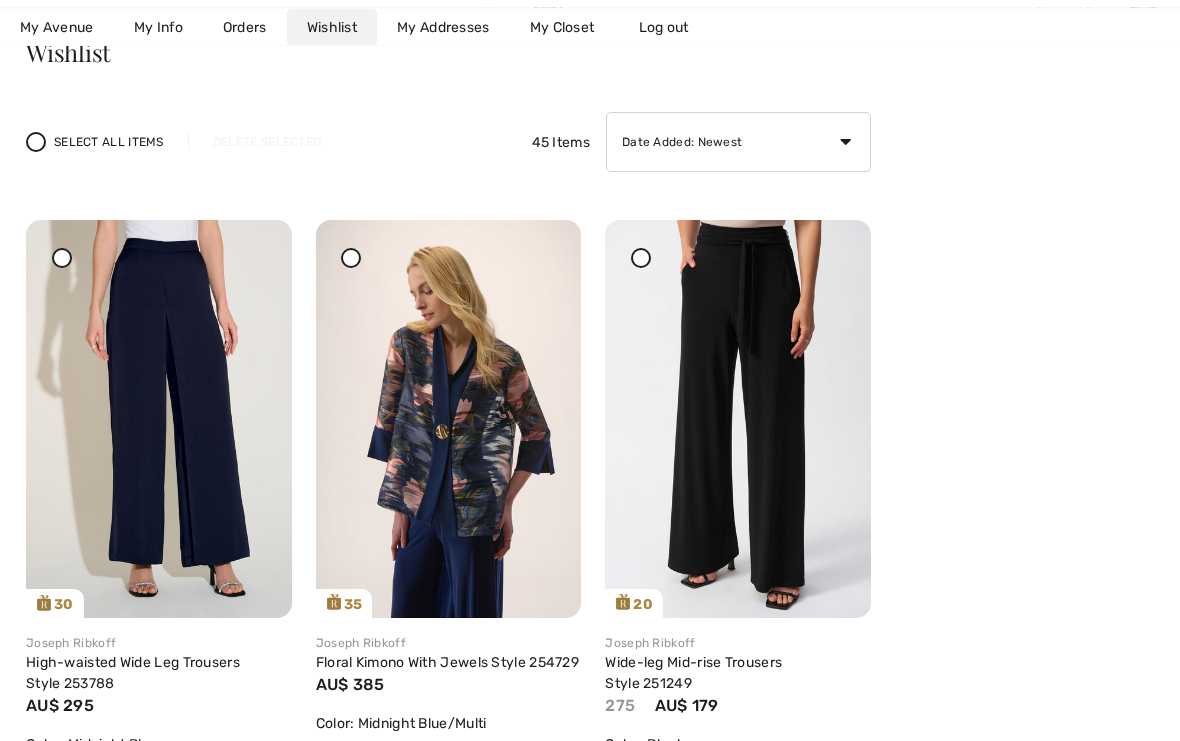 scroll, scrollTop: 186, scrollLeft: 0, axis: vertical 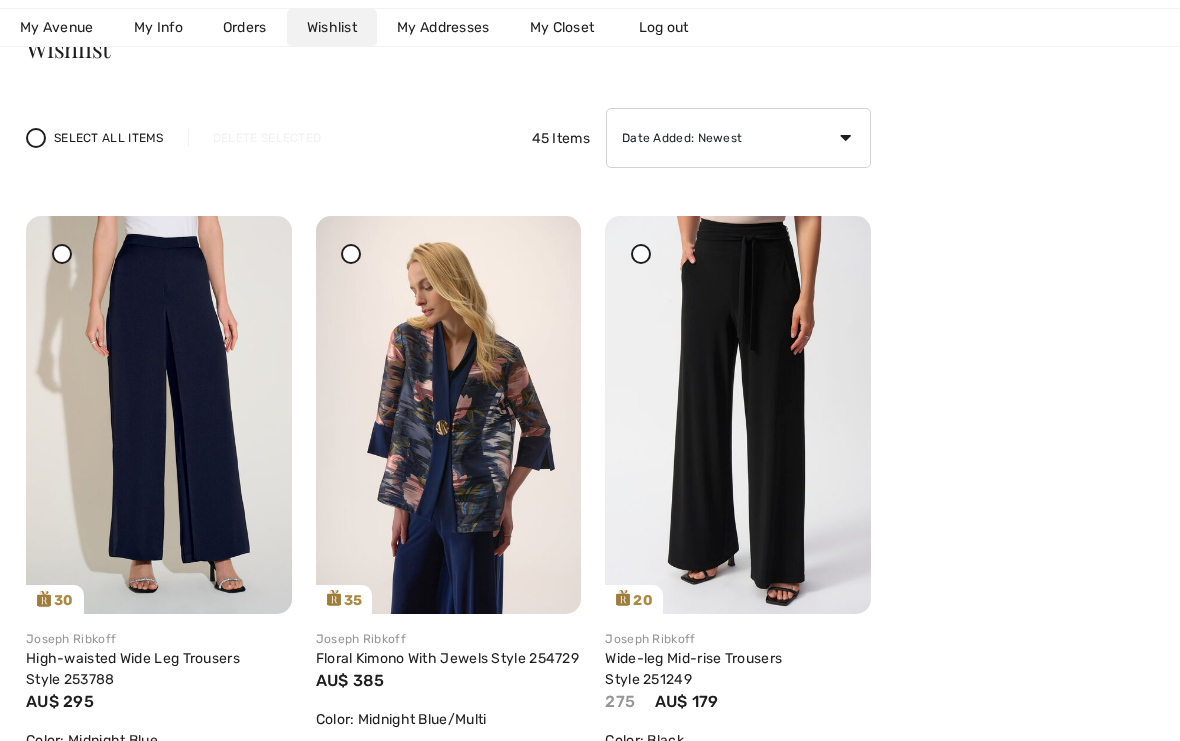 click at bounding box center [159, 415] 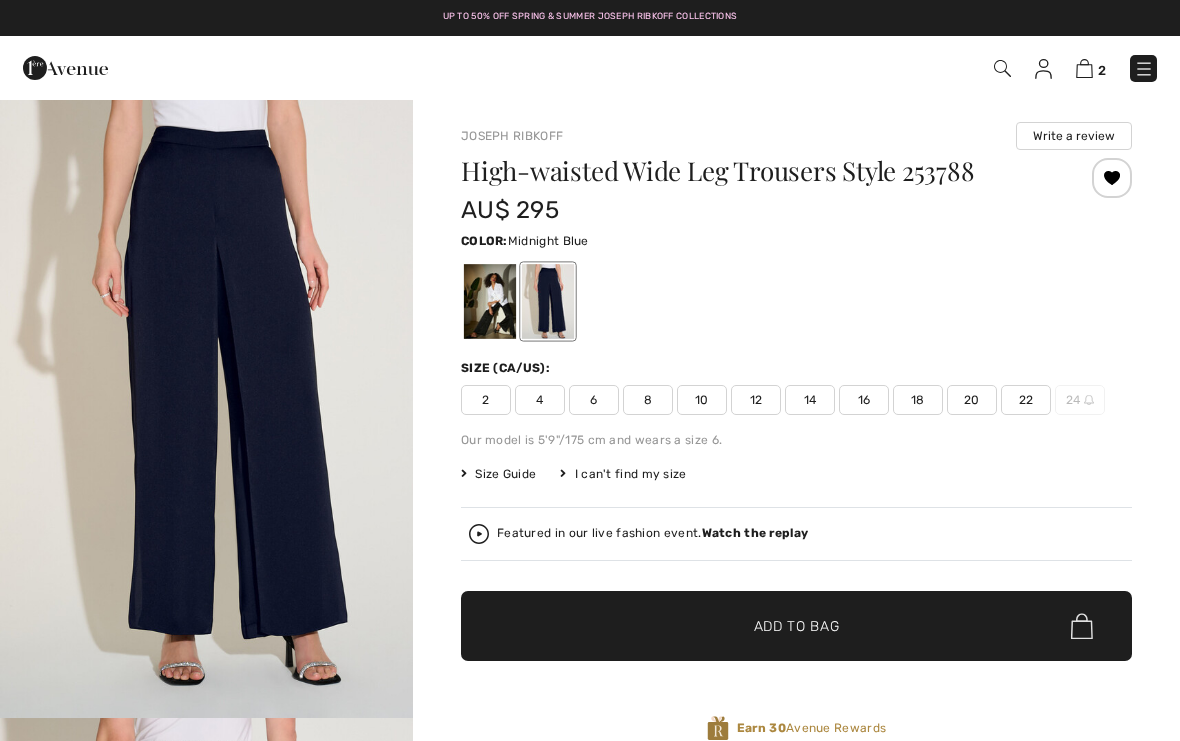 scroll, scrollTop: 0, scrollLeft: 0, axis: both 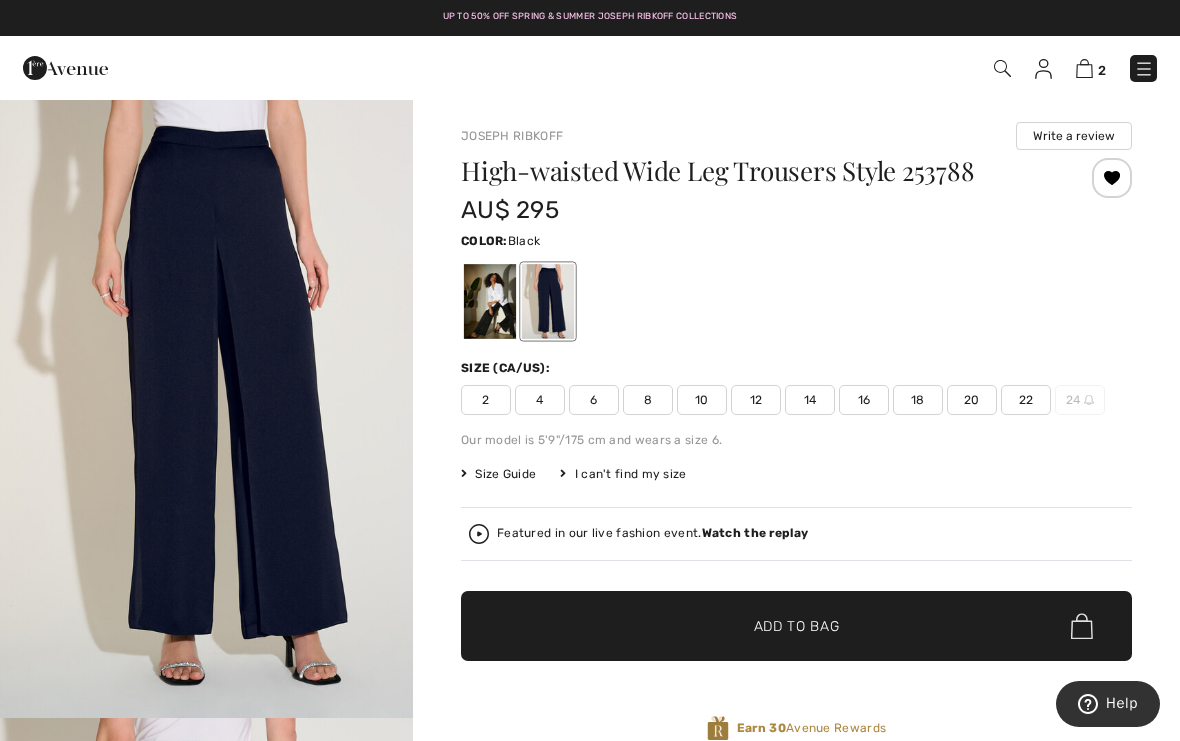 click at bounding box center [490, 301] 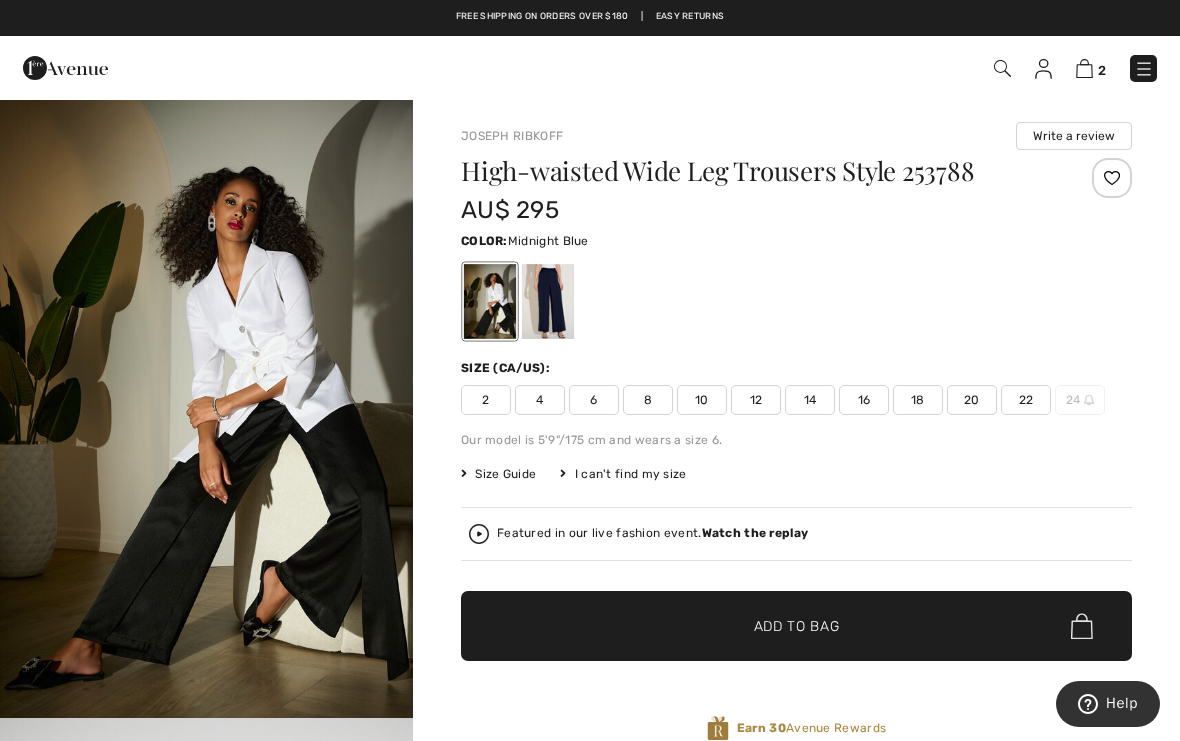 click at bounding box center [548, 301] 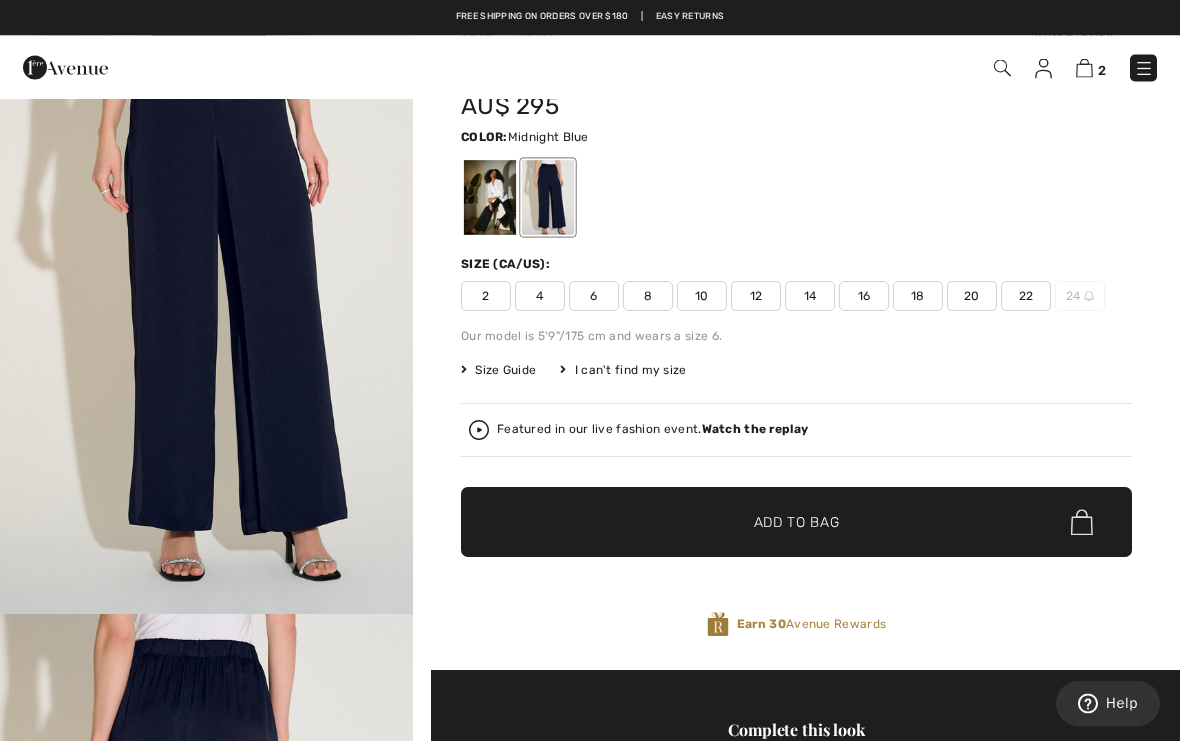scroll, scrollTop: 0, scrollLeft: 0, axis: both 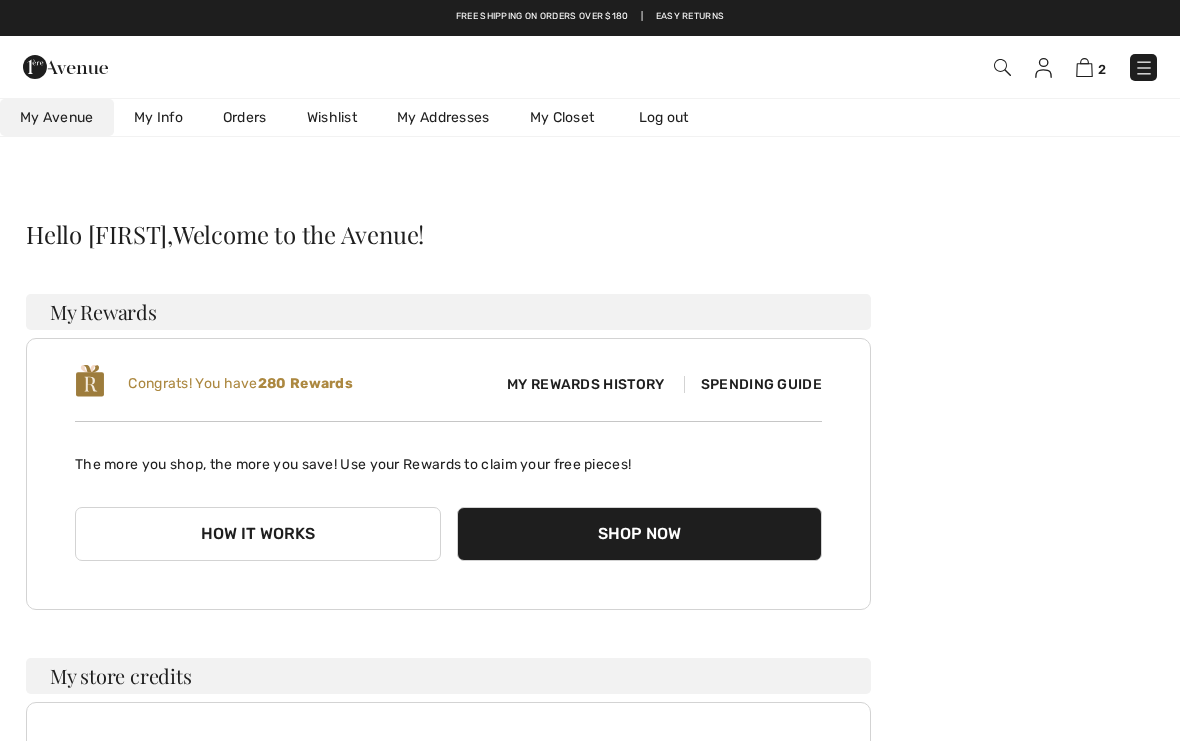 click on "Wishlist" at bounding box center [332, 117] 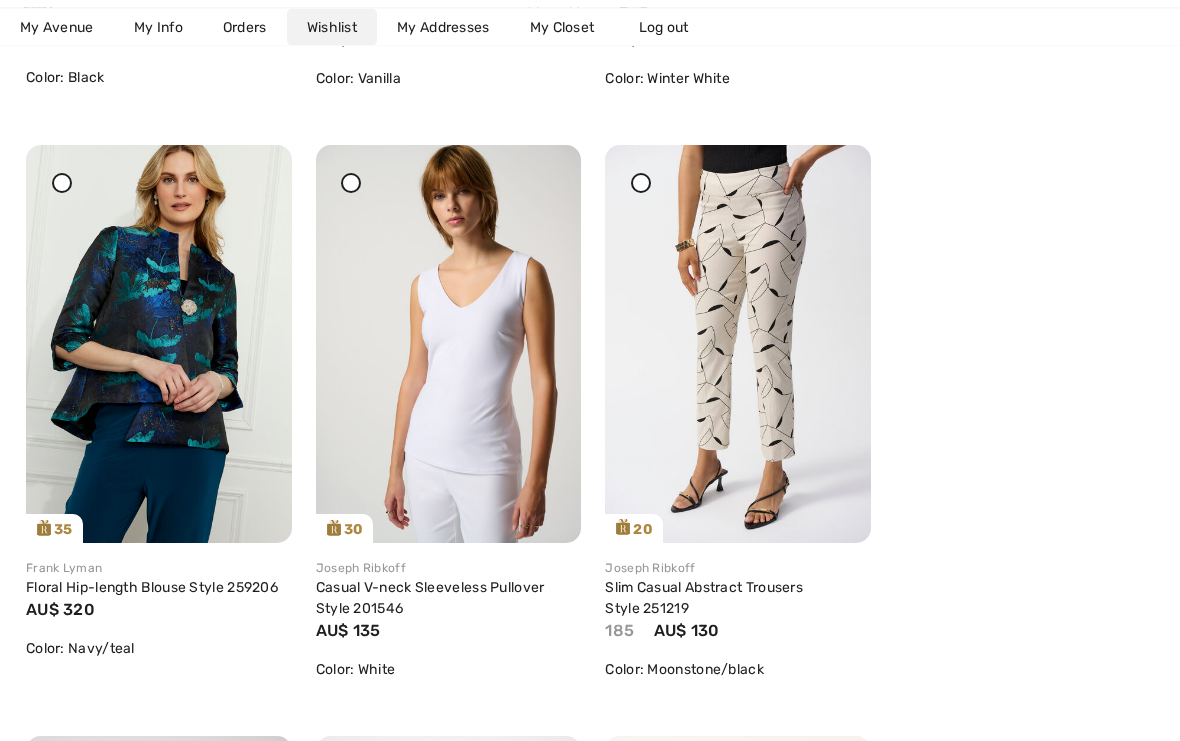 scroll, scrollTop: 3847, scrollLeft: 0, axis: vertical 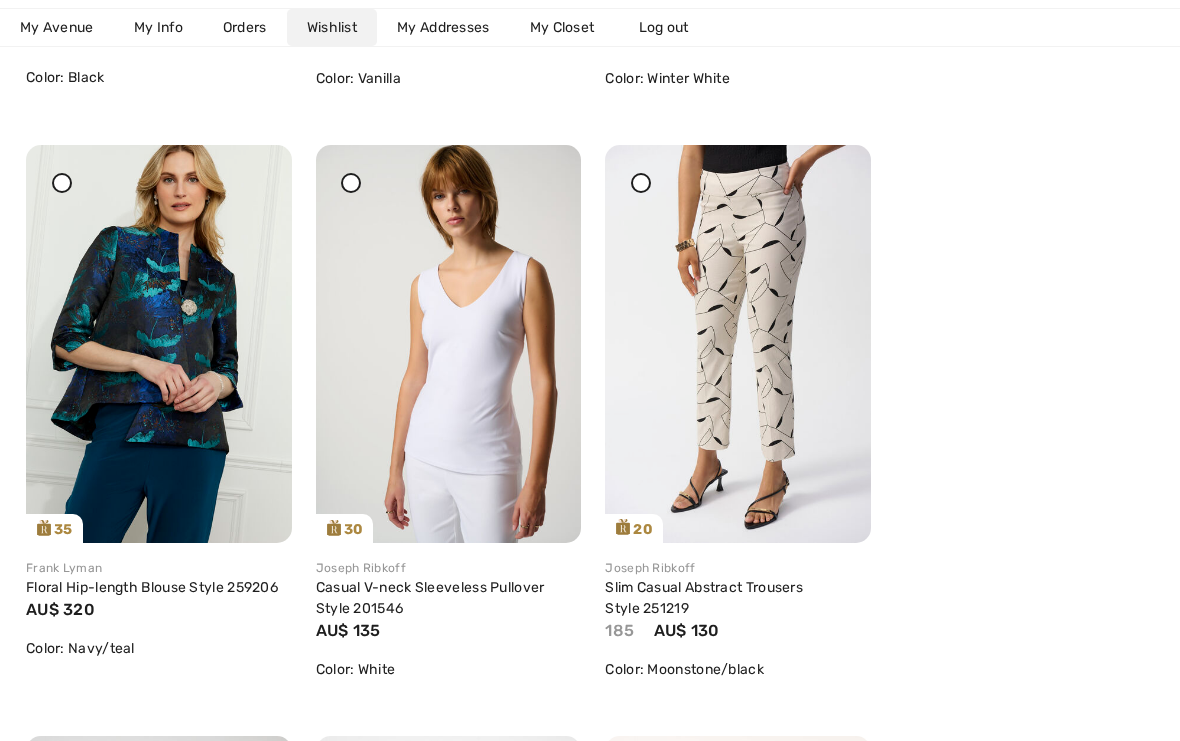 click at bounding box center (542, 159) 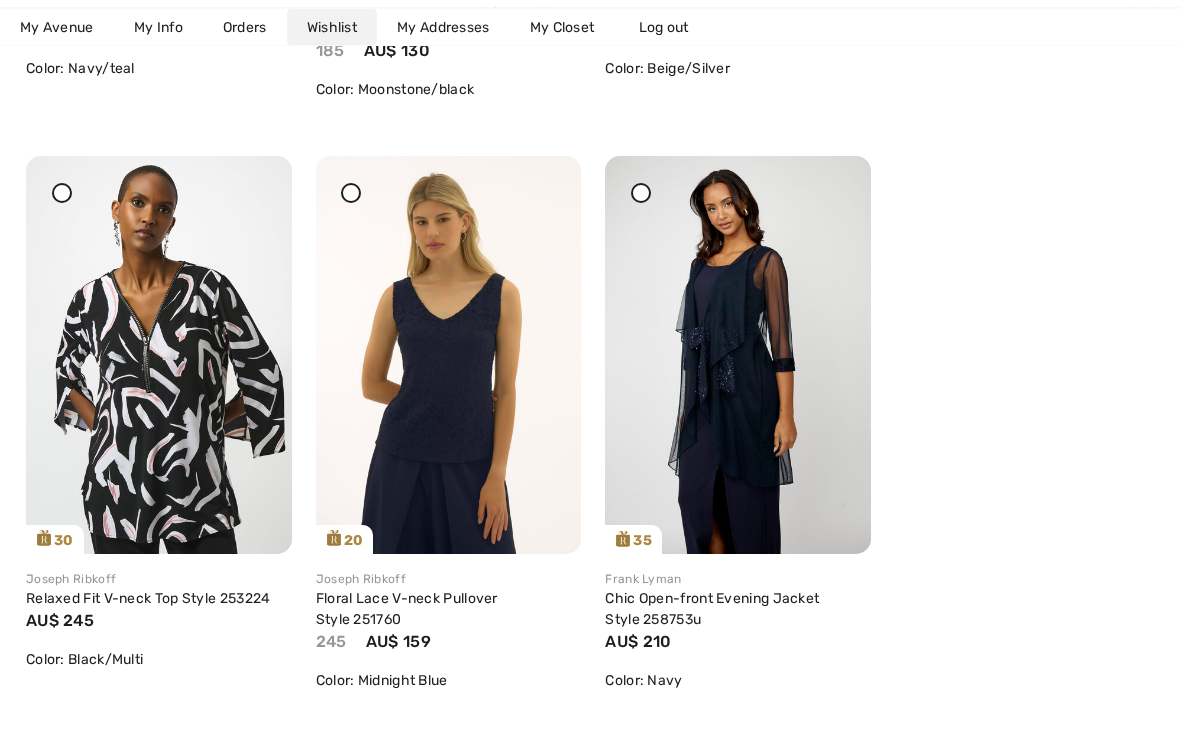 scroll, scrollTop: 4427, scrollLeft: 0, axis: vertical 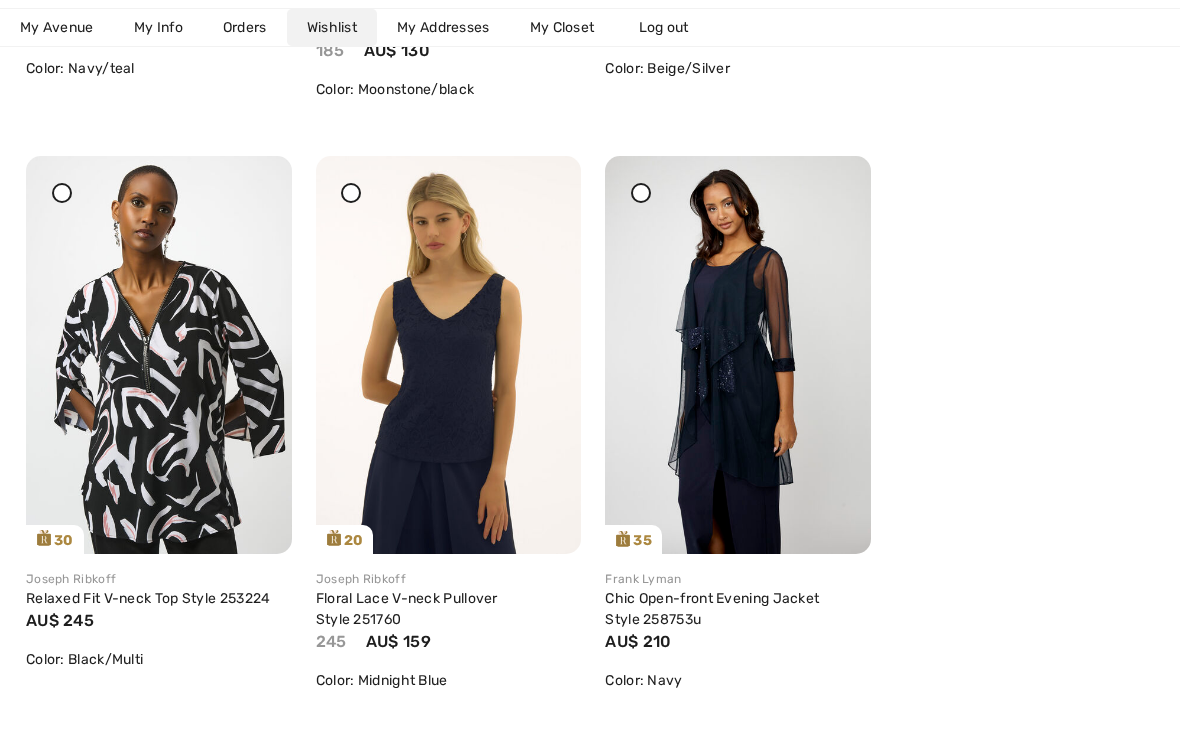 click at bounding box center (738, 355) 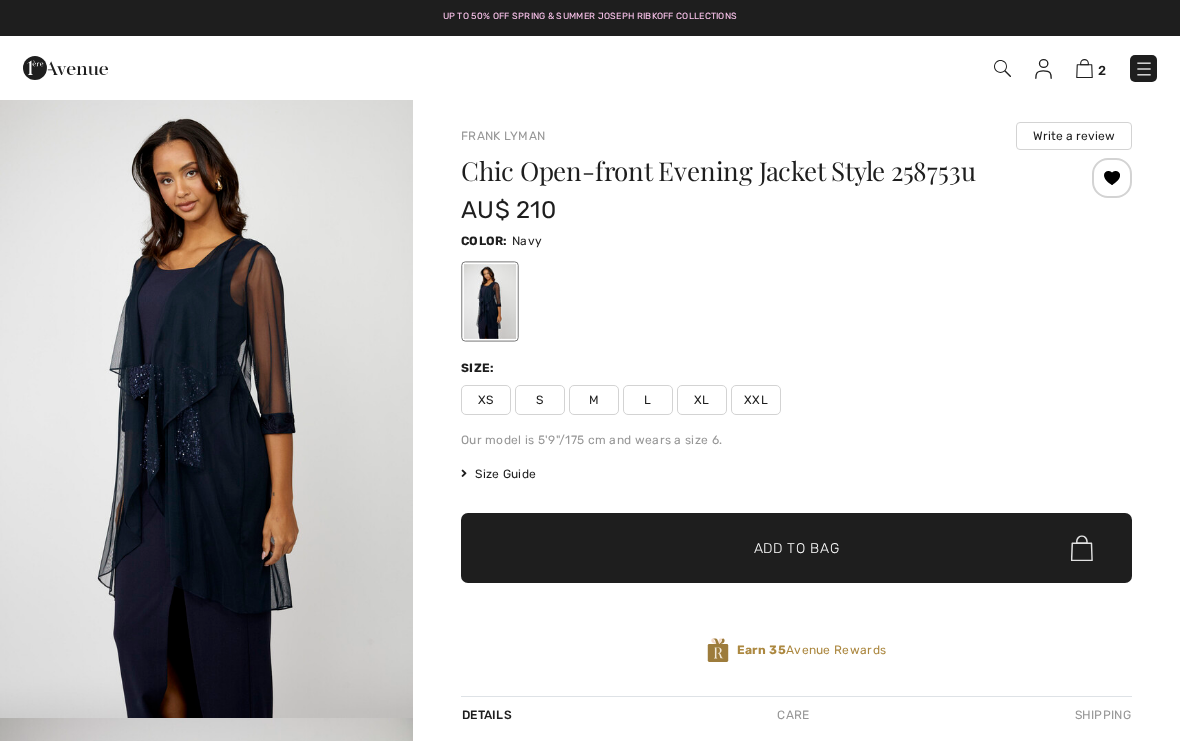 scroll, scrollTop: 0, scrollLeft: 0, axis: both 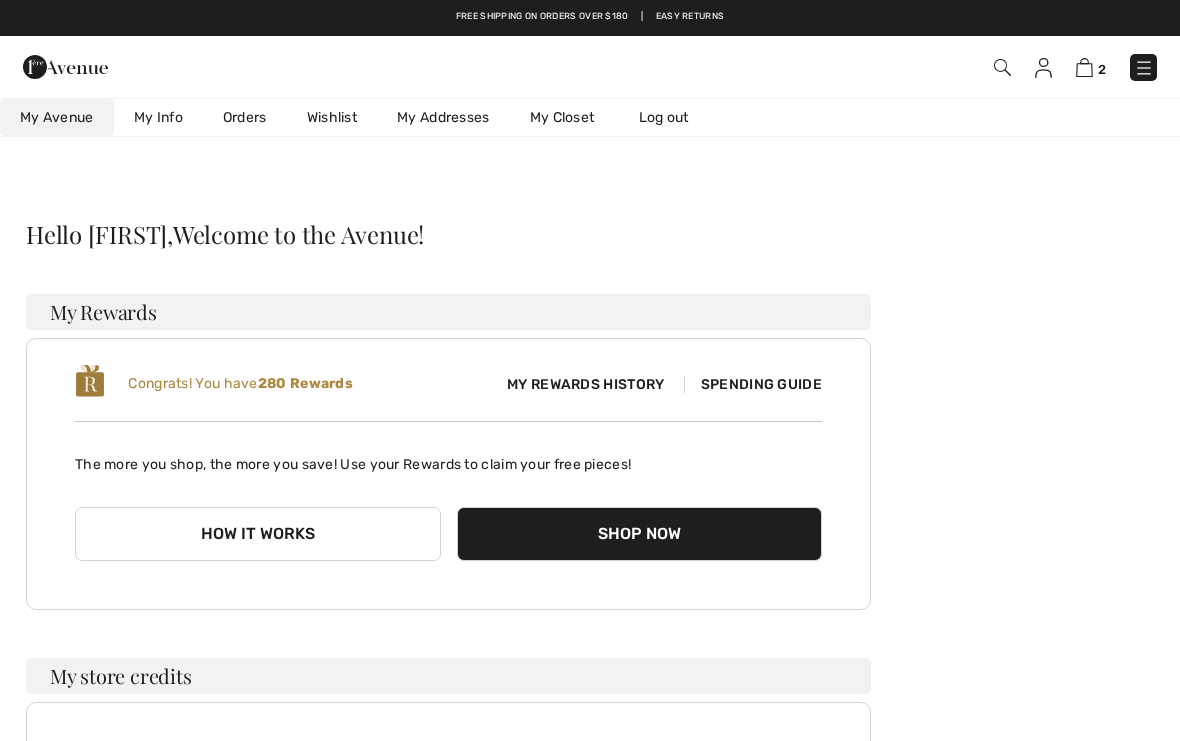 click on "Wishlist" at bounding box center (332, 117) 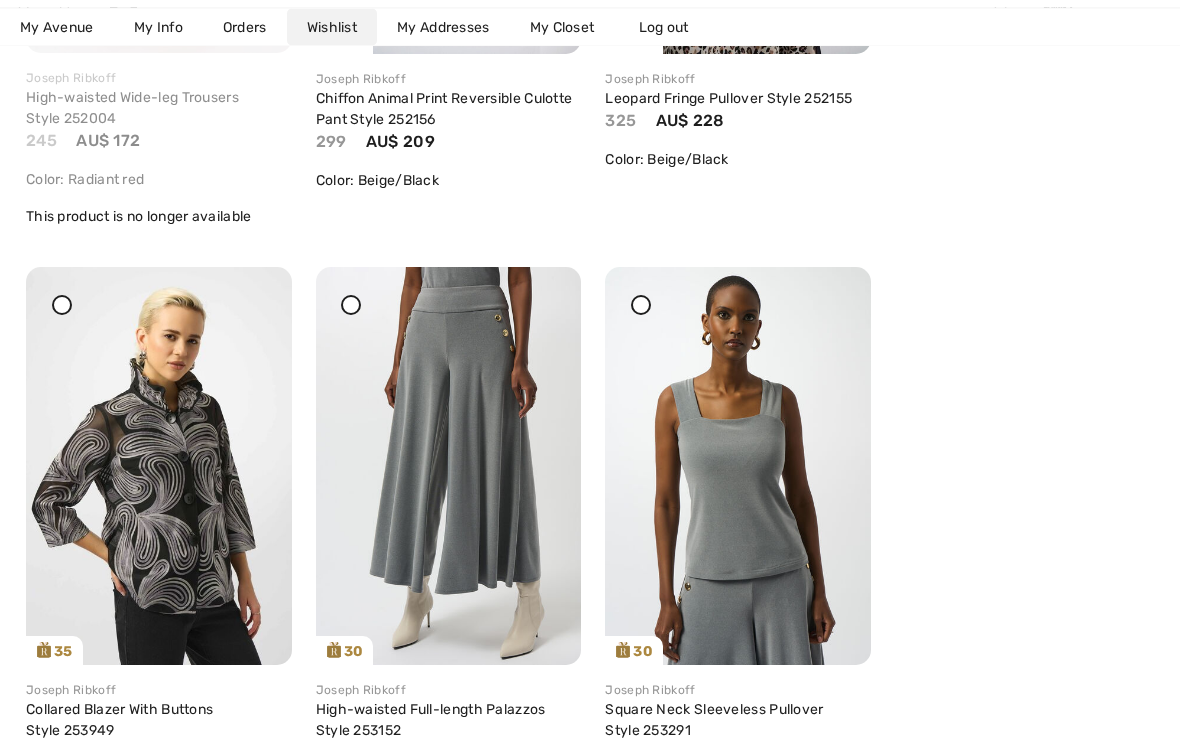 scroll, scrollTop: 1338, scrollLeft: 0, axis: vertical 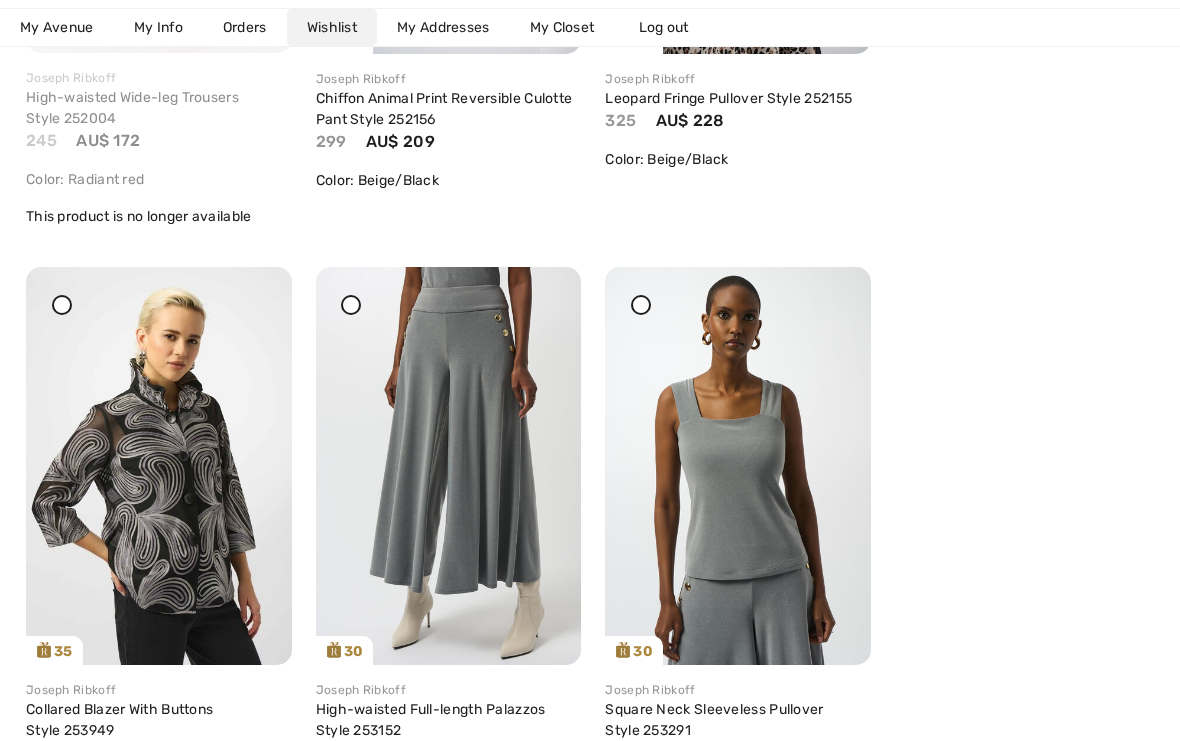 click at bounding box center [449, 466] 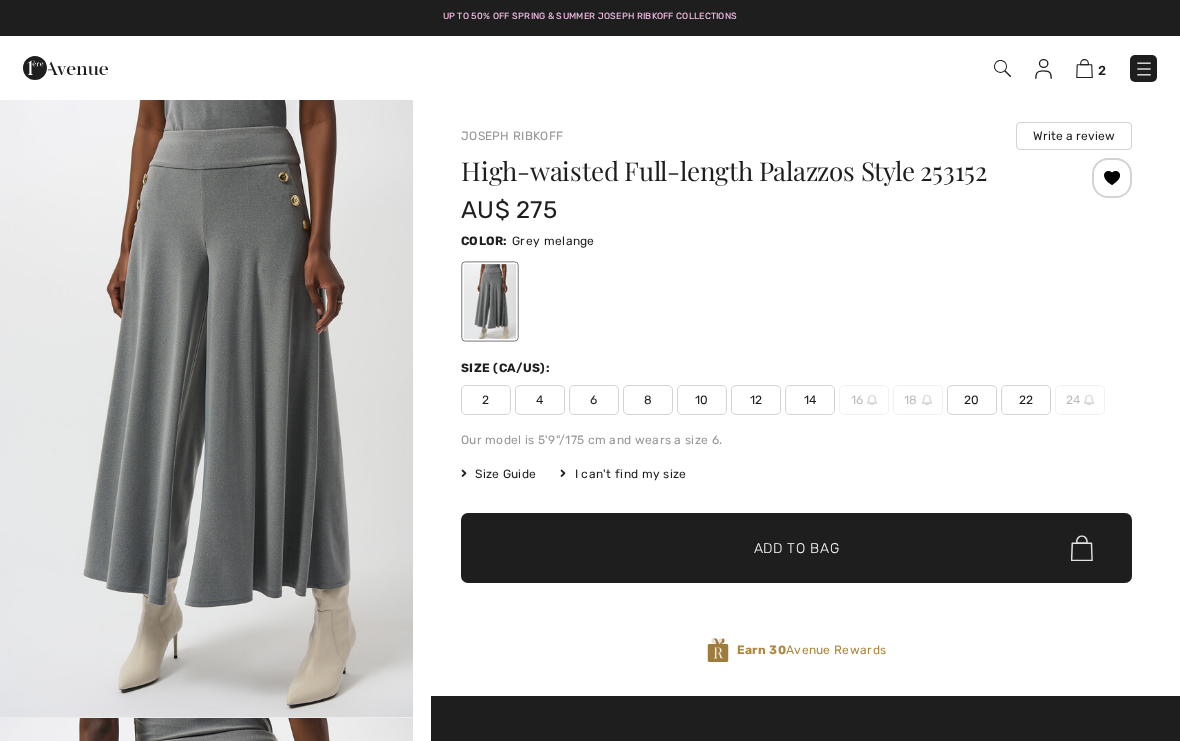scroll, scrollTop: 0, scrollLeft: 0, axis: both 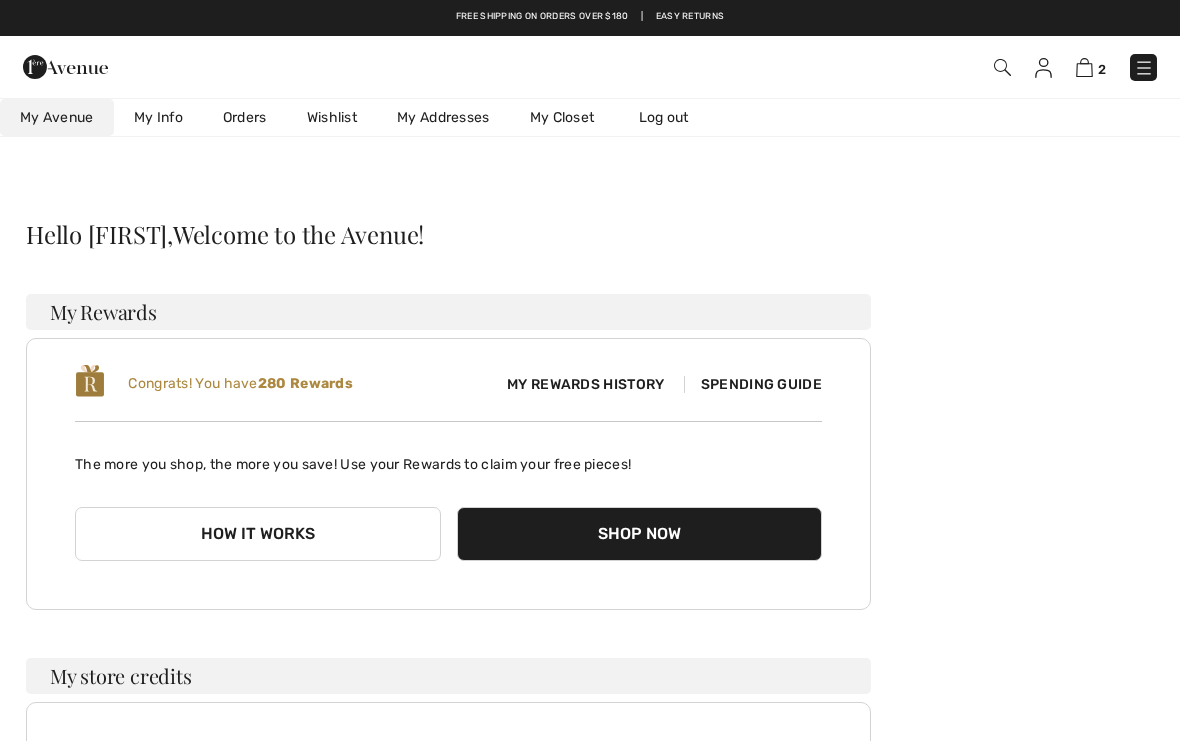 click on "Wishlist" at bounding box center [332, 117] 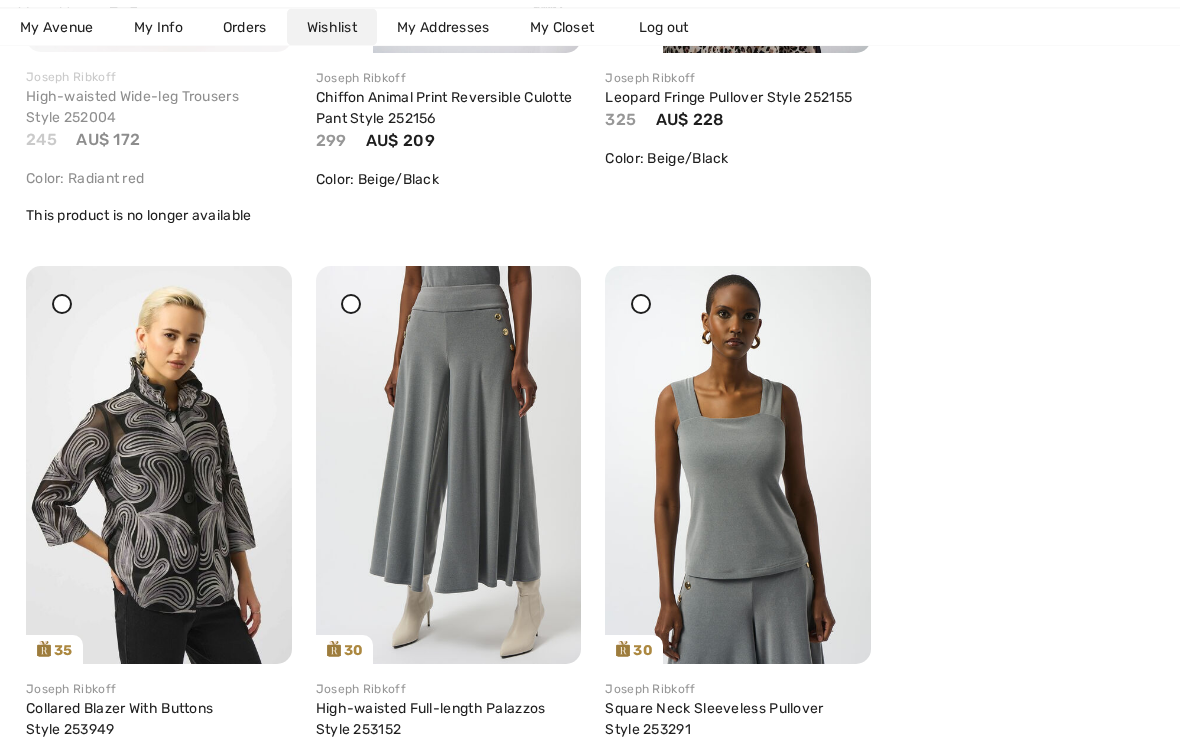scroll, scrollTop: 1339, scrollLeft: 0, axis: vertical 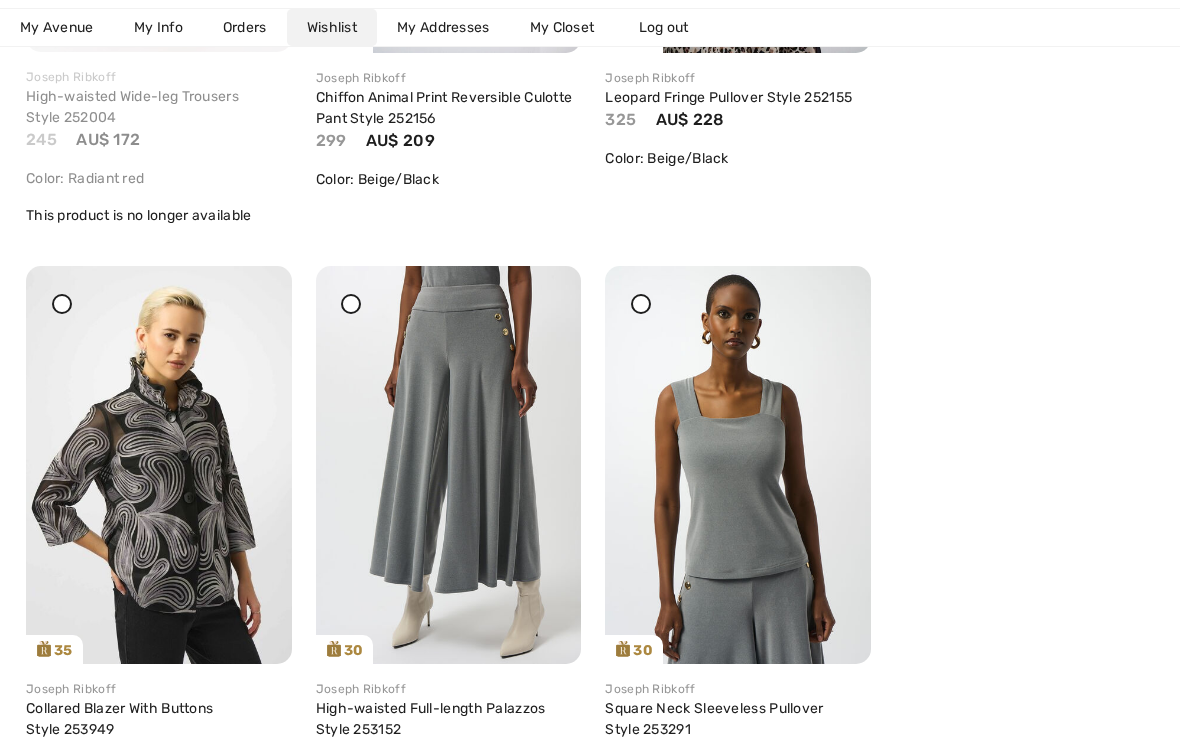 click at bounding box center [738, 465] 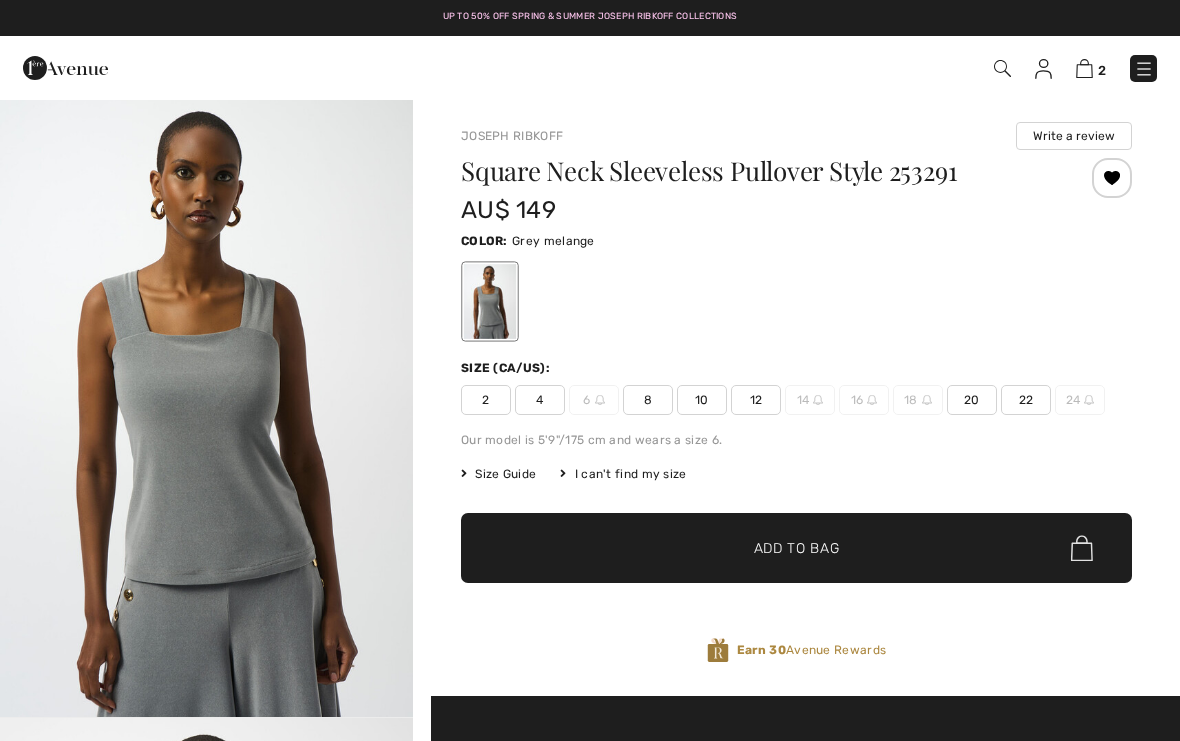 scroll, scrollTop: 0, scrollLeft: 0, axis: both 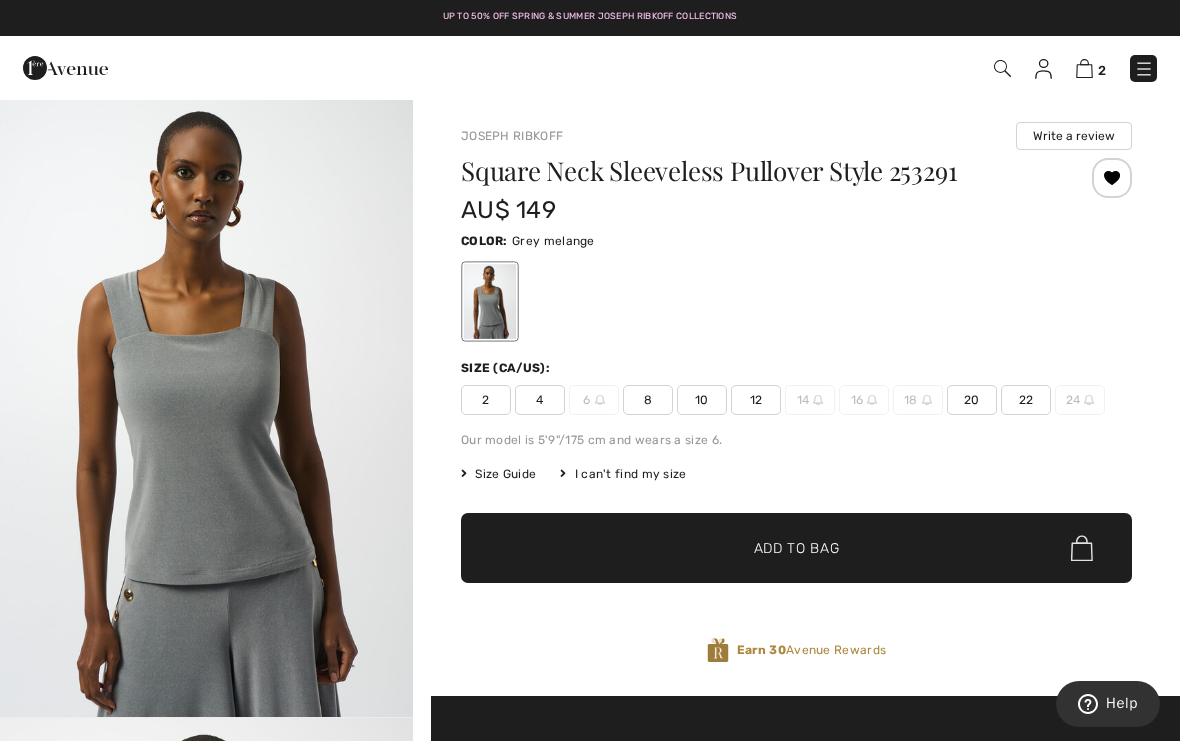 click at bounding box center [1112, 178] 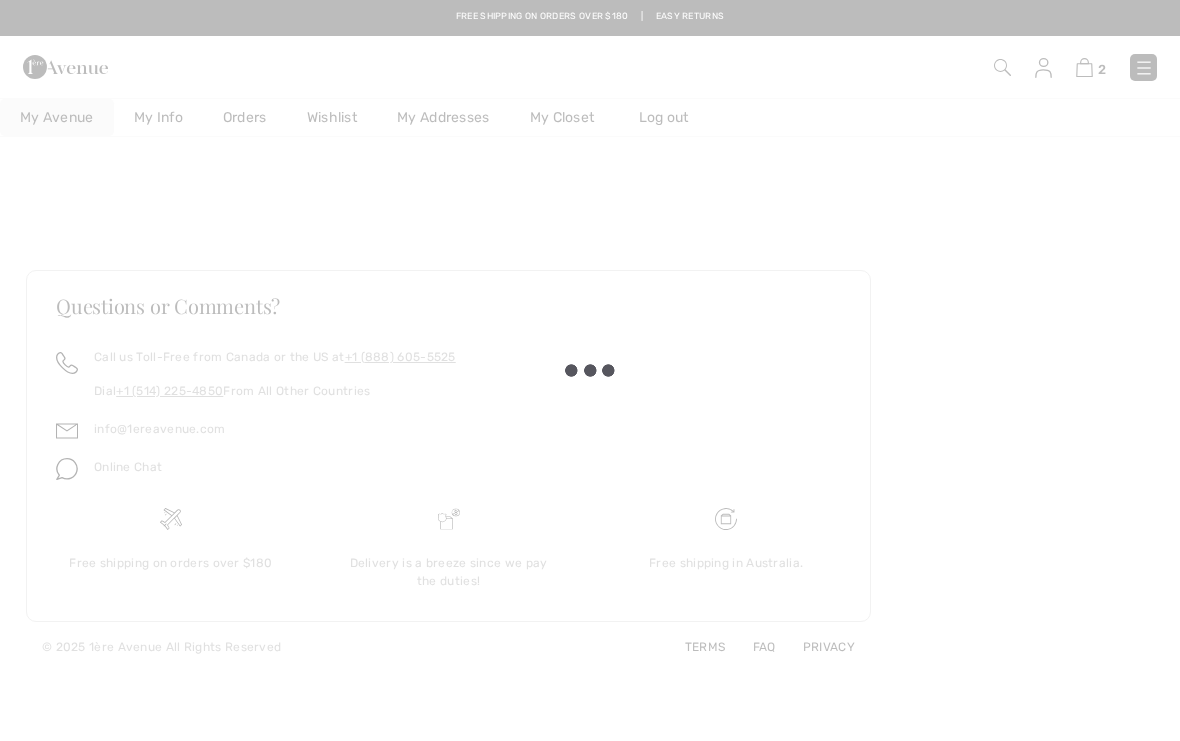 scroll, scrollTop: 0, scrollLeft: 0, axis: both 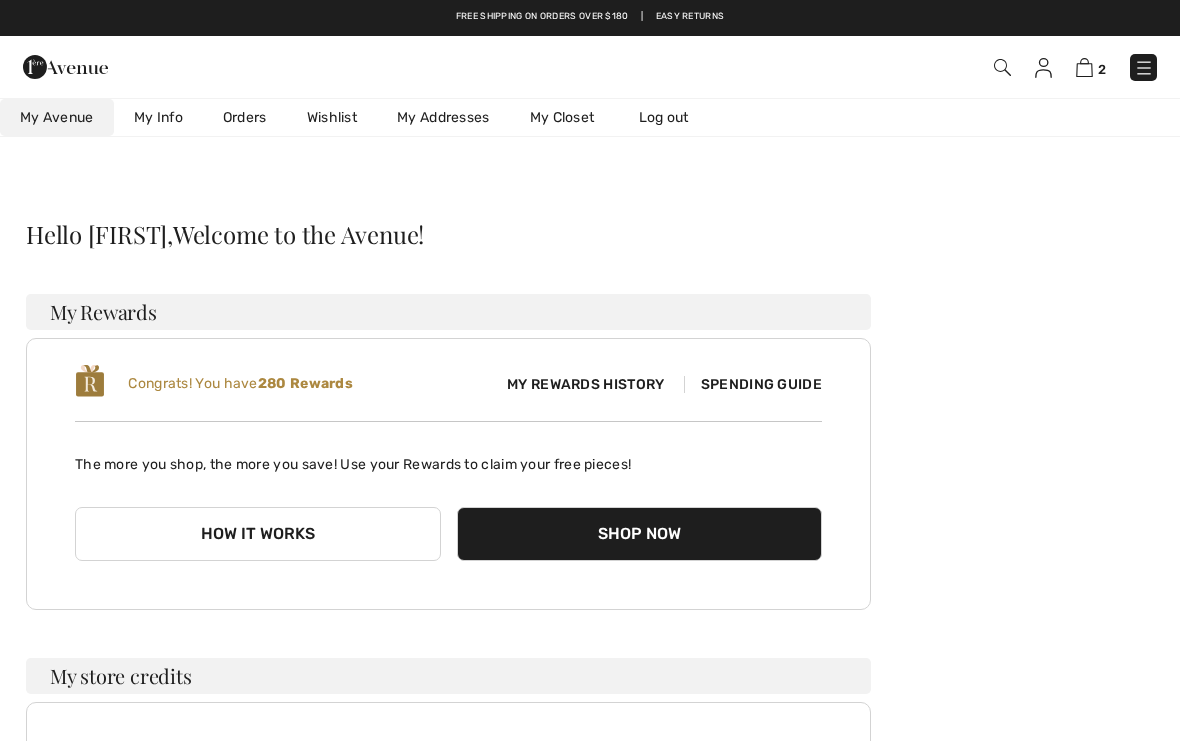 click on "Wishlist" at bounding box center [332, 117] 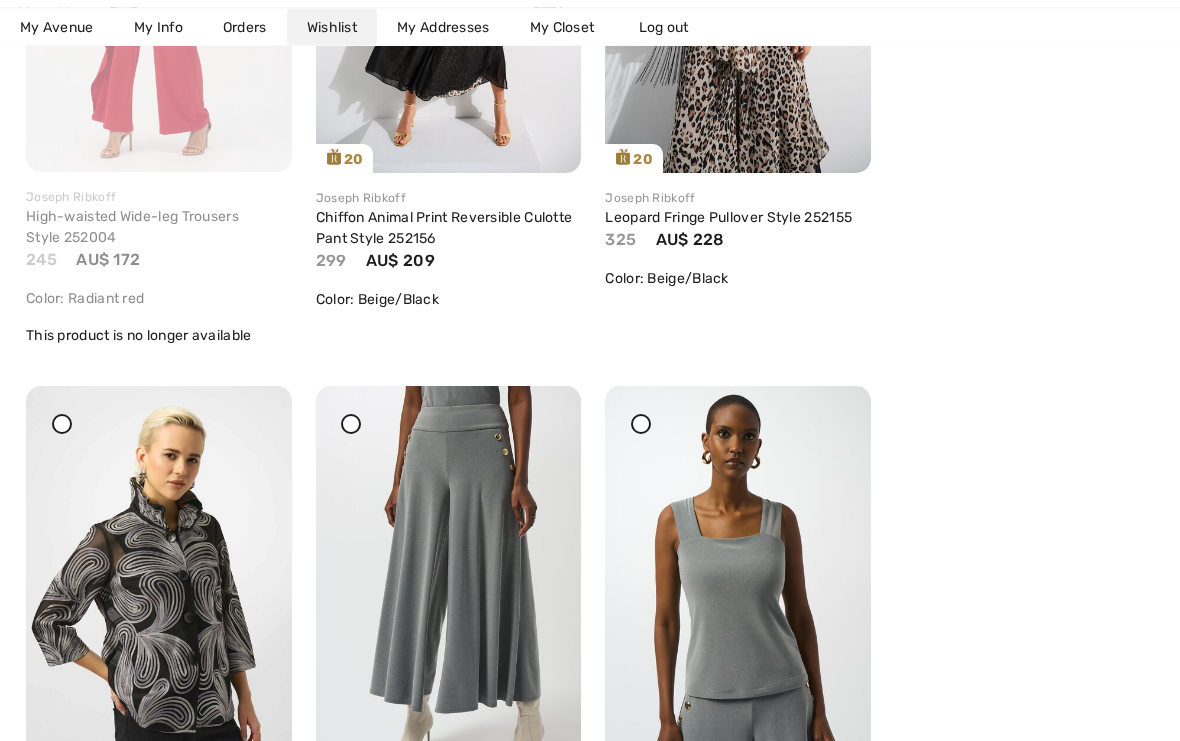 scroll, scrollTop: 1219, scrollLeft: 0, axis: vertical 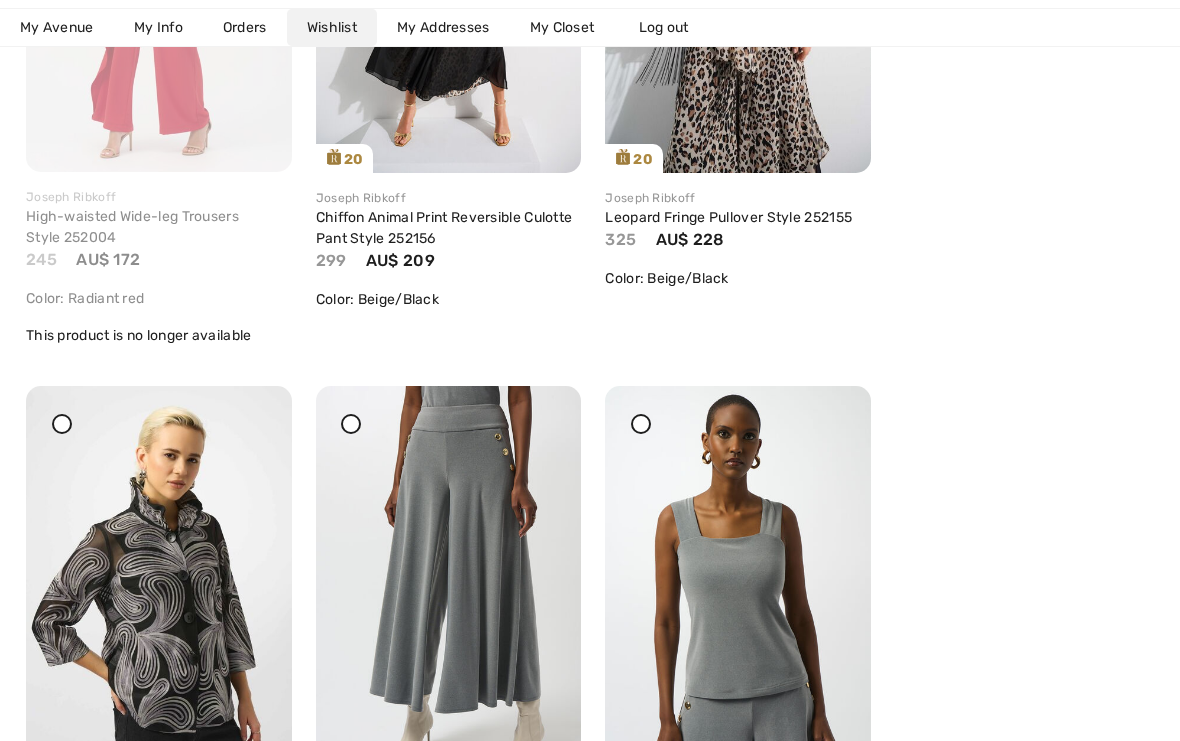 click at bounding box center [738, 585] 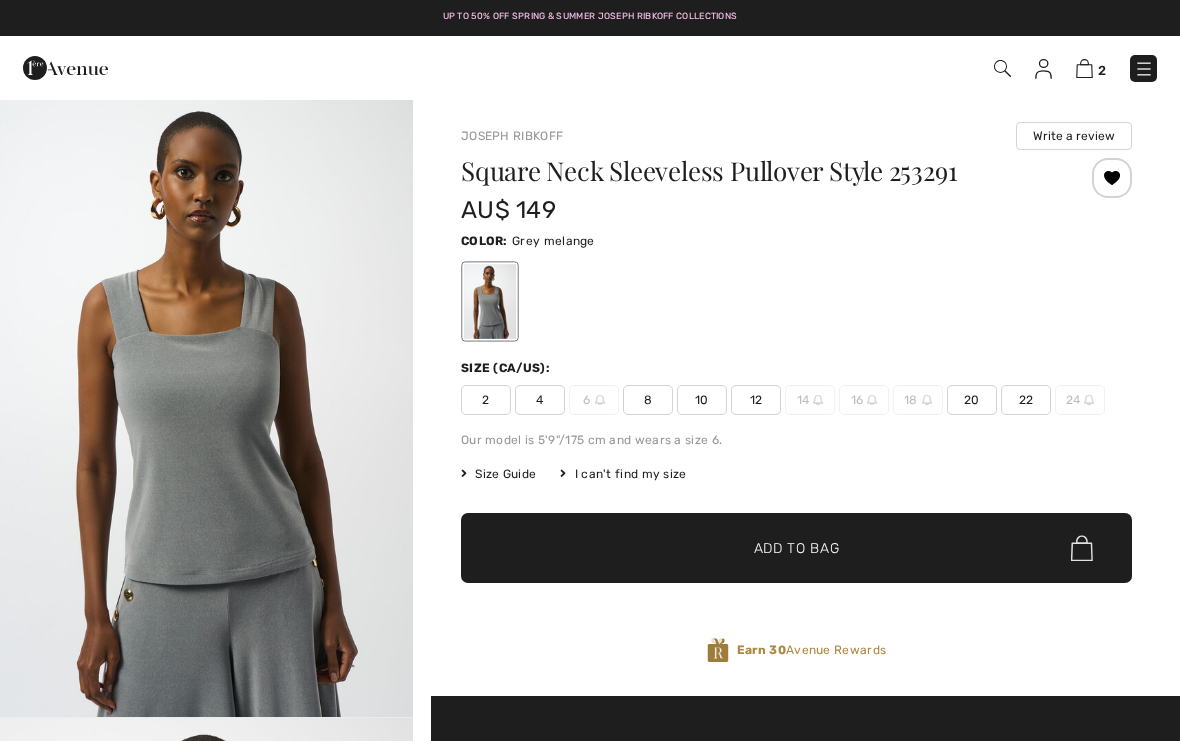 scroll, scrollTop: 0, scrollLeft: 0, axis: both 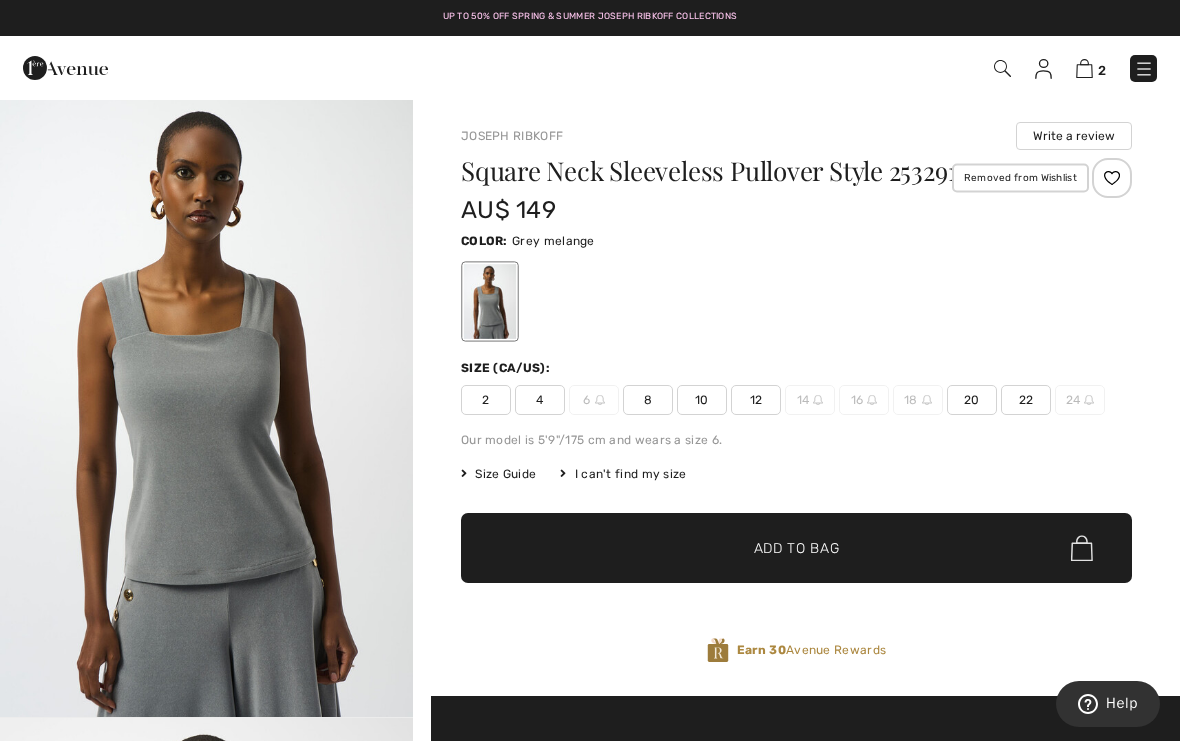 click on "Removed from Wishlist" at bounding box center [1112, 178] 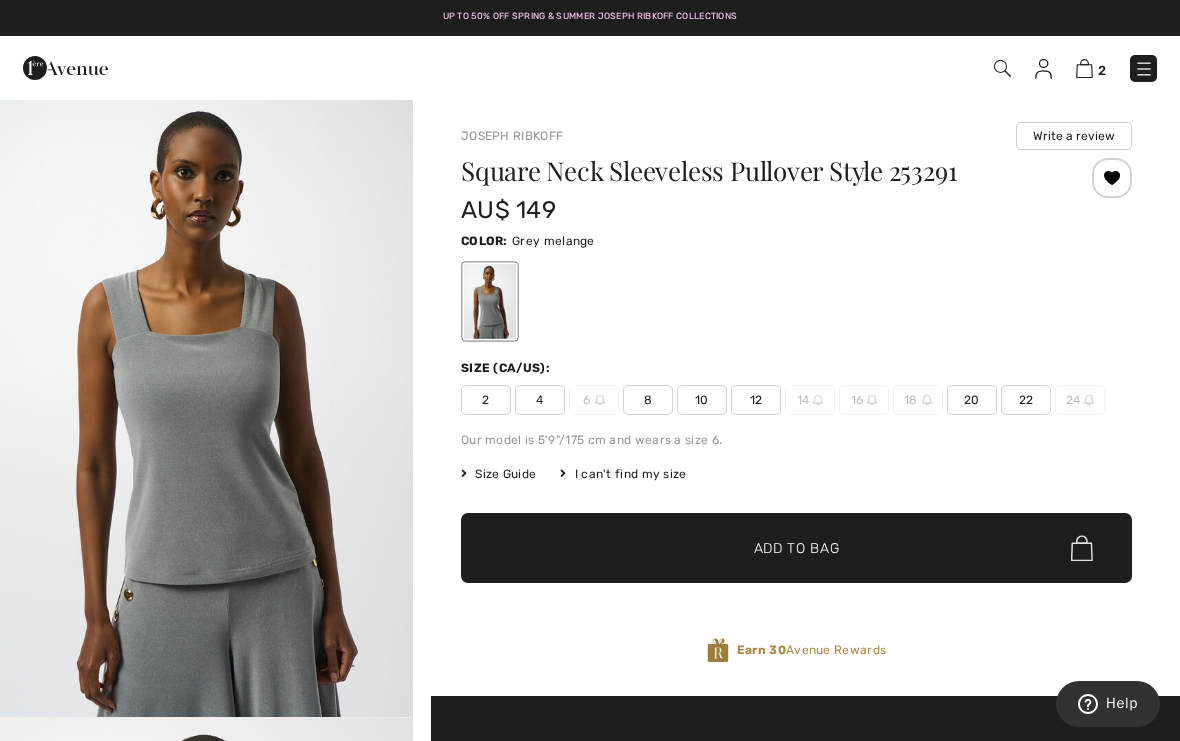 click at bounding box center (1112, 178) 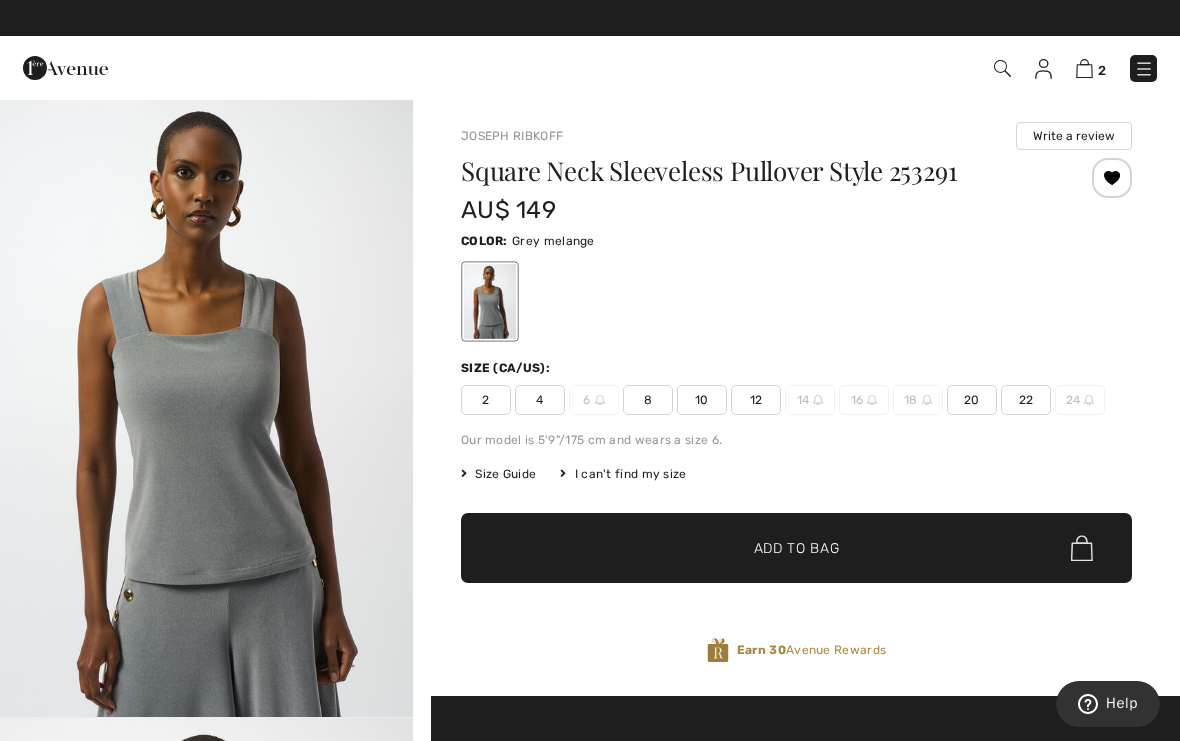 click at bounding box center [1112, 178] 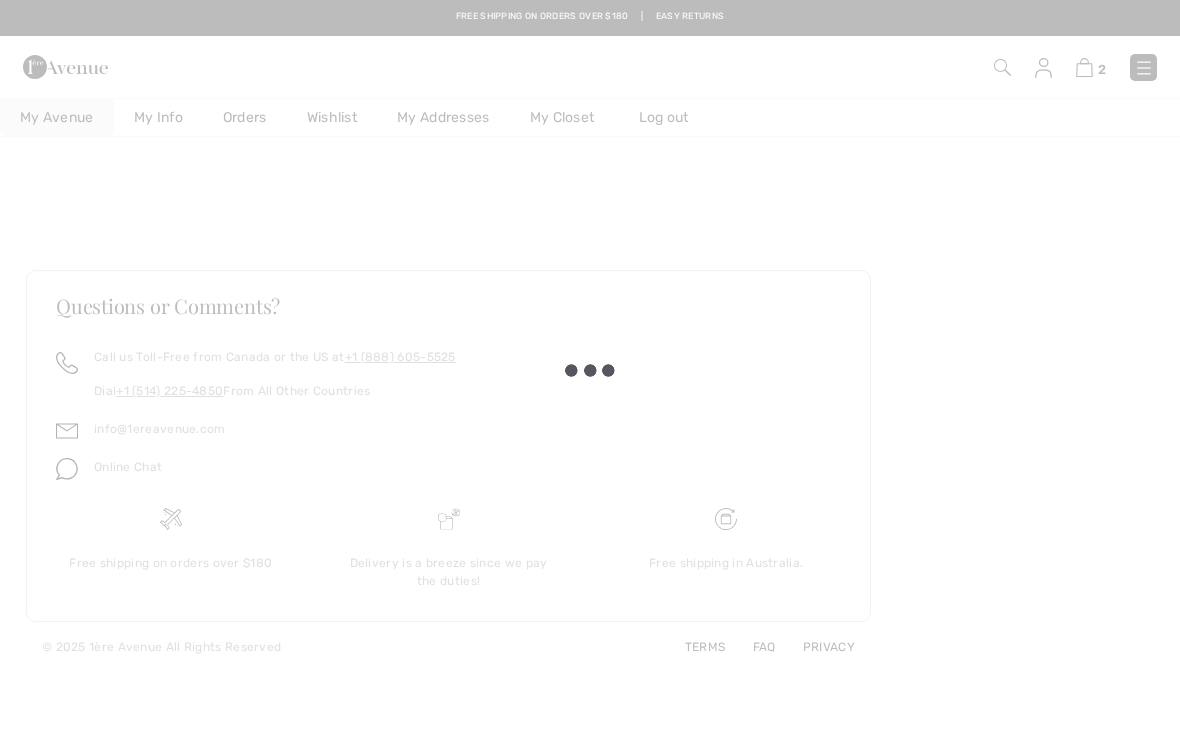 scroll, scrollTop: 0, scrollLeft: 0, axis: both 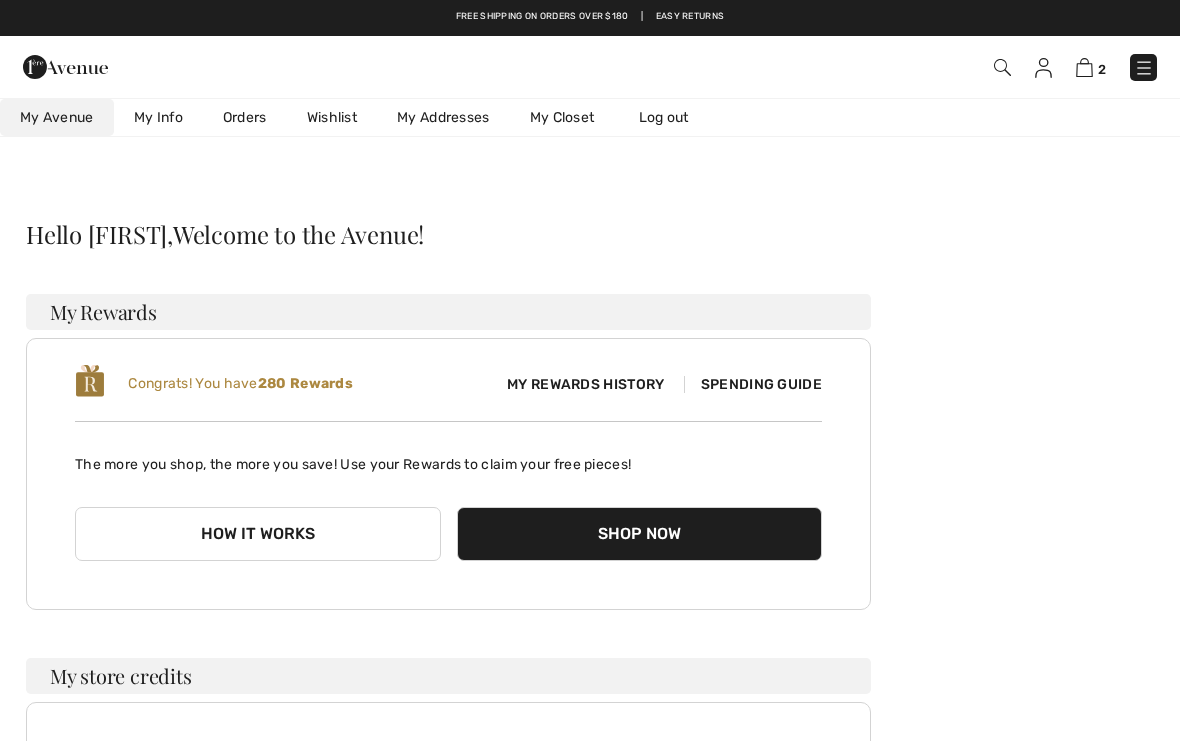 click on "Wishlist" at bounding box center (332, 117) 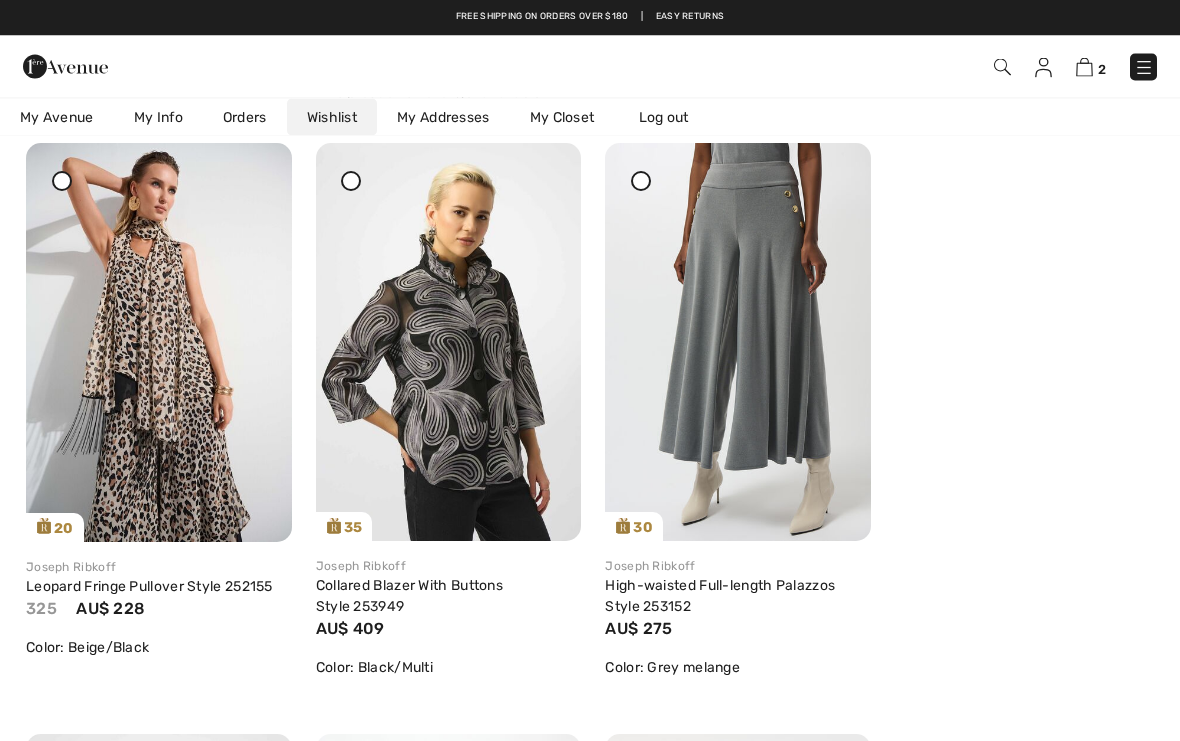 scroll, scrollTop: 1462, scrollLeft: 0, axis: vertical 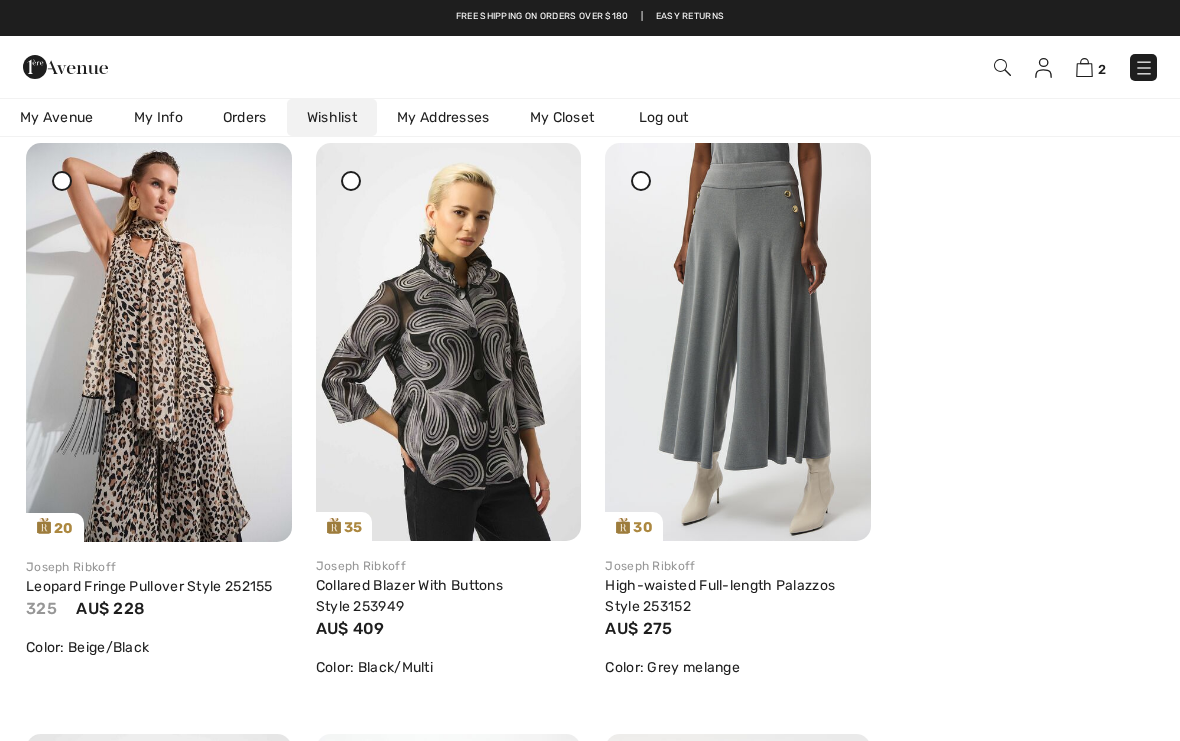 click at bounding box center [832, 157] 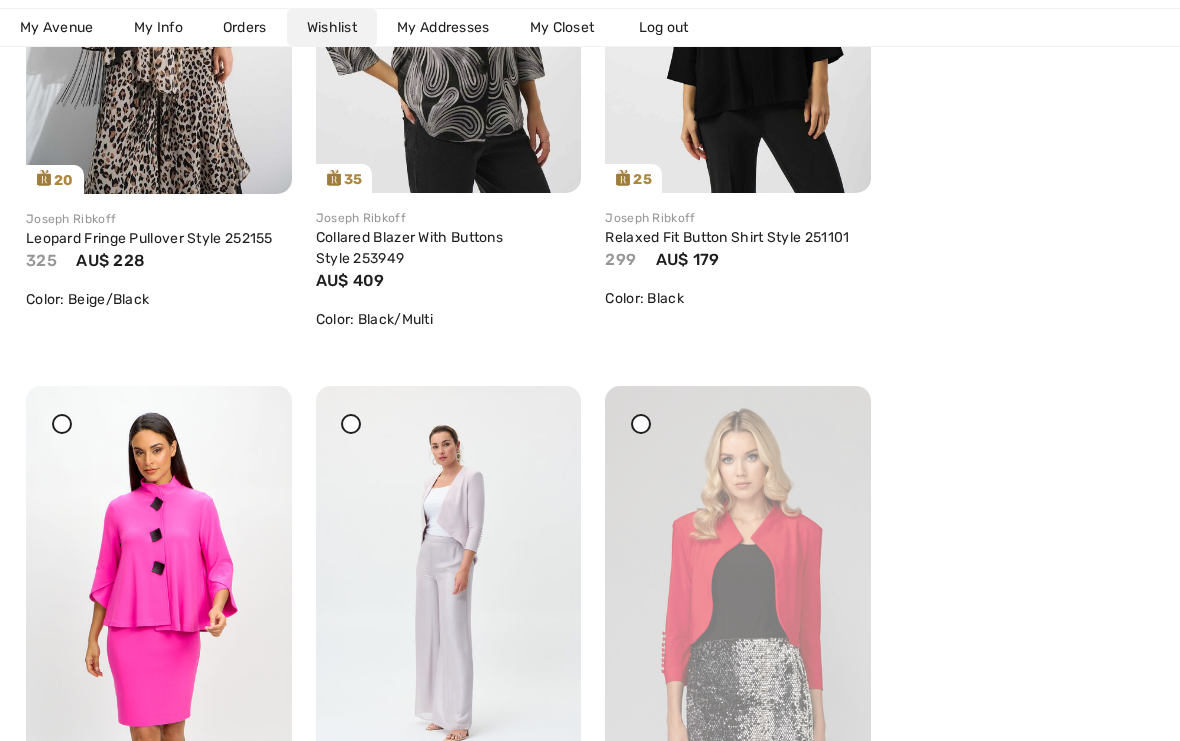 scroll, scrollTop: 1829, scrollLeft: 0, axis: vertical 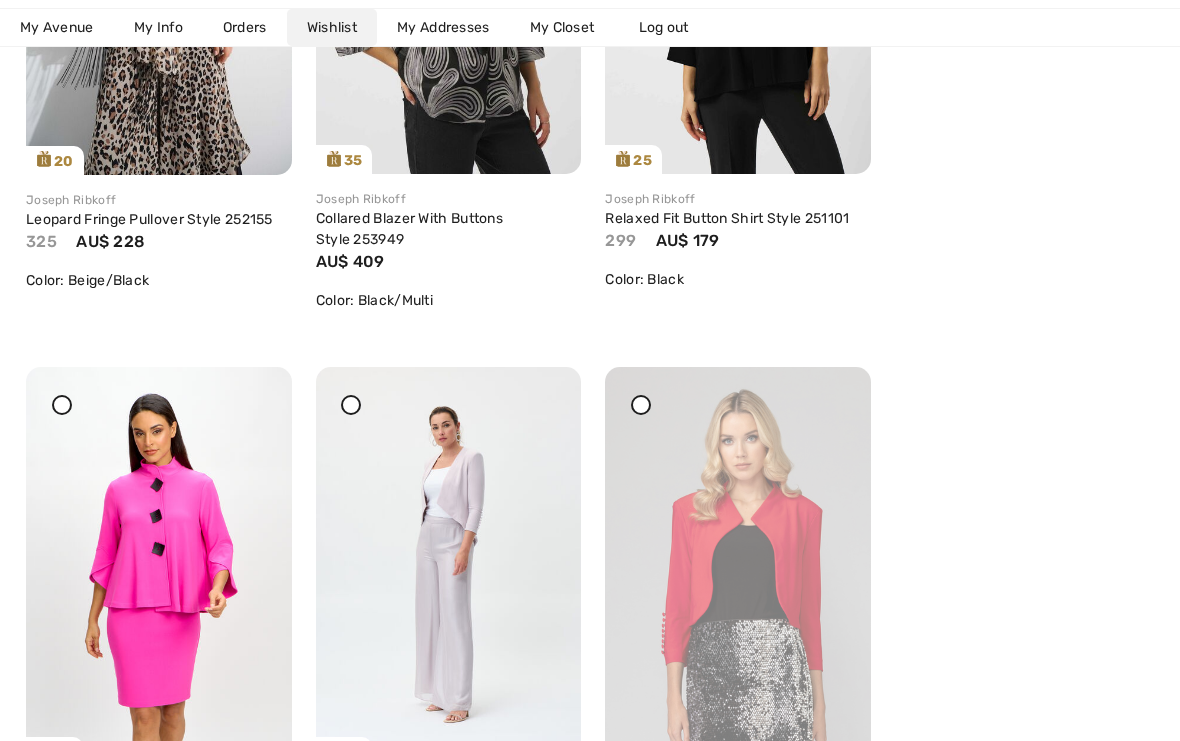 click at bounding box center (738, 566) 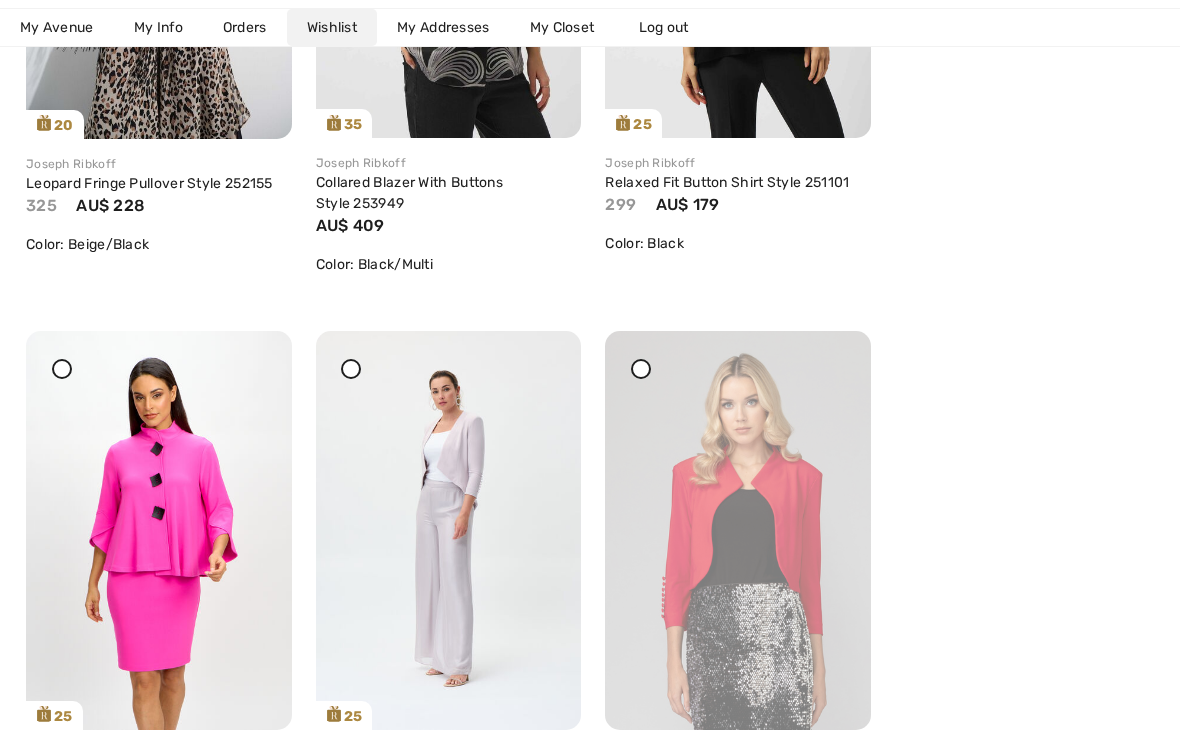 click at bounding box center (738, 530) 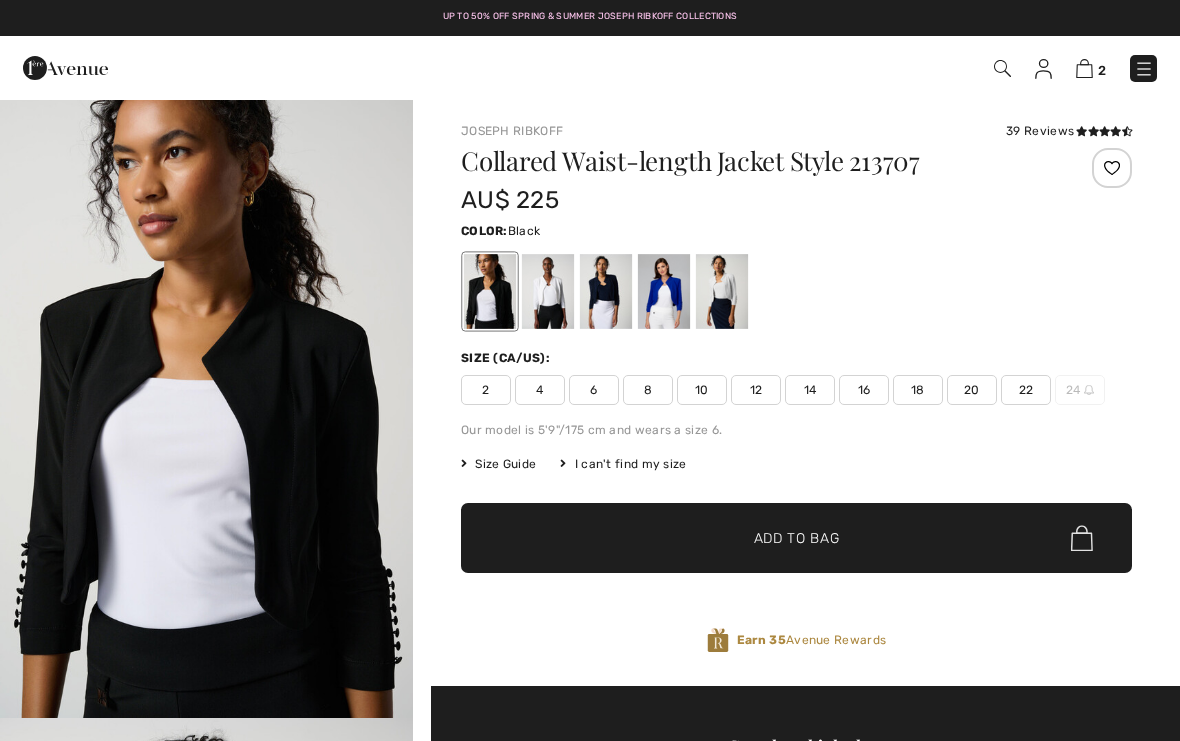 scroll, scrollTop: 0, scrollLeft: 0, axis: both 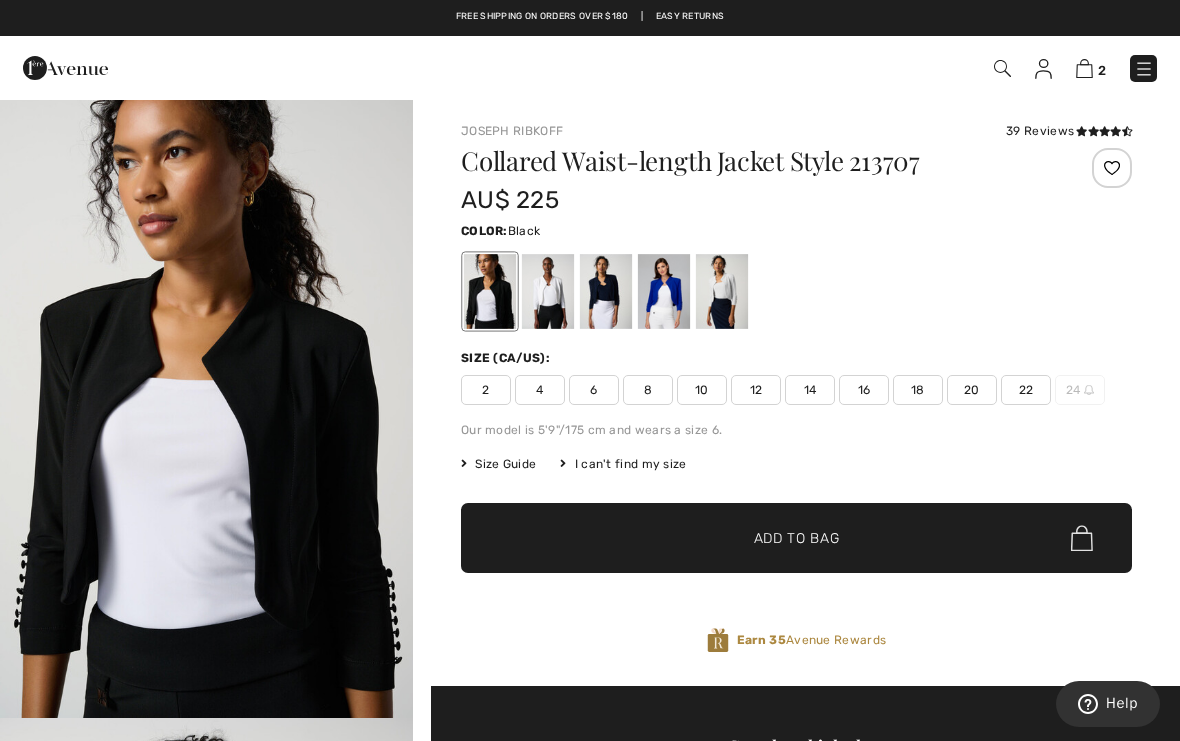 click on "8" at bounding box center [648, 390] 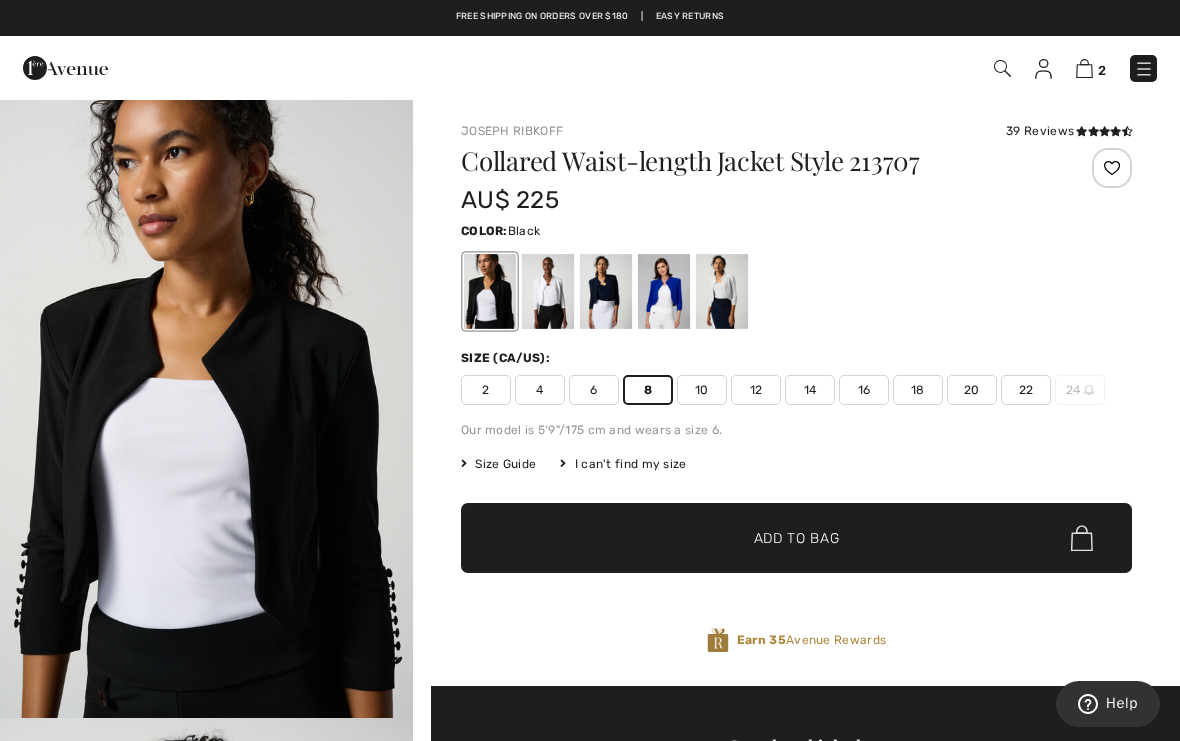 click at bounding box center [1112, 168] 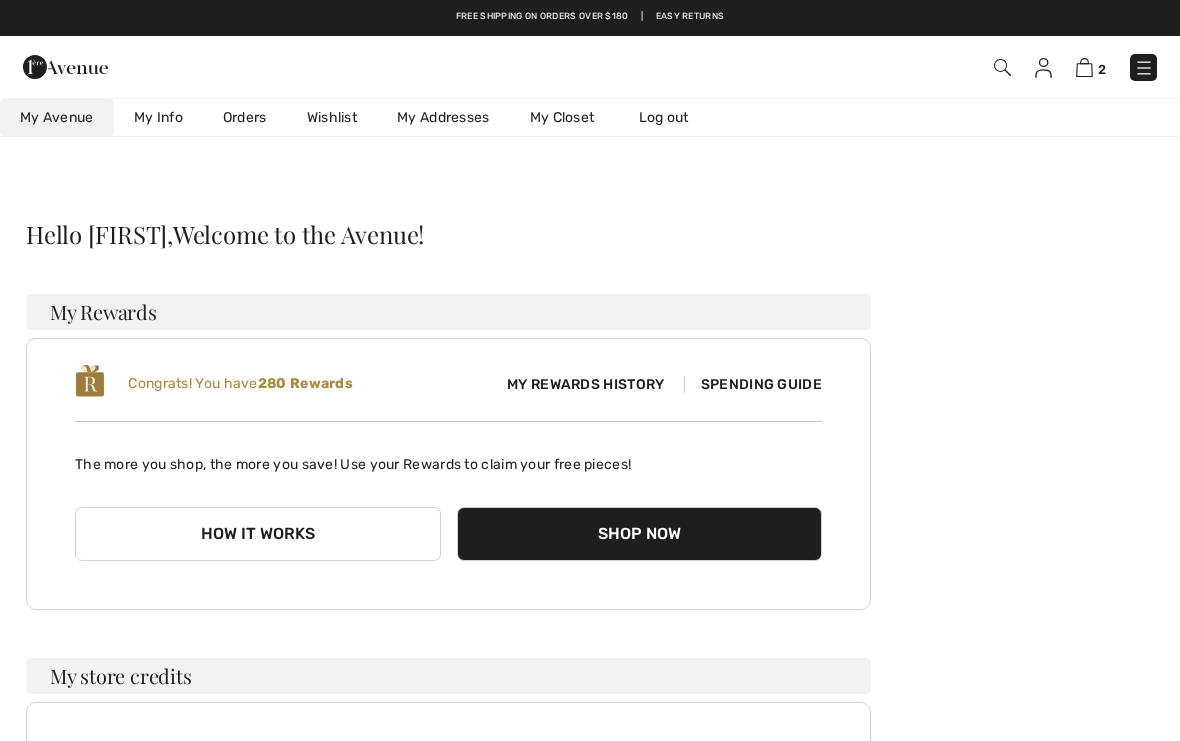 scroll, scrollTop: 0, scrollLeft: 0, axis: both 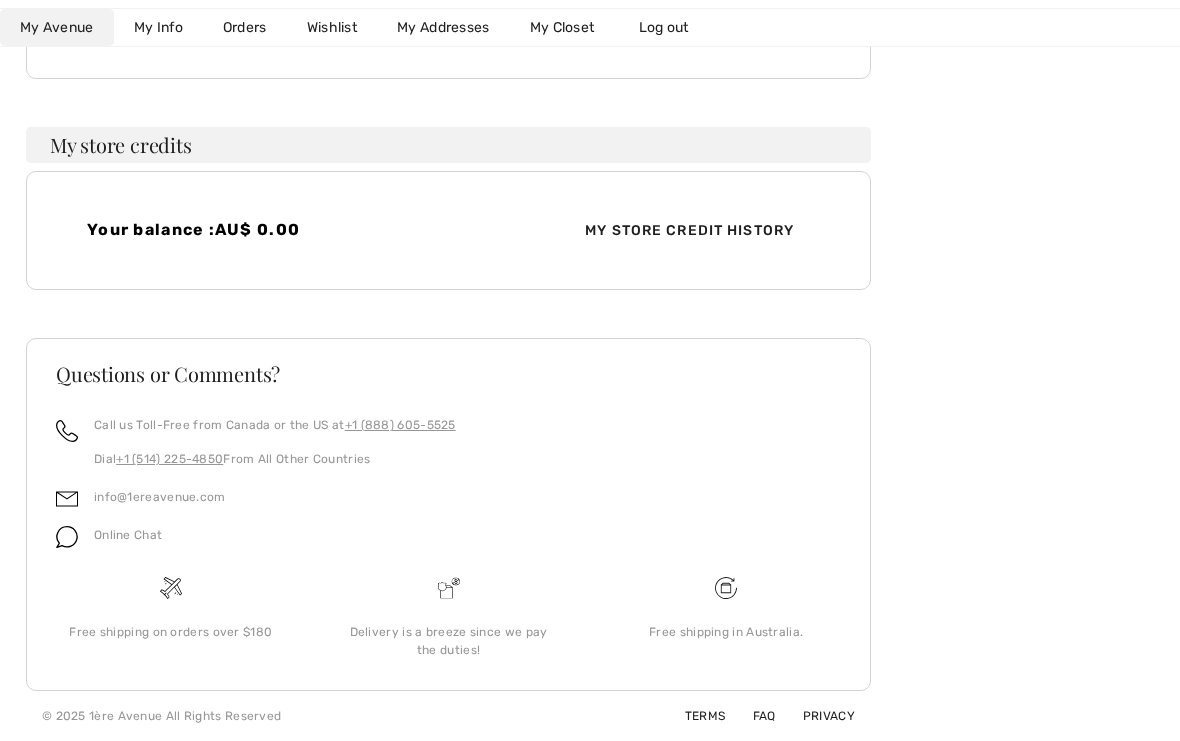 click on "Wishlist" at bounding box center [332, 27] 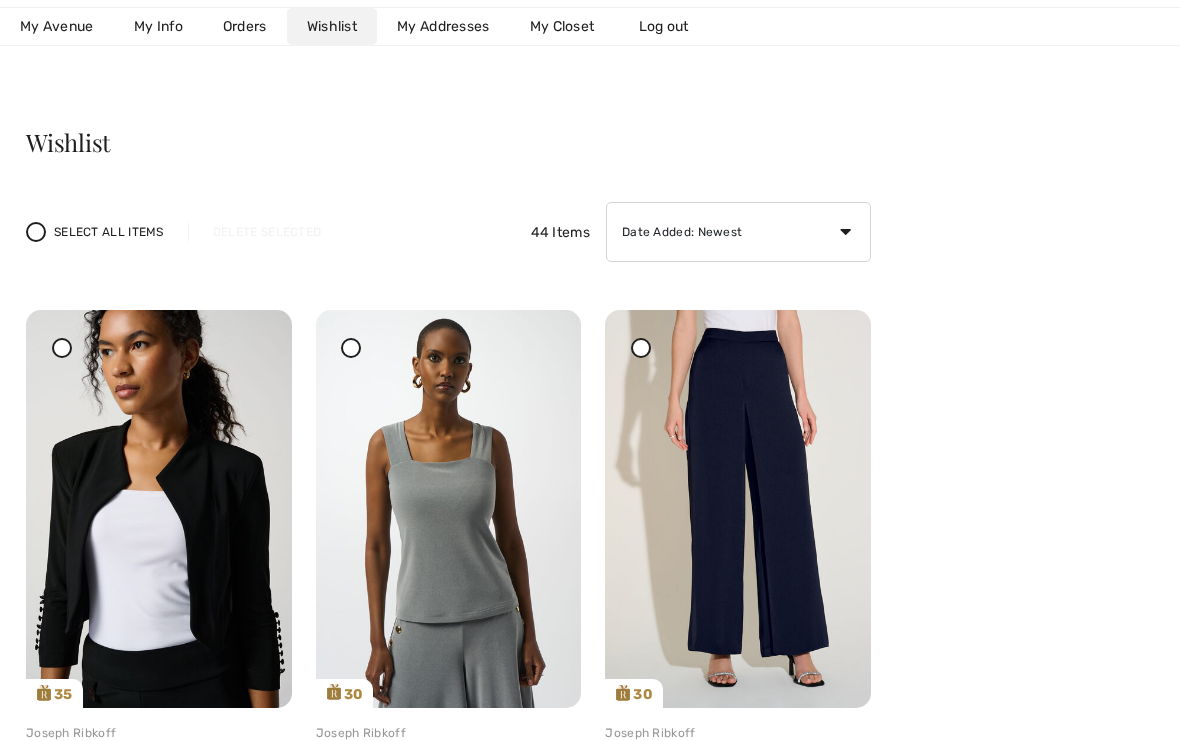 scroll, scrollTop: 92, scrollLeft: 0, axis: vertical 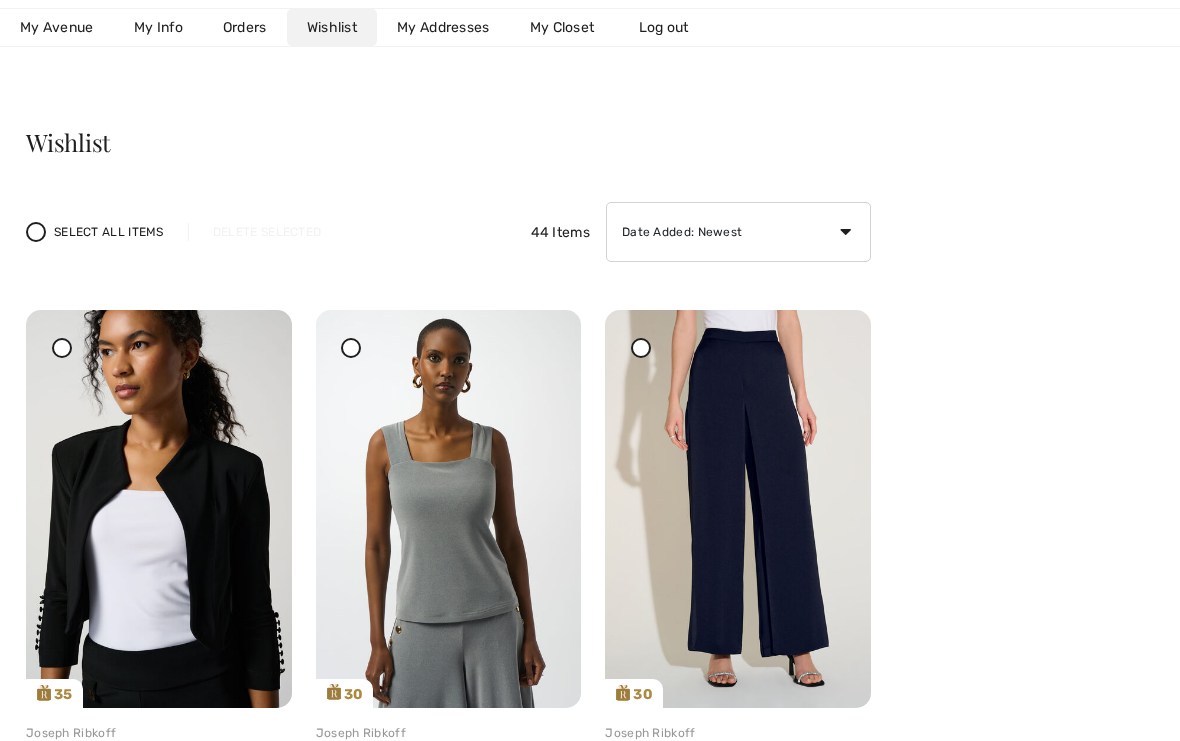 click at bounding box center [449, 509] 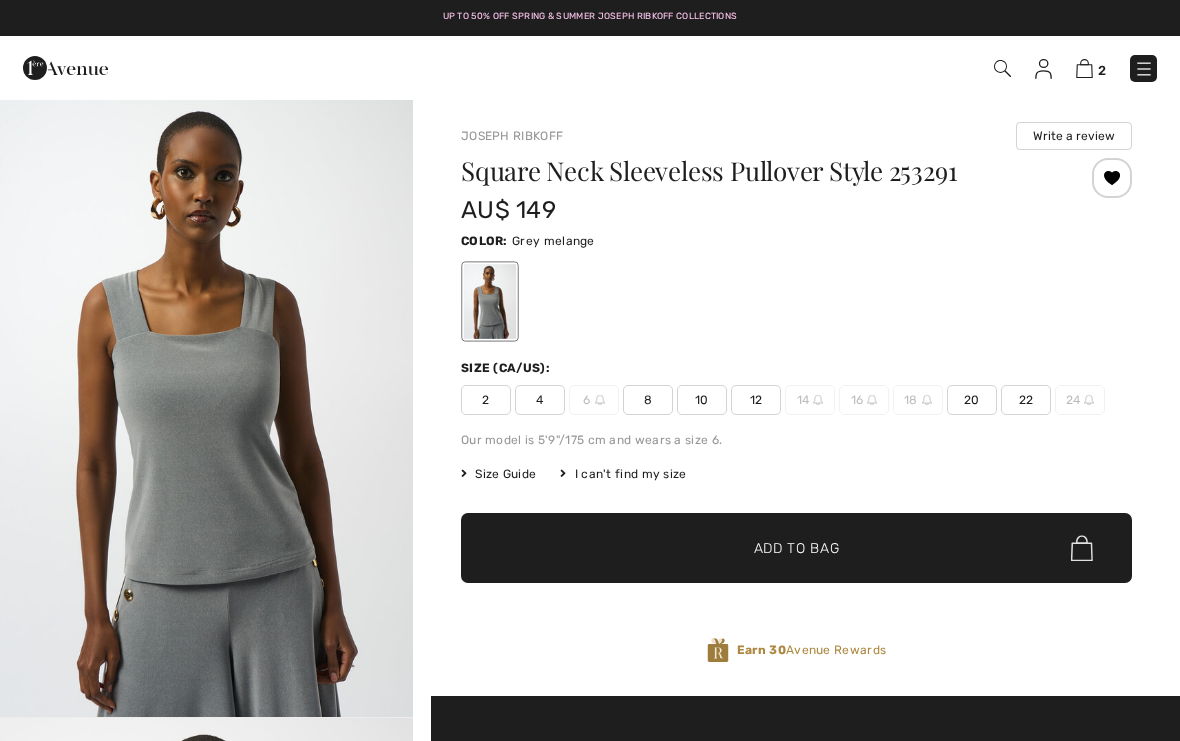 scroll, scrollTop: 0, scrollLeft: 0, axis: both 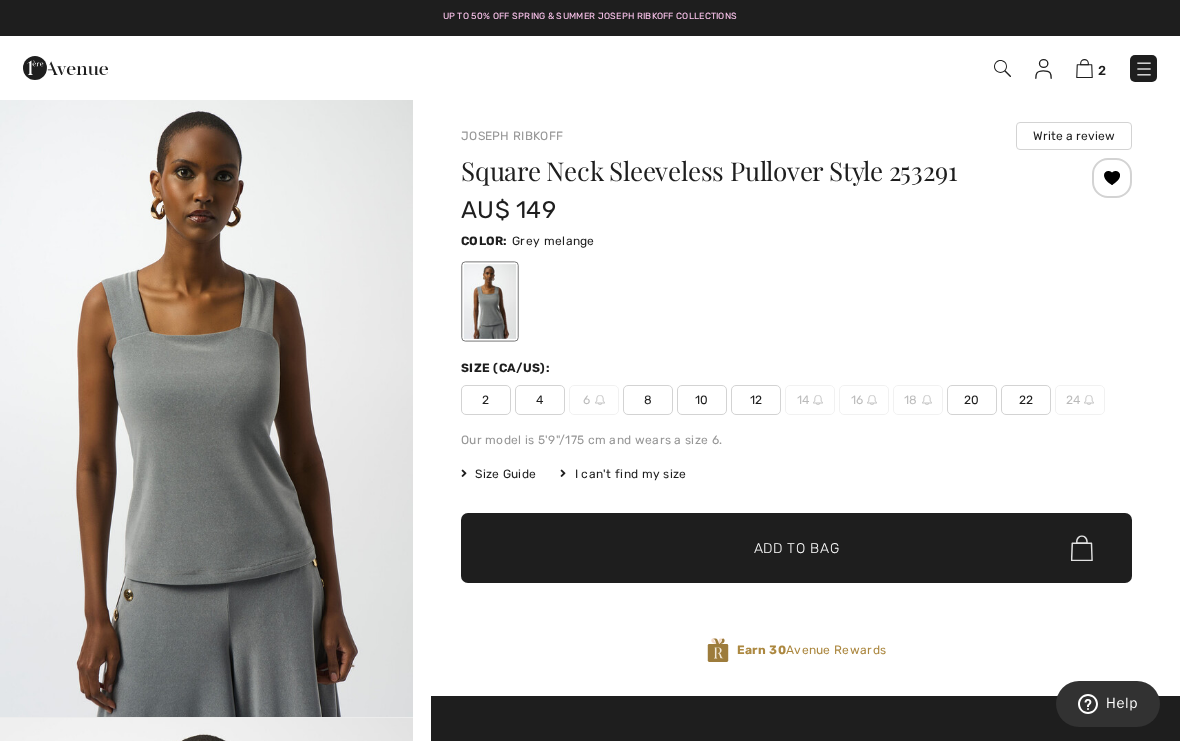 click at bounding box center [1112, 178] 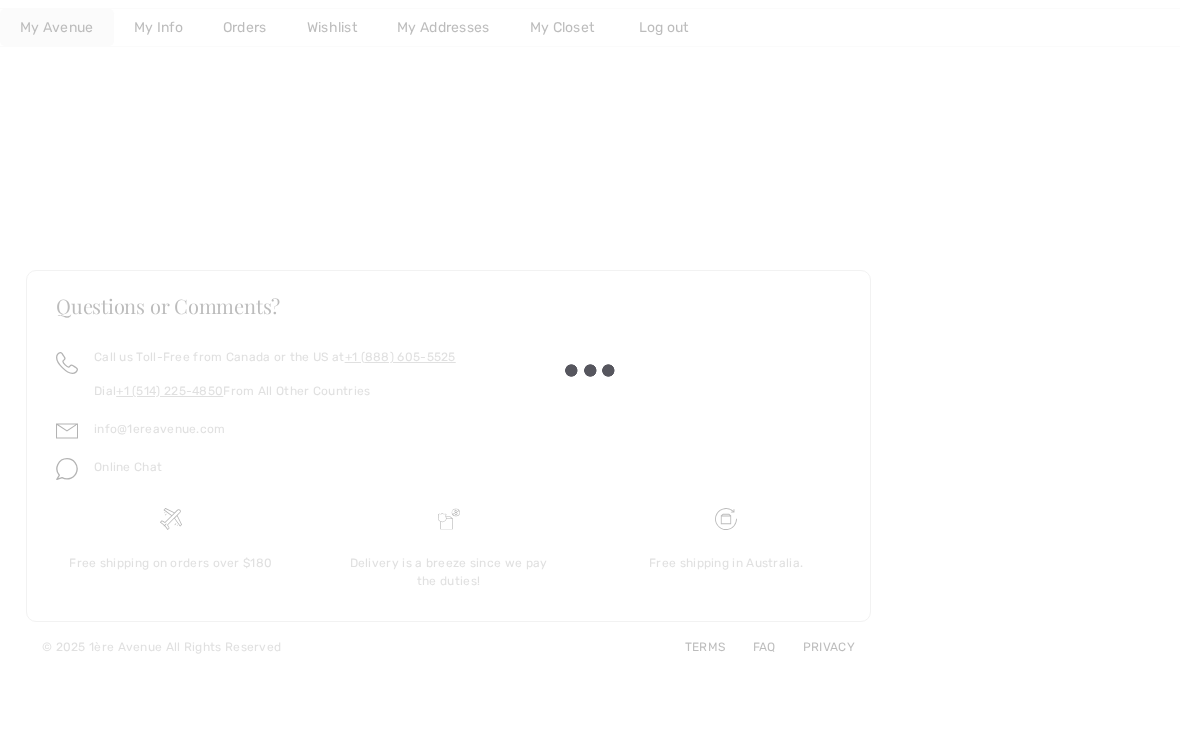scroll, scrollTop: 0, scrollLeft: 0, axis: both 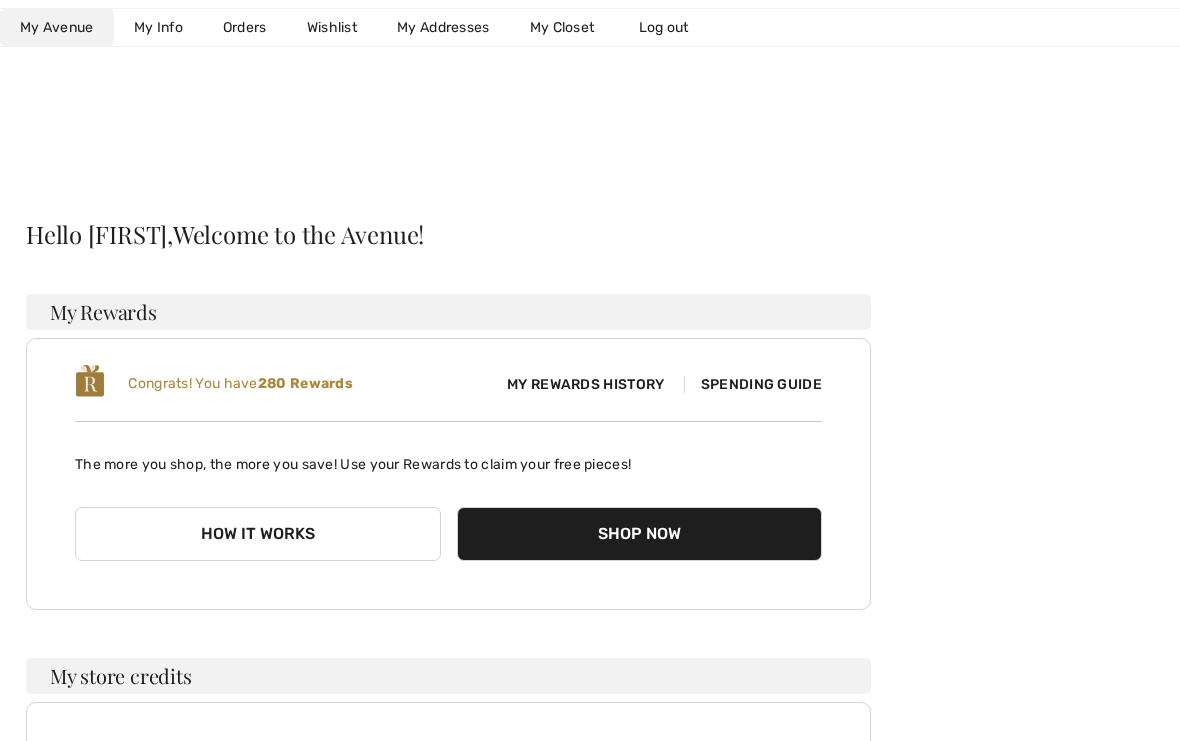 click on "Wishlist" at bounding box center [332, 27] 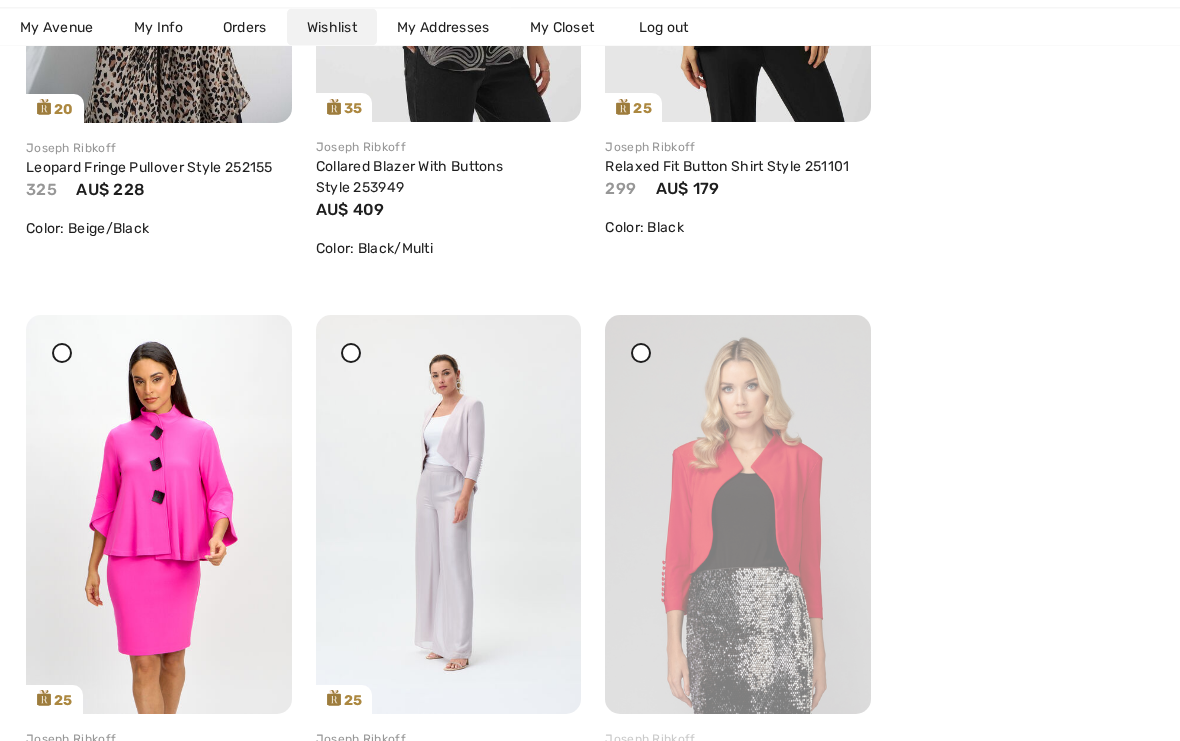 scroll, scrollTop: 1881, scrollLeft: 0, axis: vertical 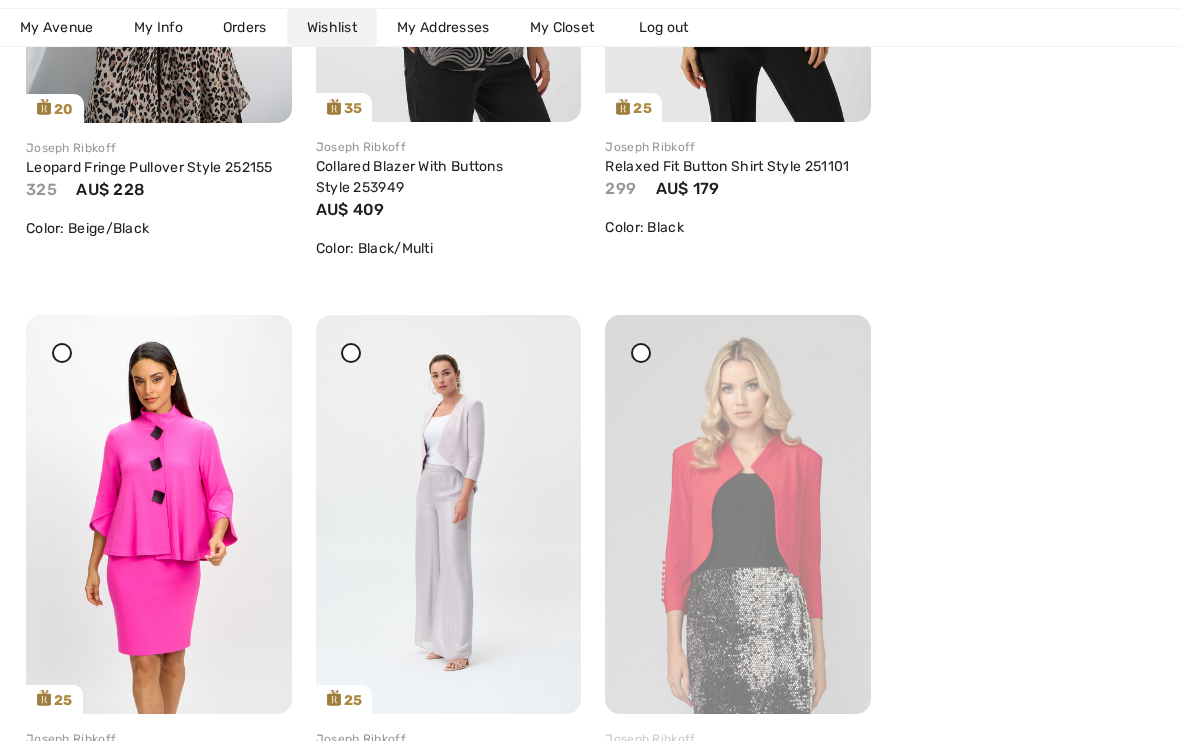 click at bounding box center (542, 329) 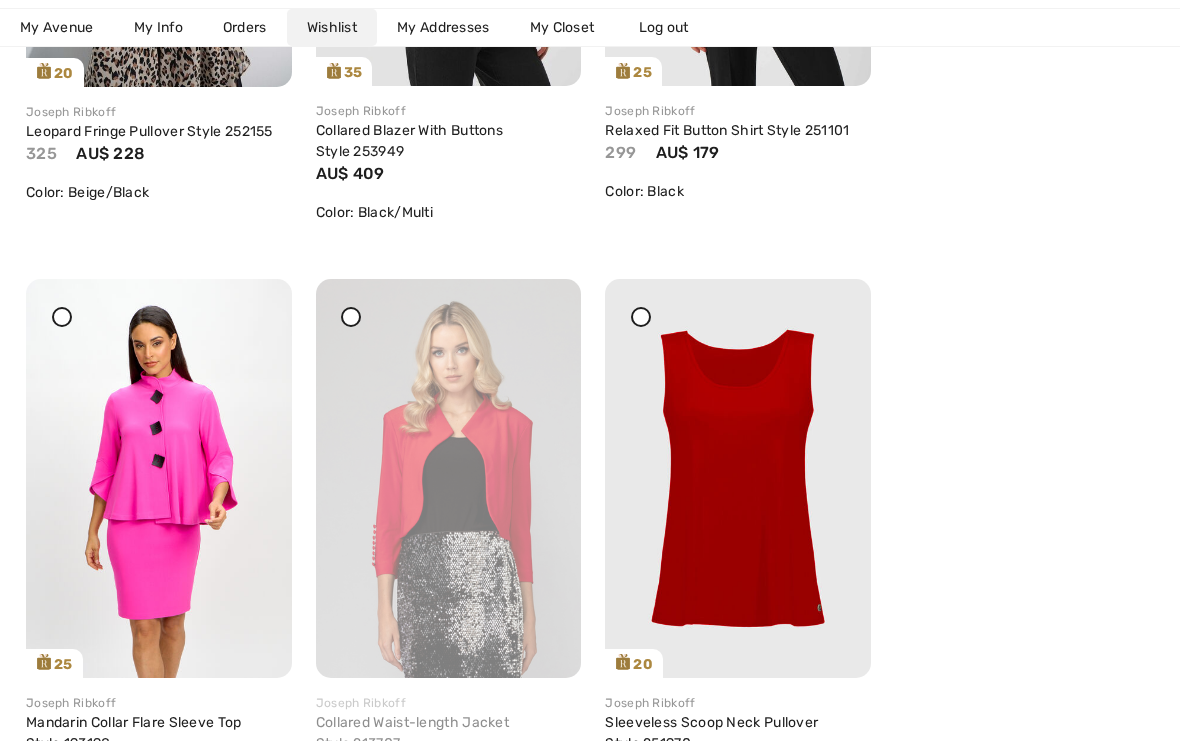 click at bounding box center (738, 478) 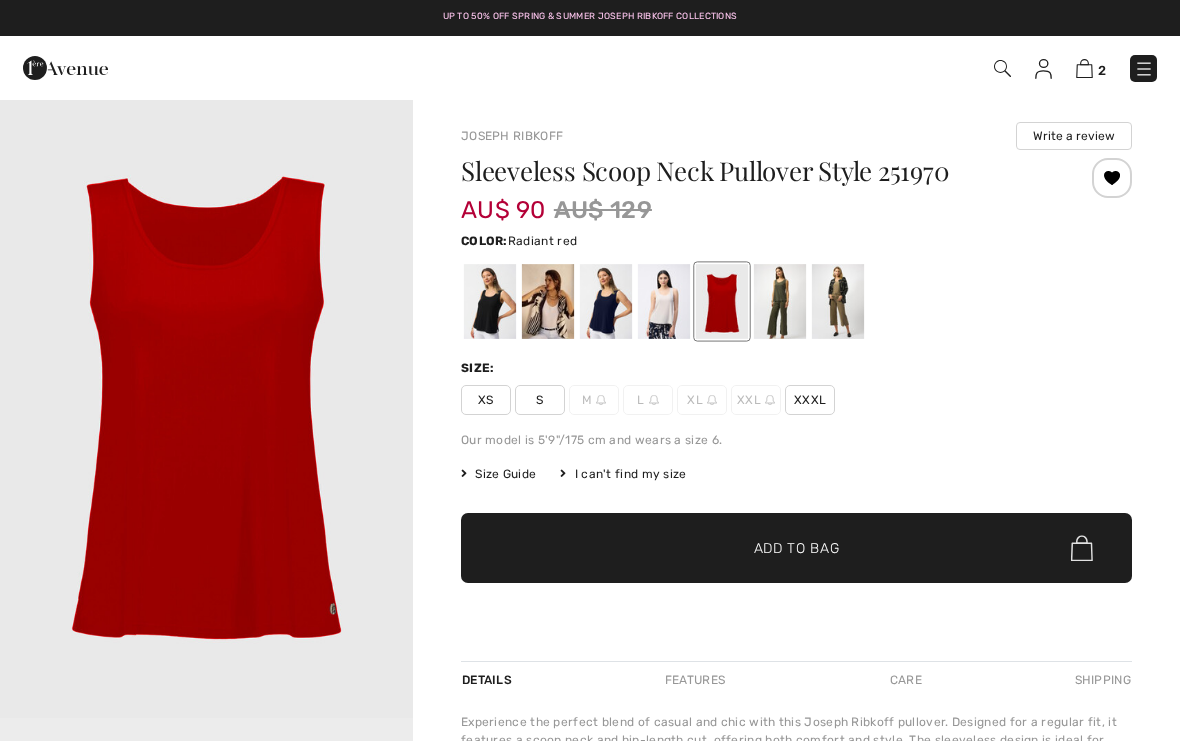 scroll, scrollTop: 0, scrollLeft: 0, axis: both 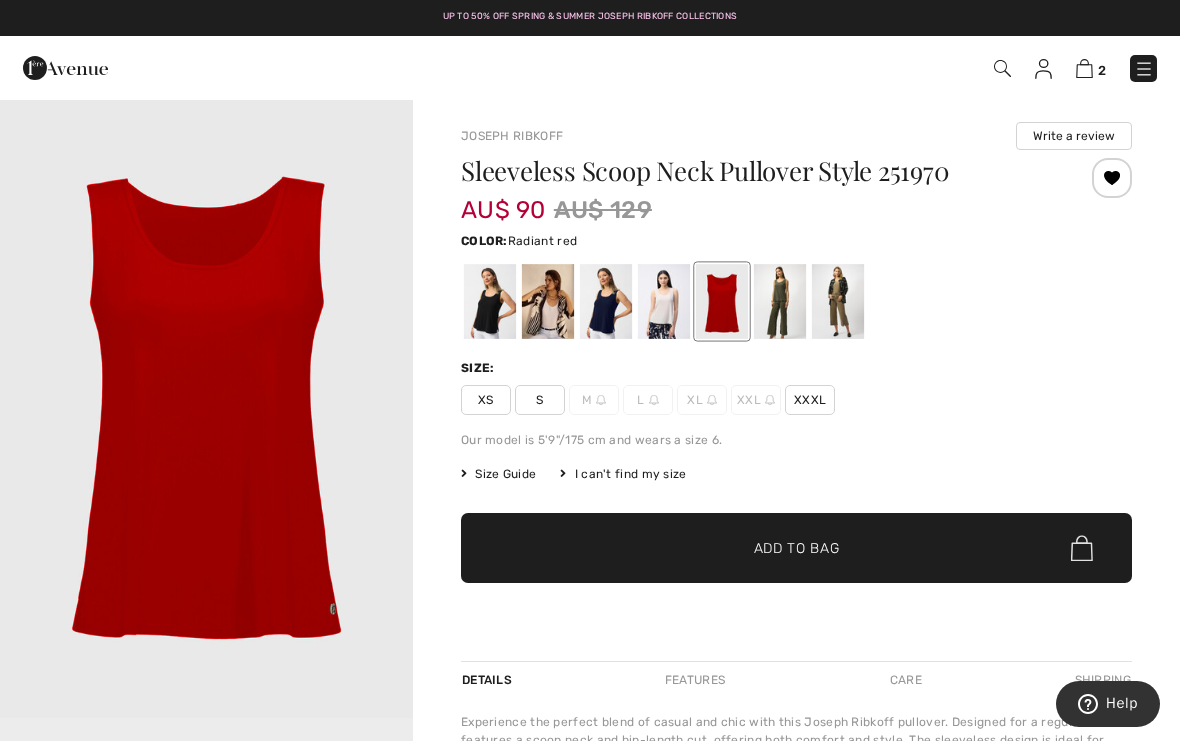 click at bounding box center [1112, 178] 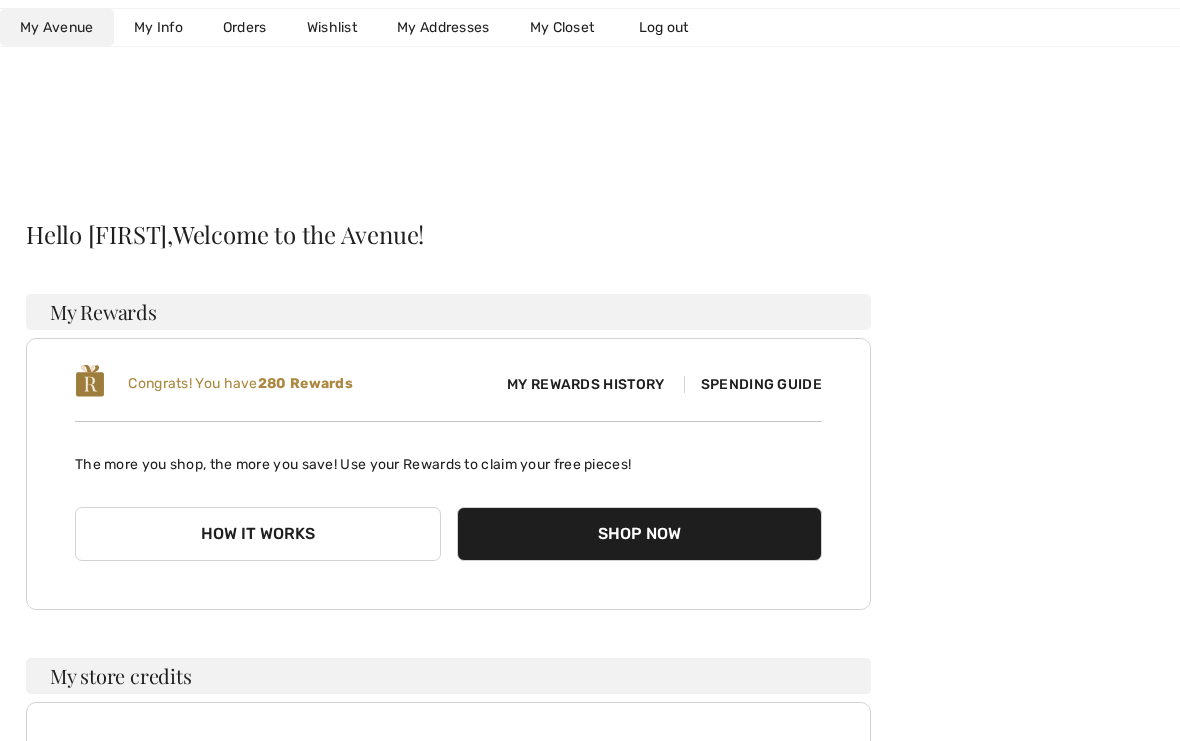 scroll, scrollTop: 0, scrollLeft: 0, axis: both 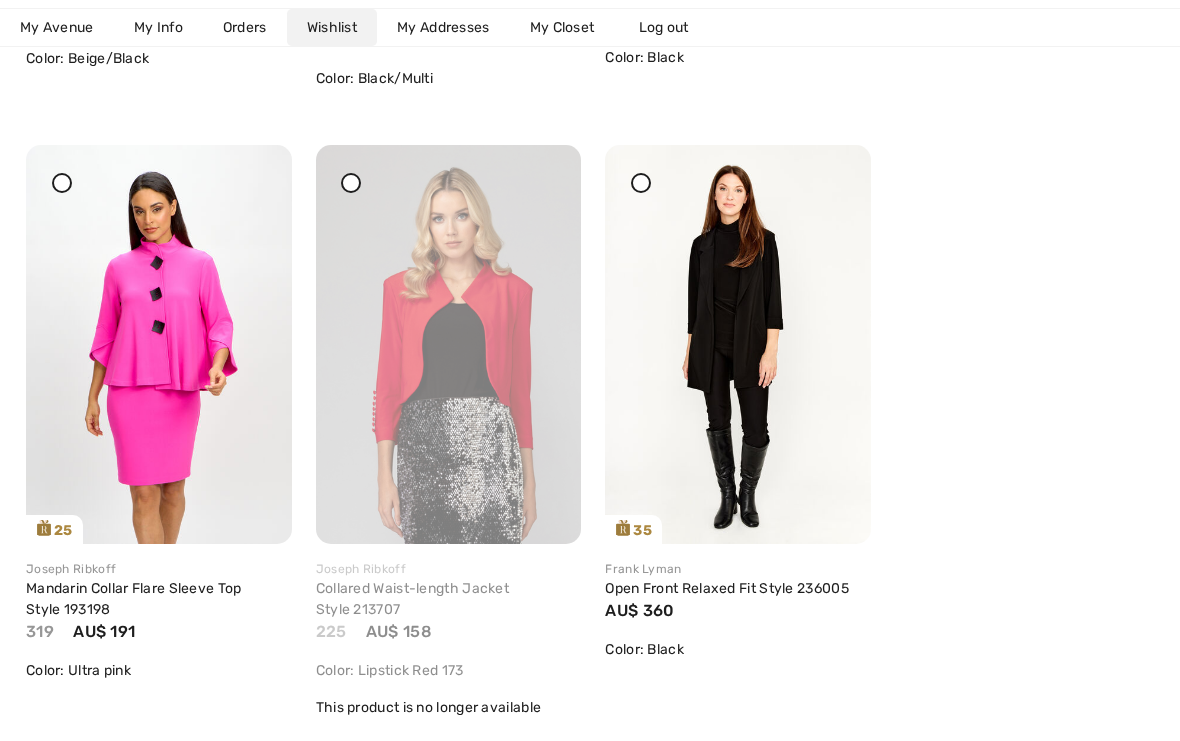 click at bounding box center (253, 159) 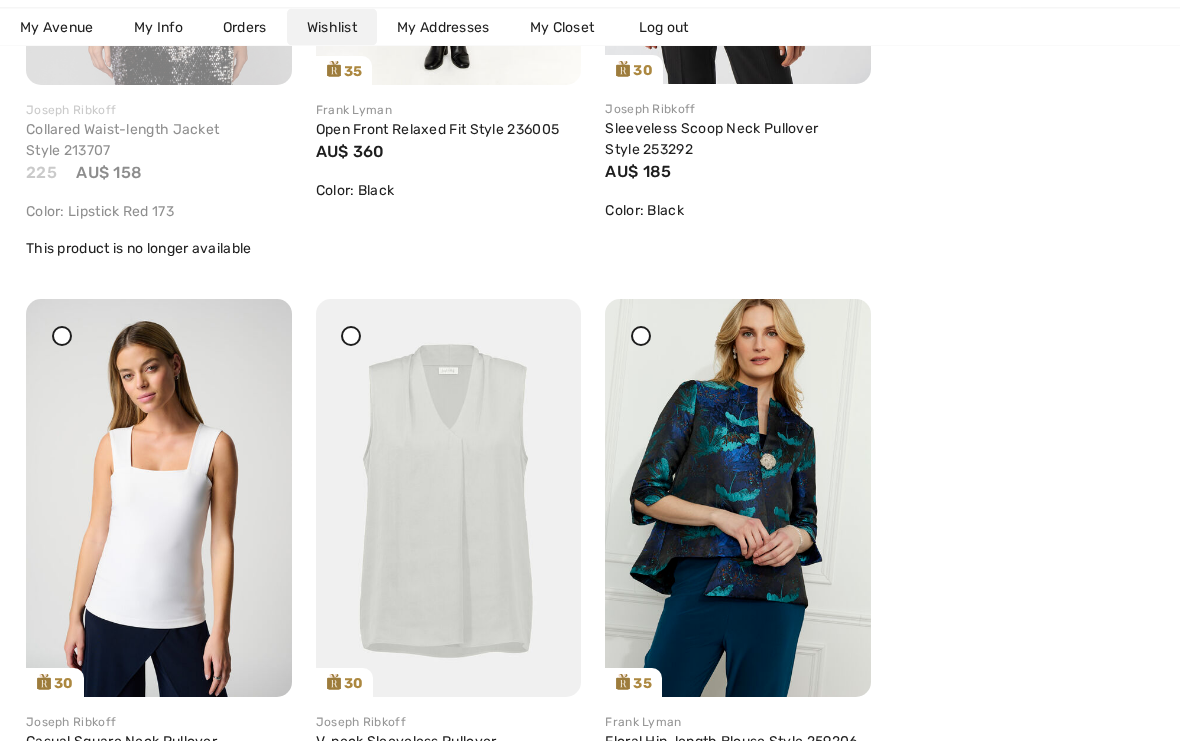 scroll, scrollTop: 2510, scrollLeft: 0, axis: vertical 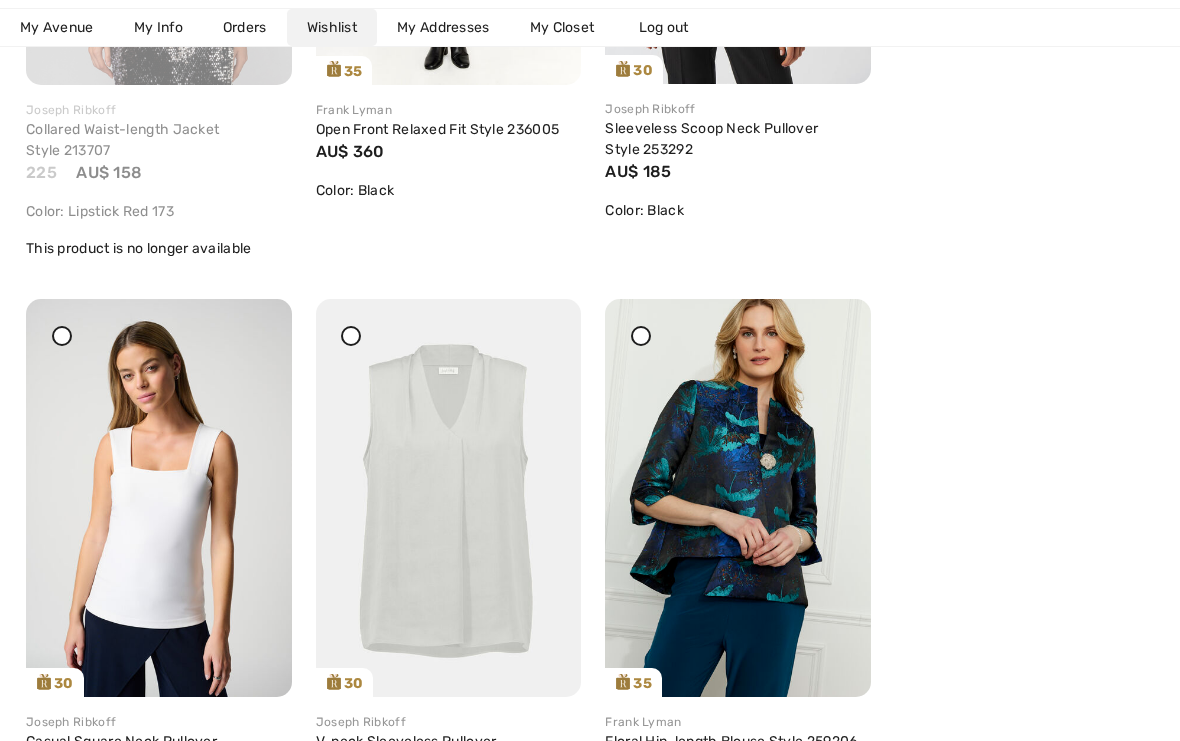 click at bounding box center (738, 498) 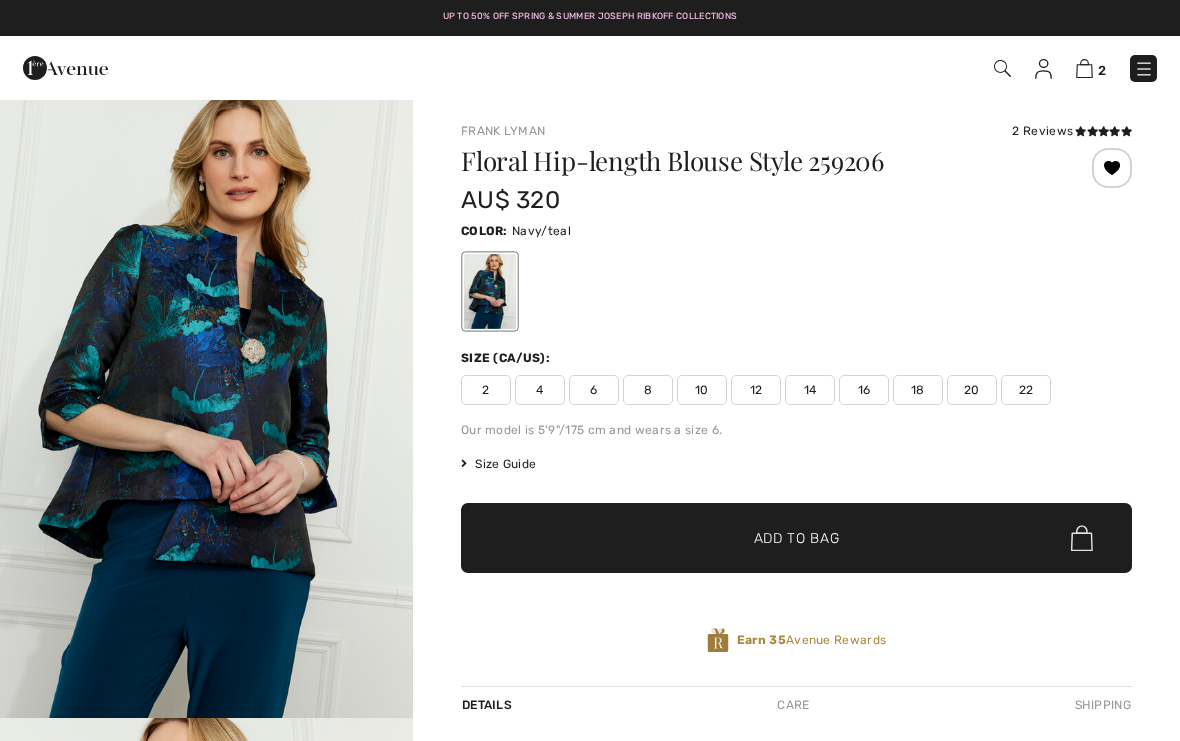 scroll, scrollTop: 0, scrollLeft: 0, axis: both 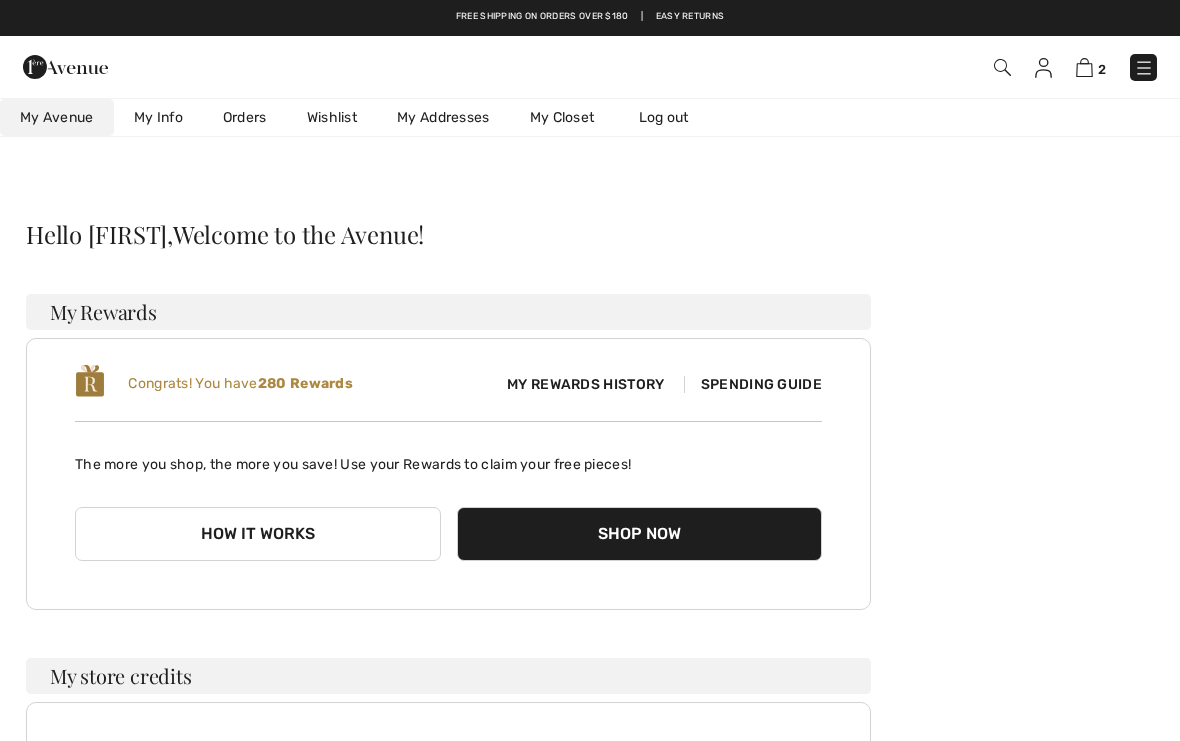 click on "Wishlist" at bounding box center (332, 117) 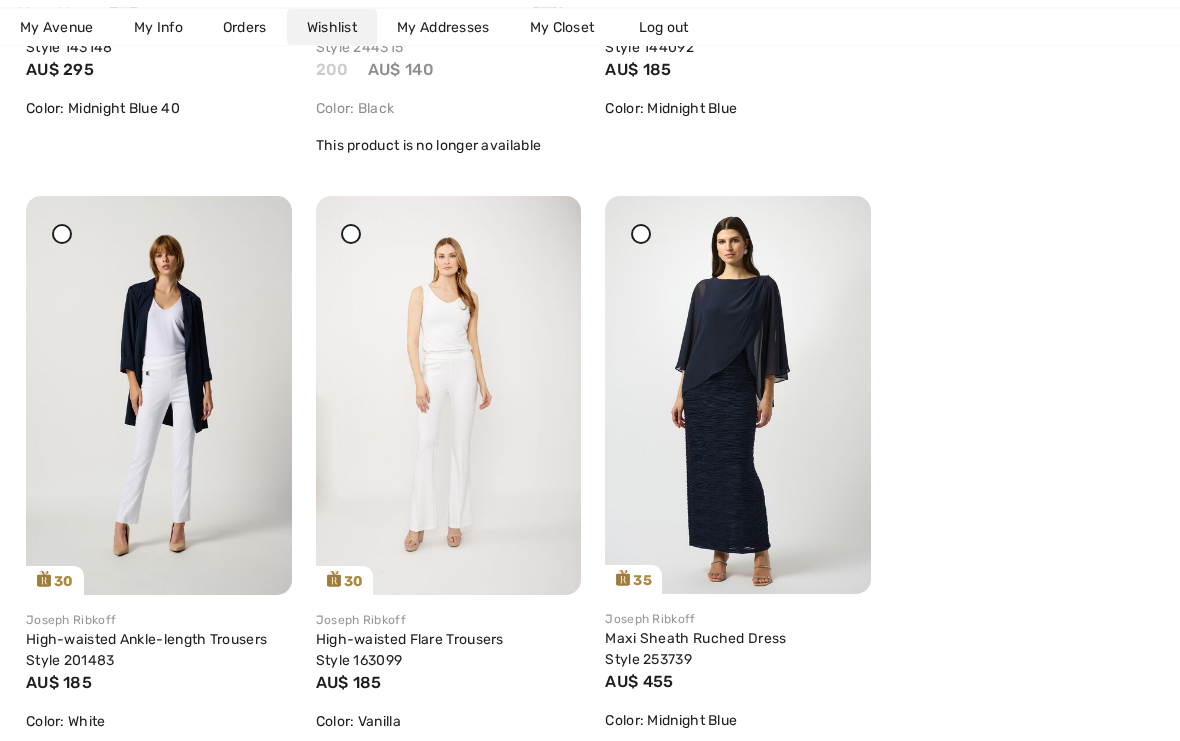 scroll, scrollTop: 4999, scrollLeft: 0, axis: vertical 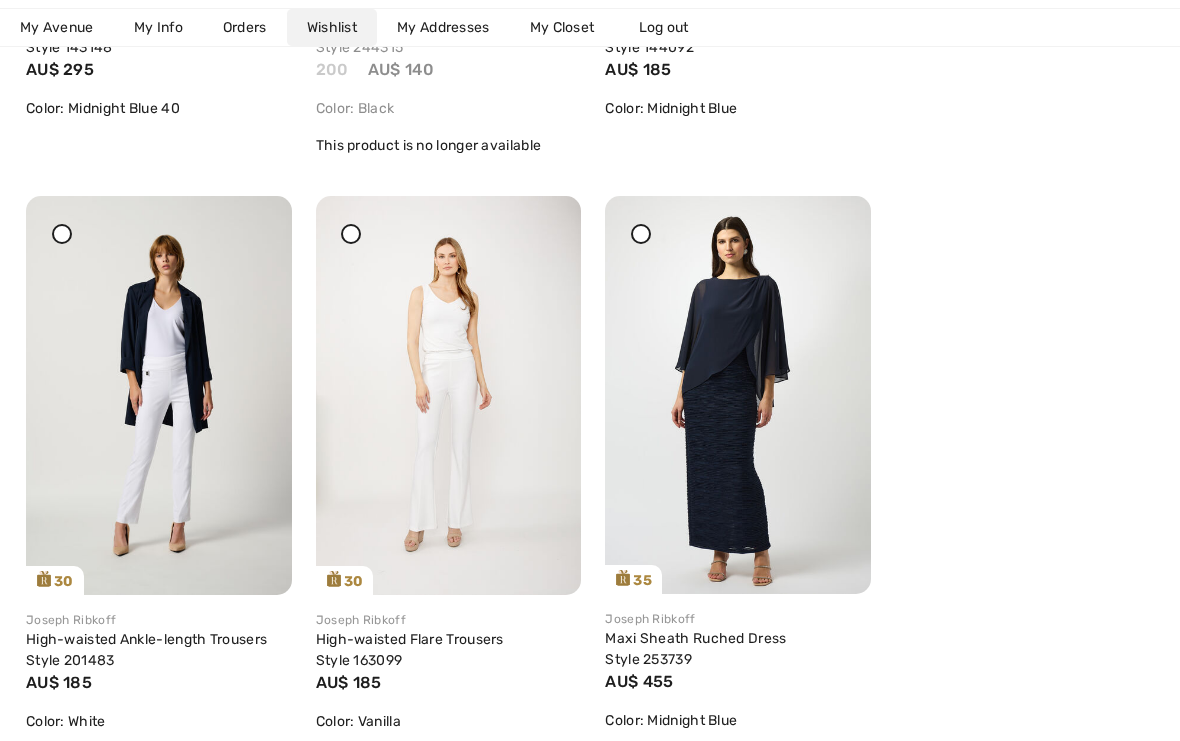 click at bounding box center (738, 395) 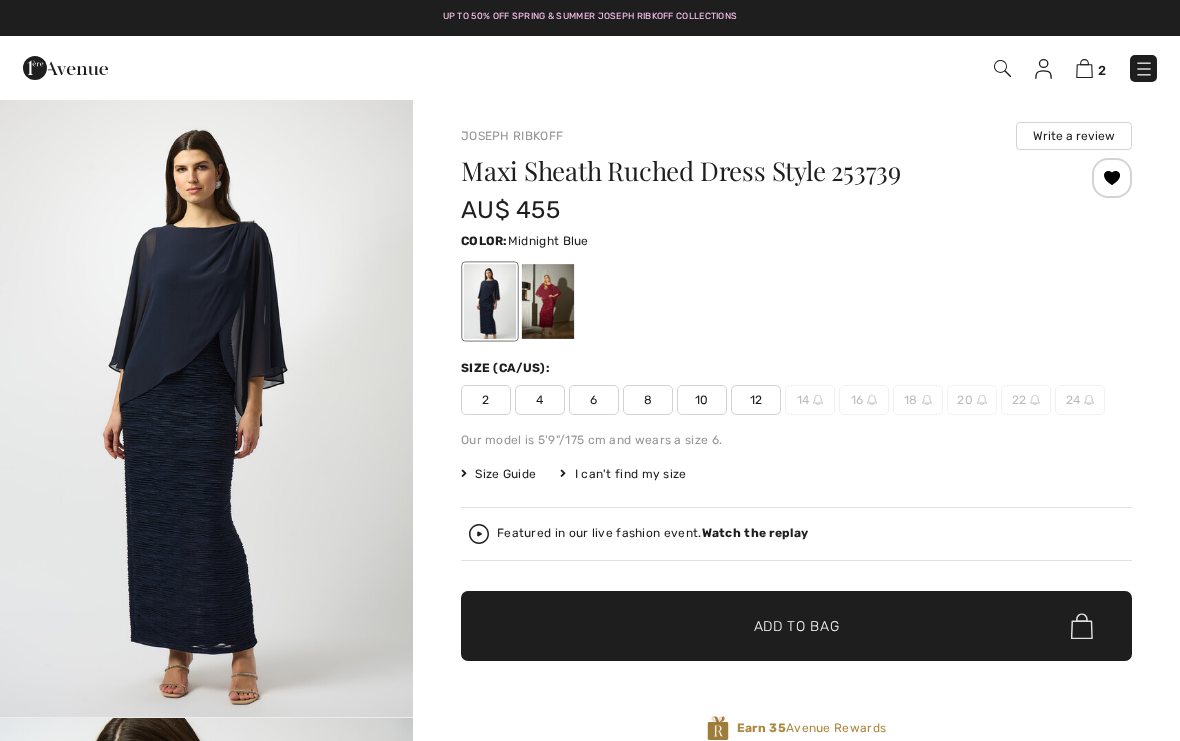 scroll, scrollTop: 0, scrollLeft: 0, axis: both 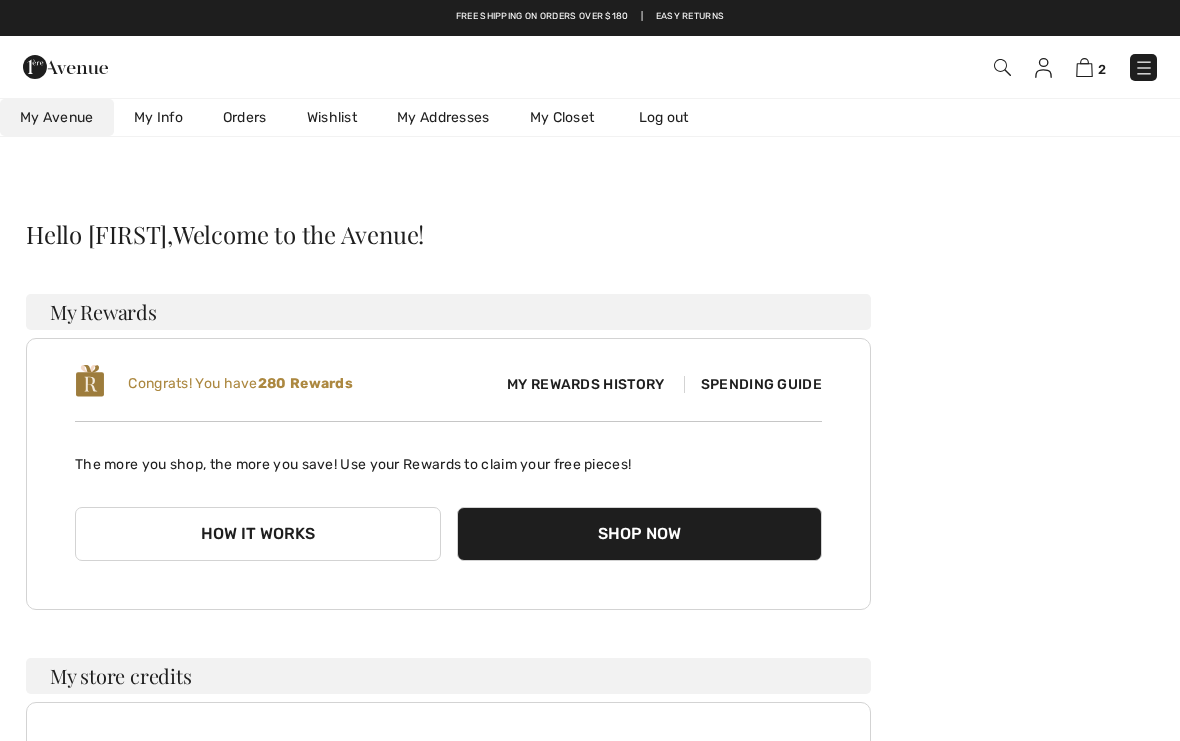 click on "Wishlist" at bounding box center (332, 117) 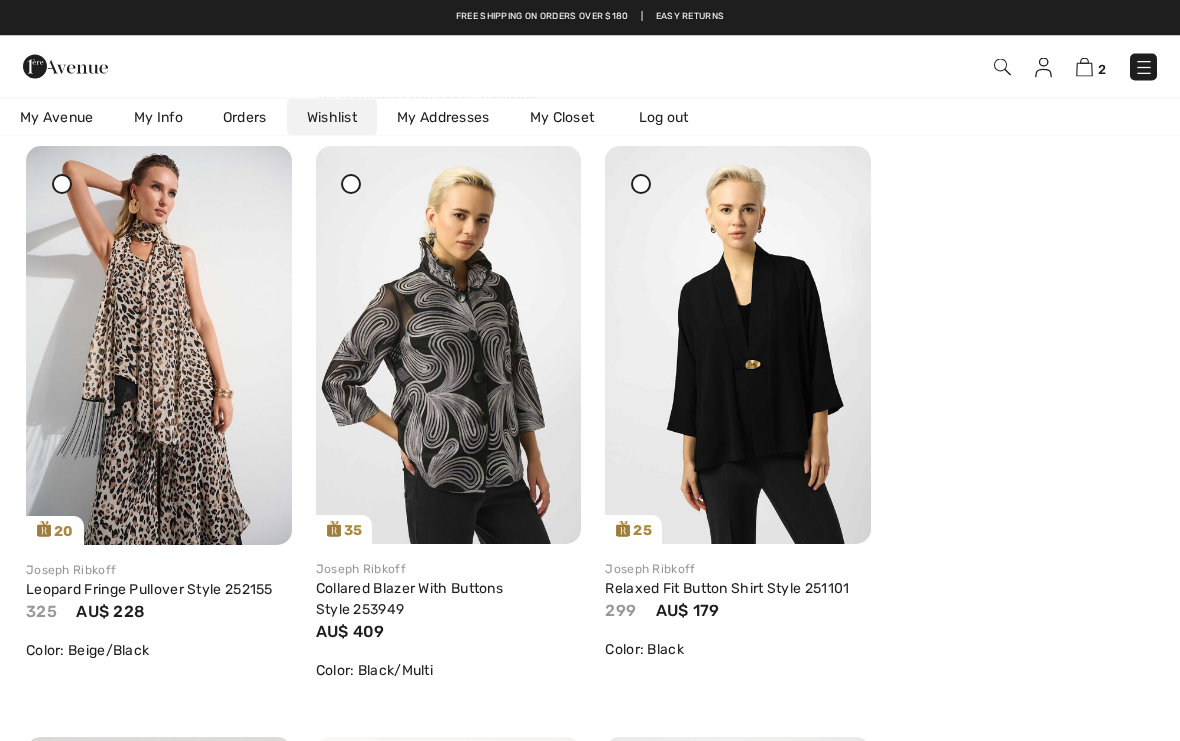 scroll, scrollTop: 1459, scrollLeft: 0, axis: vertical 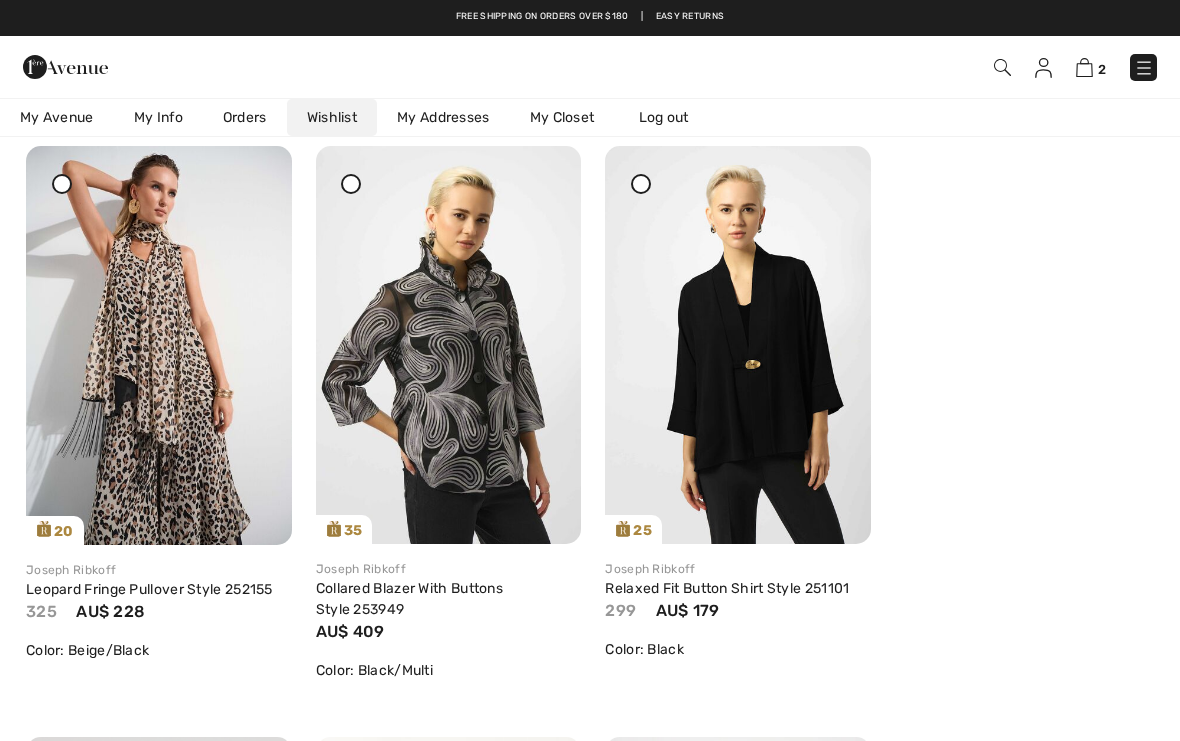 click at bounding box center (159, 345) 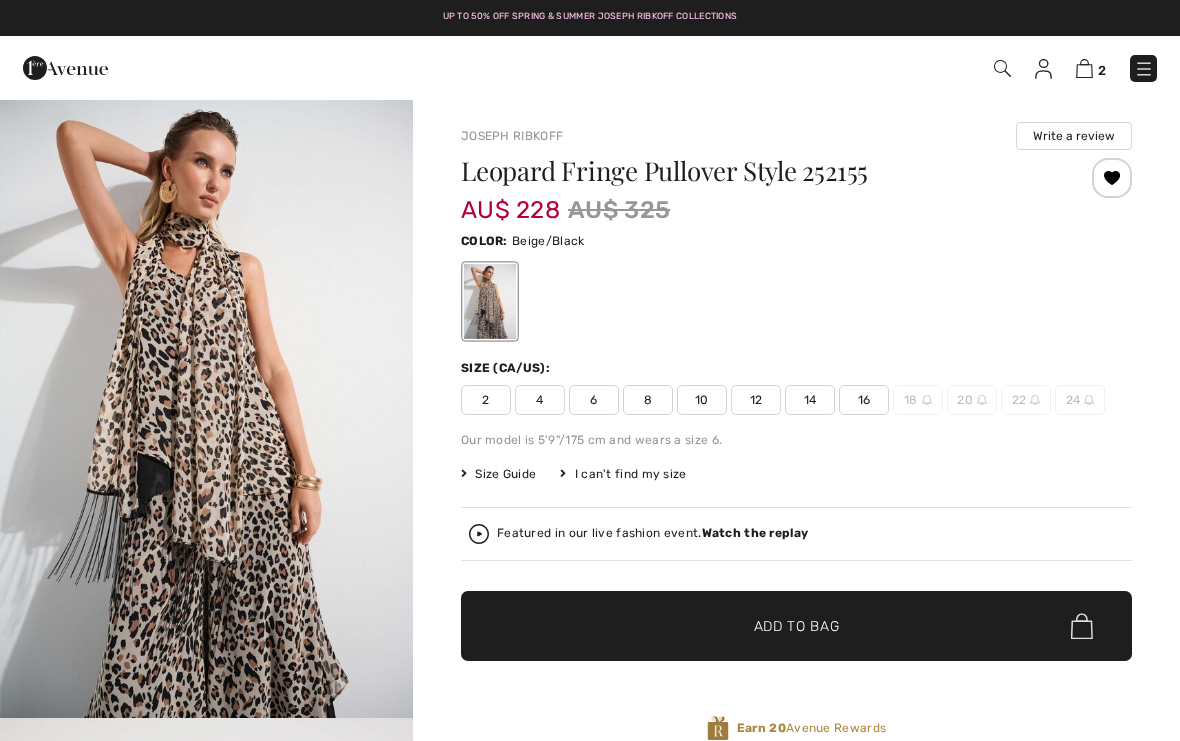 scroll, scrollTop: 0, scrollLeft: 0, axis: both 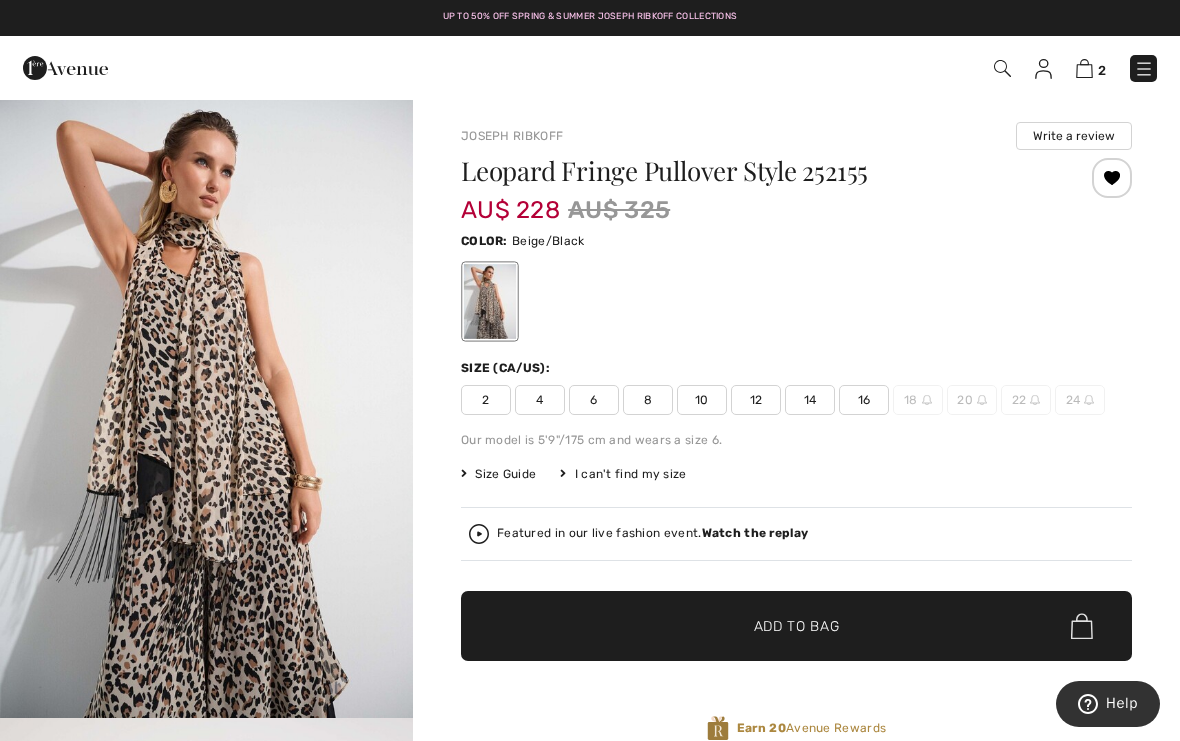 click at bounding box center (1112, 178) 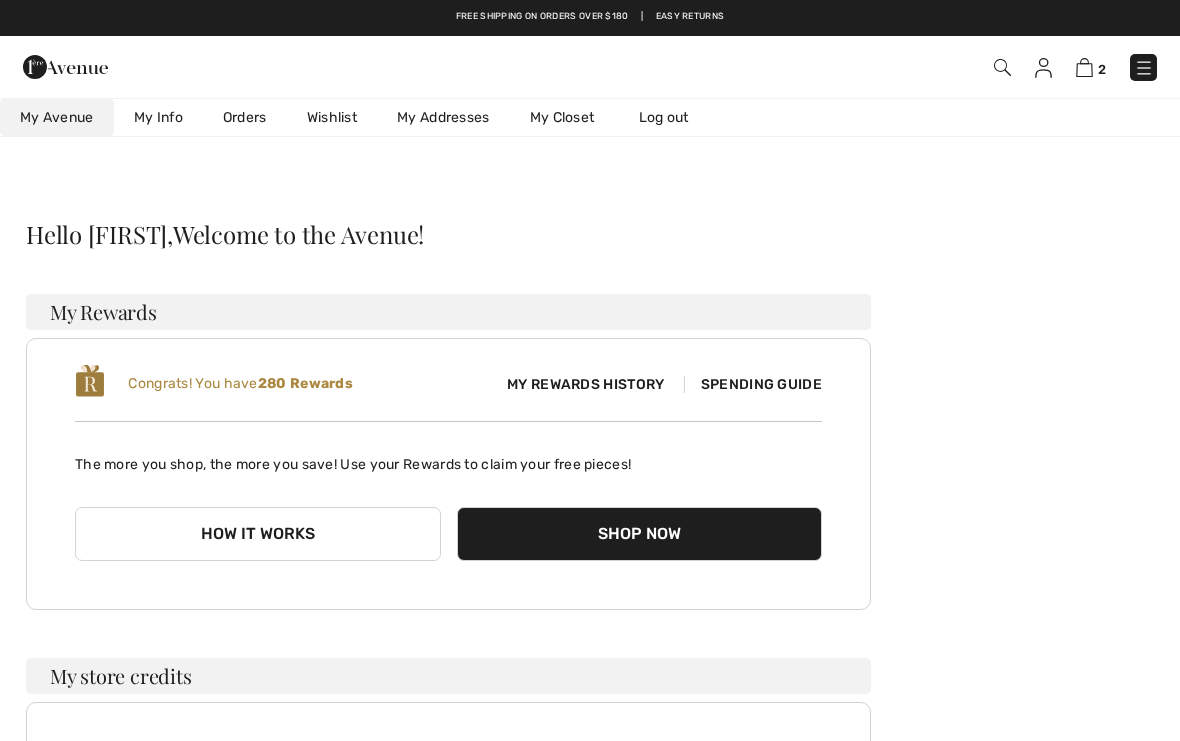scroll, scrollTop: 0, scrollLeft: 0, axis: both 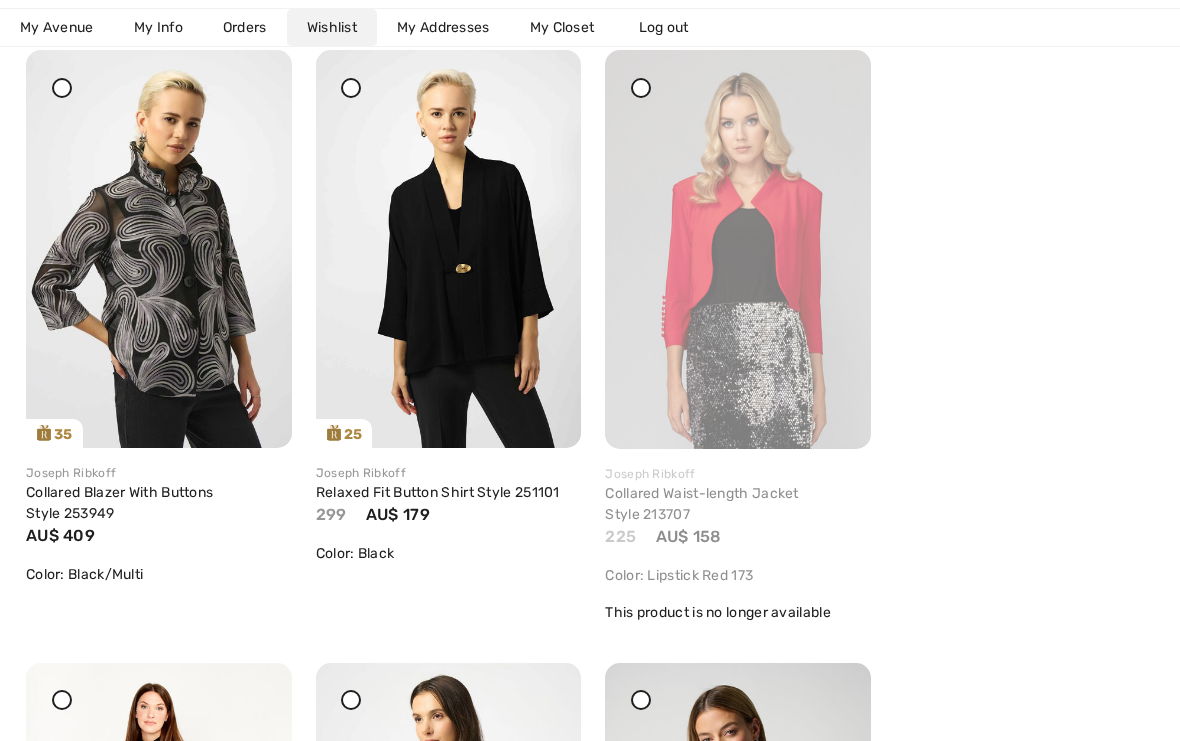 click at bounding box center (253, 64) 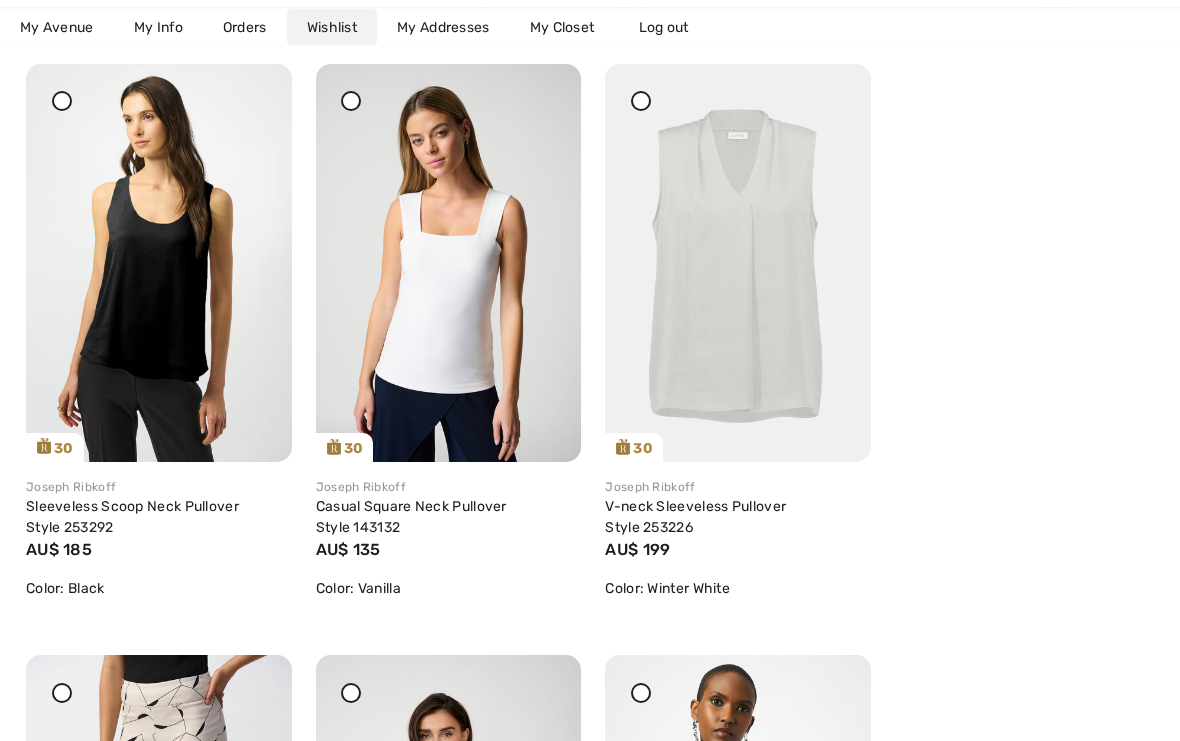scroll, scrollTop: 2169, scrollLeft: 0, axis: vertical 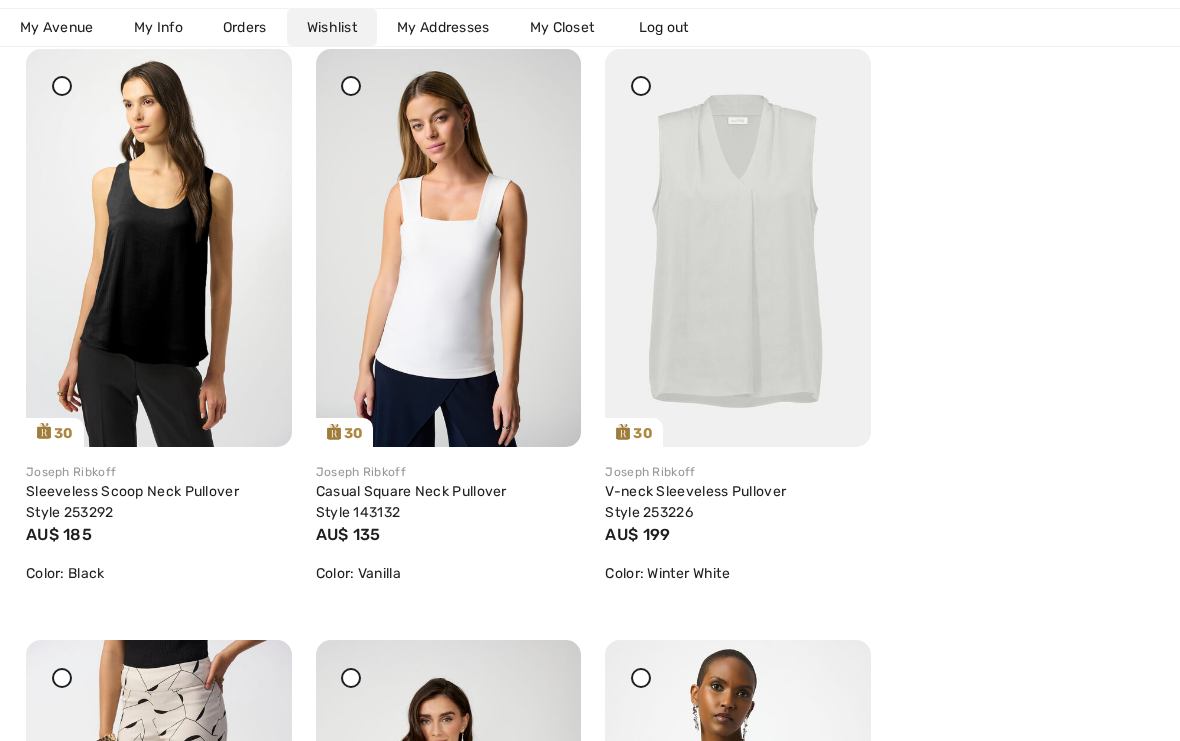 click at bounding box center (542, 63) 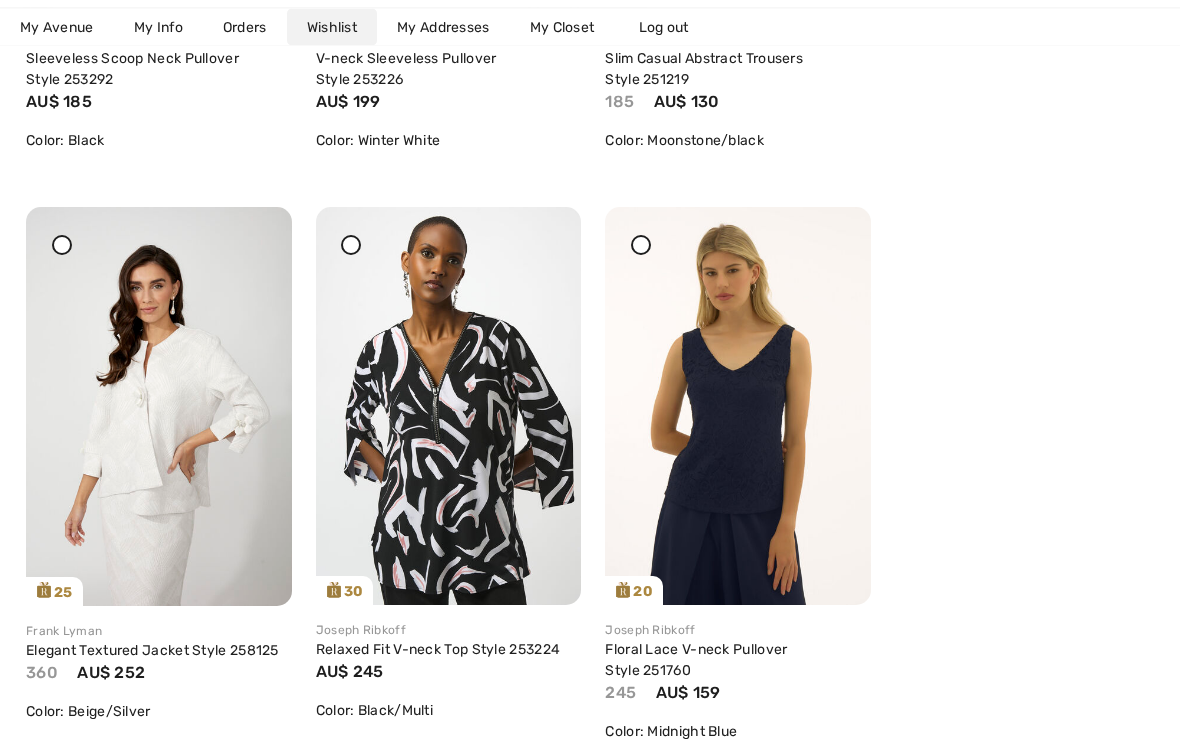scroll, scrollTop: 2602, scrollLeft: 0, axis: vertical 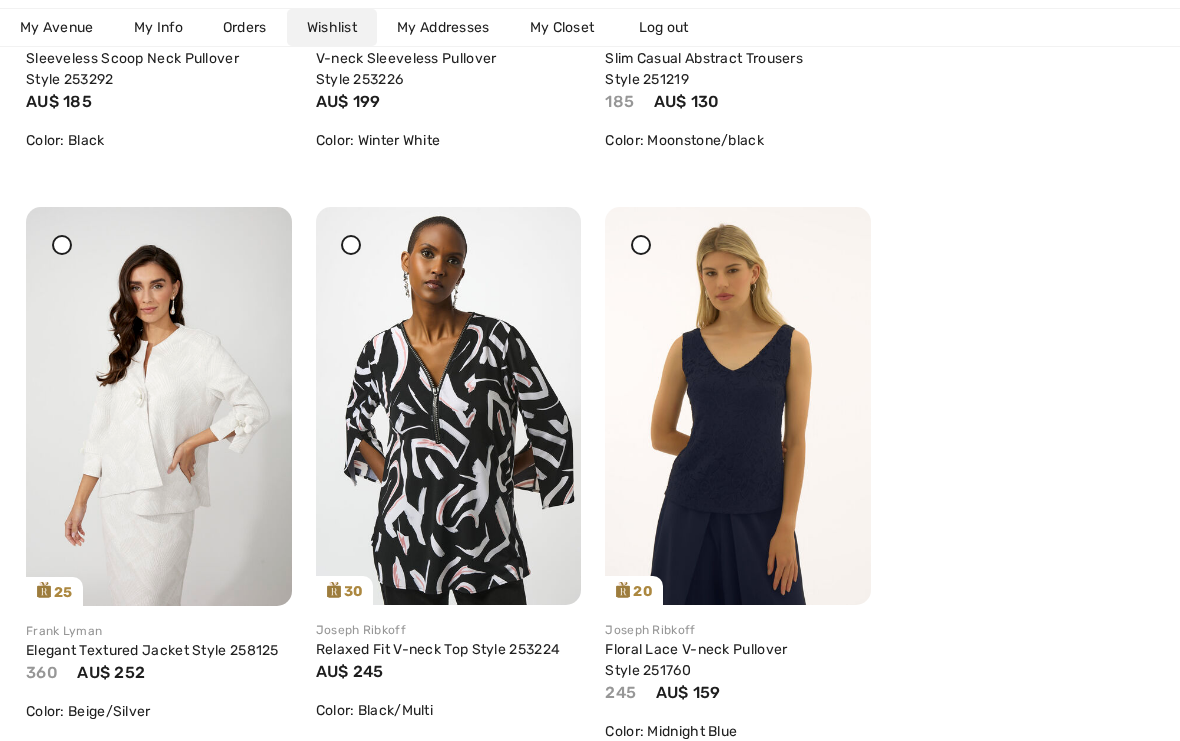 click at bounding box center [738, 406] 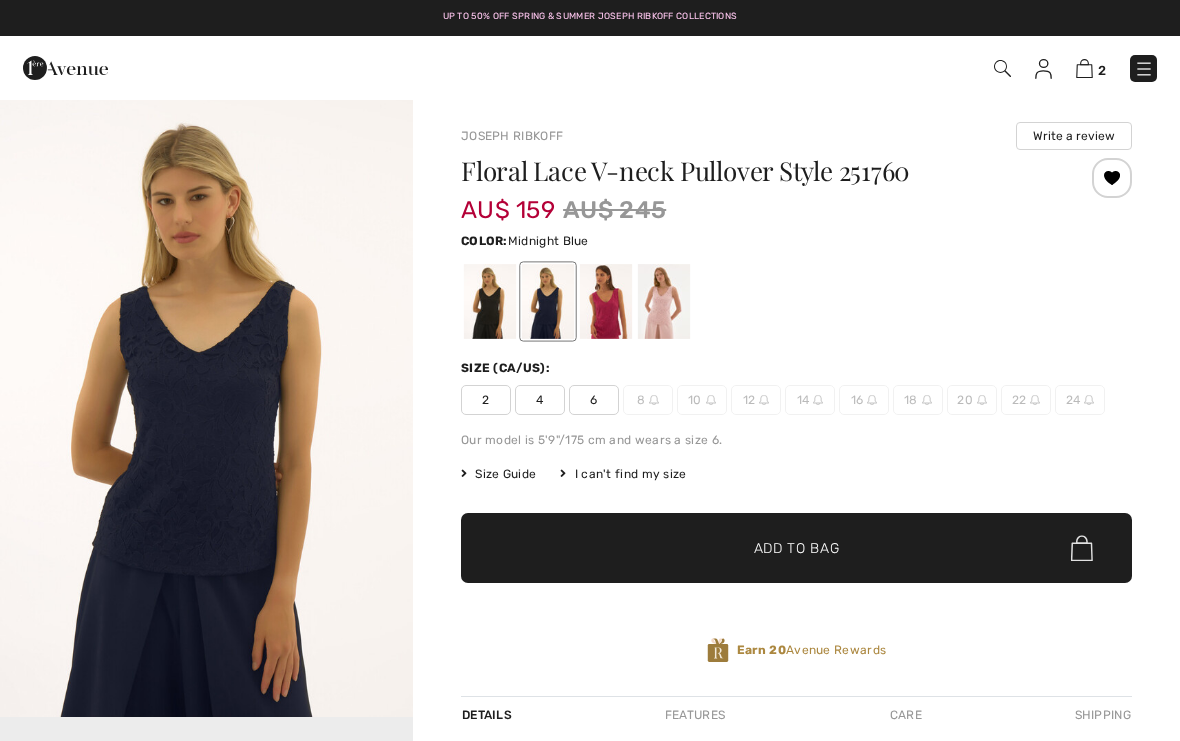 scroll, scrollTop: 0, scrollLeft: 0, axis: both 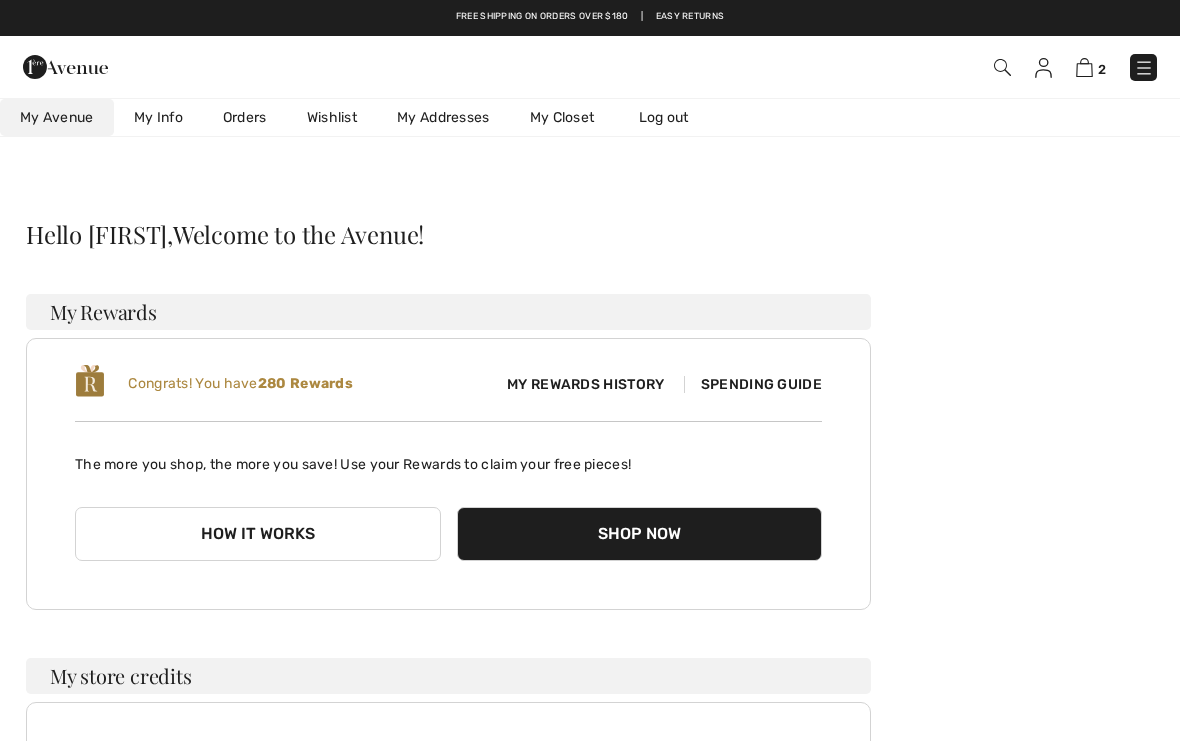 click on "Wishlist" at bounding box center (332, 117) 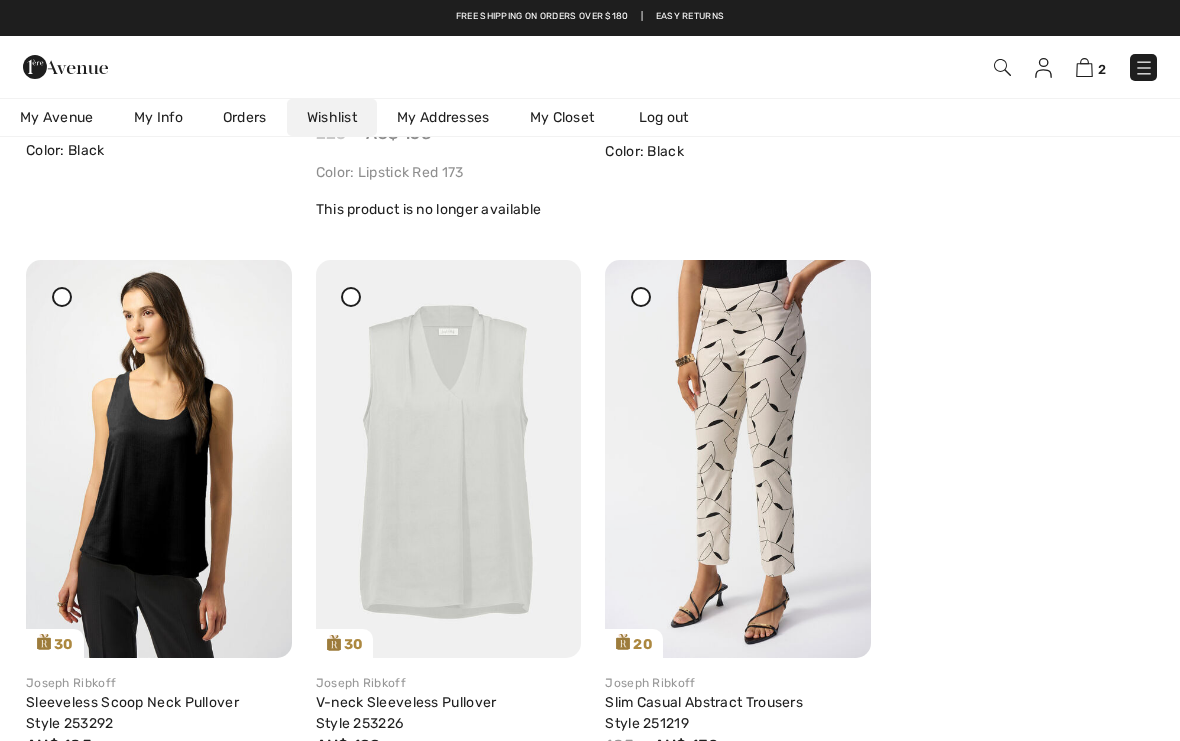 scroll, scrollTop: 1955, scrollLeft: 0, axis: vertical 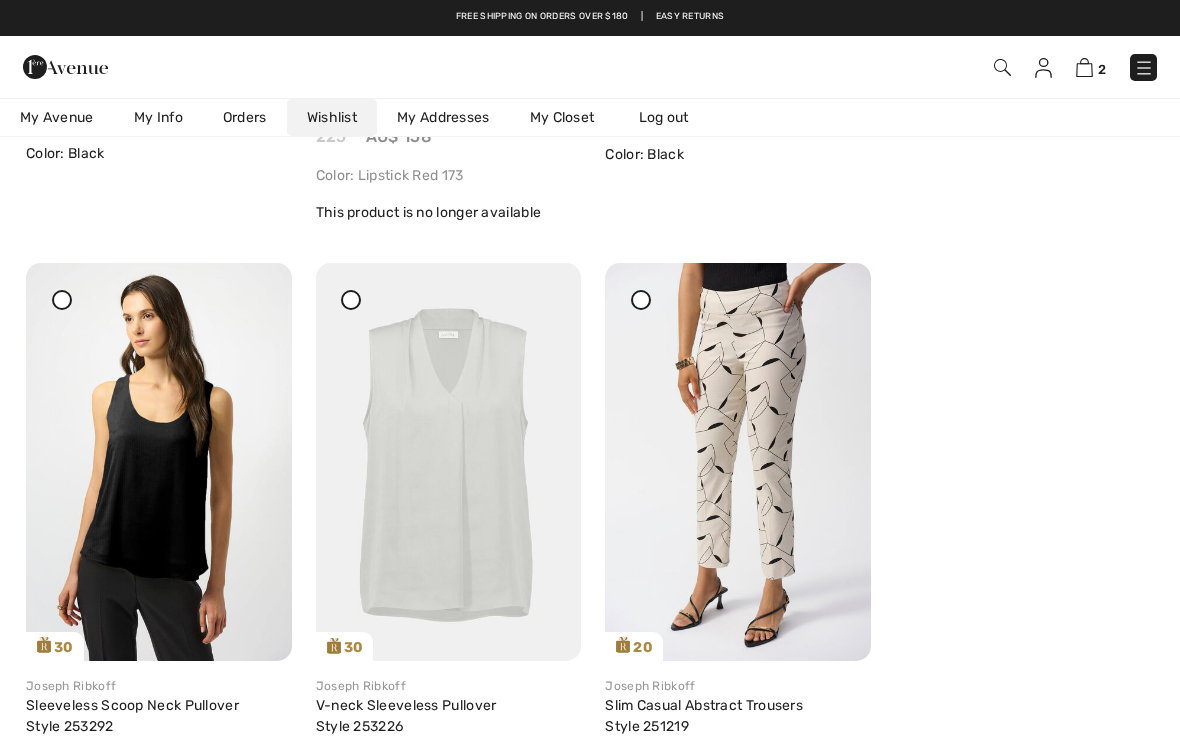 click at bounding box center (738, 462) 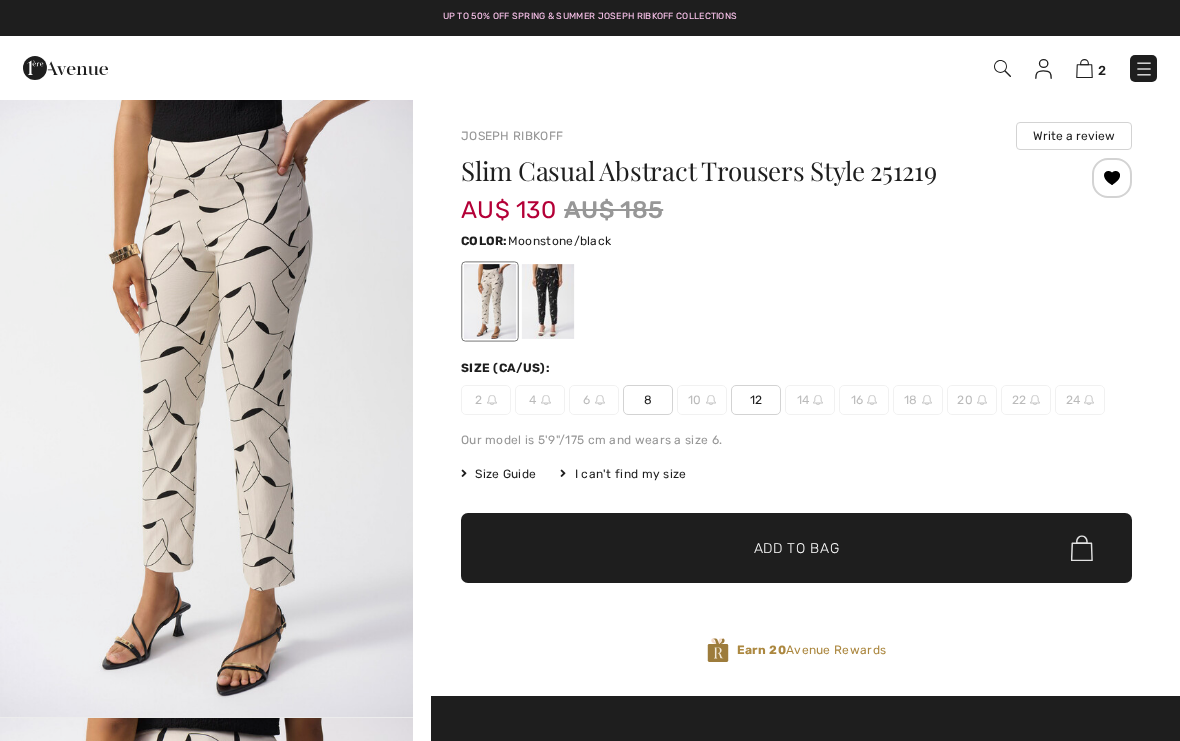 scroll, scrollTop: 0, scrollLeft: 0, axis: both 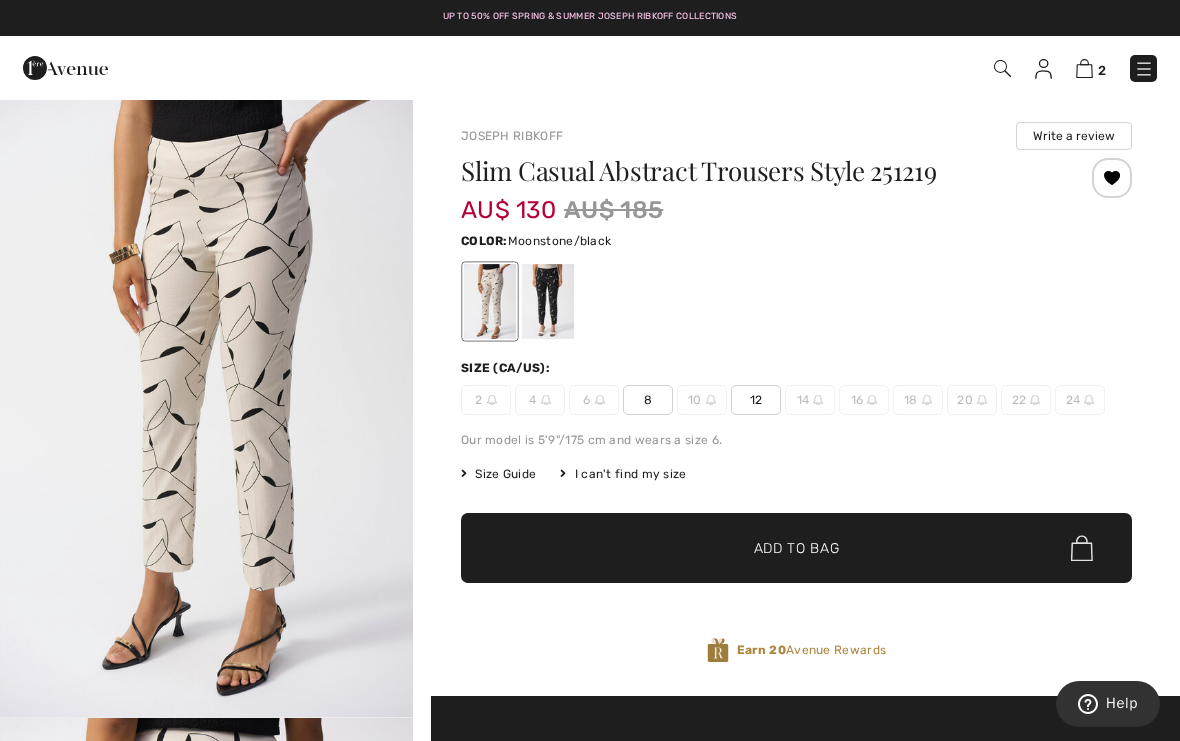click at bounding box center [1112, 178] 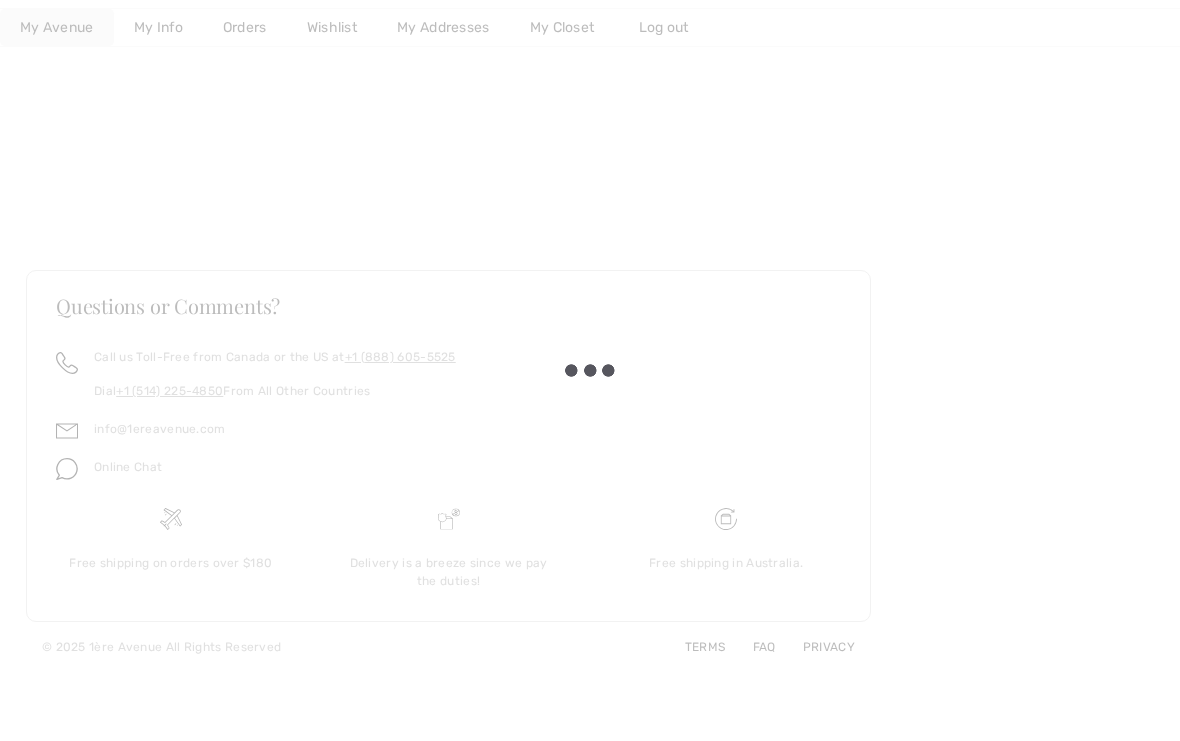 scroll, scrollTop: 0, scrollLeft: 0, axis: both 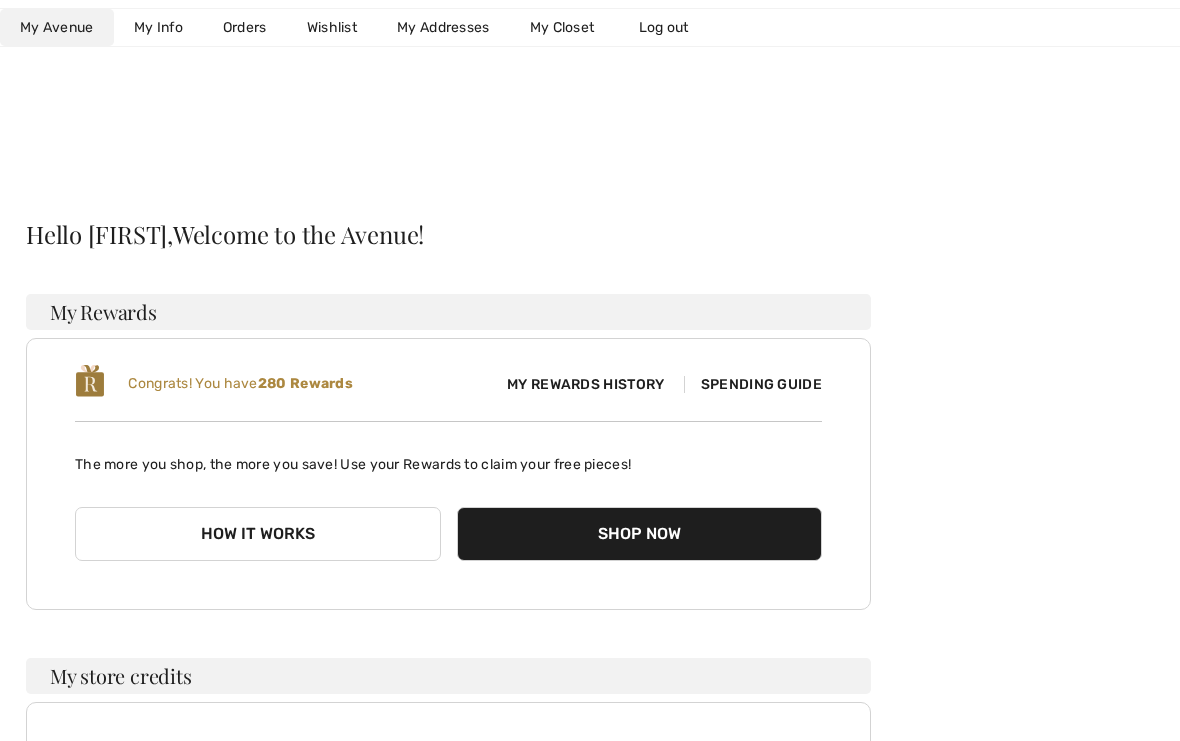 click on "Wishlist" at bounding box center (332, 27) 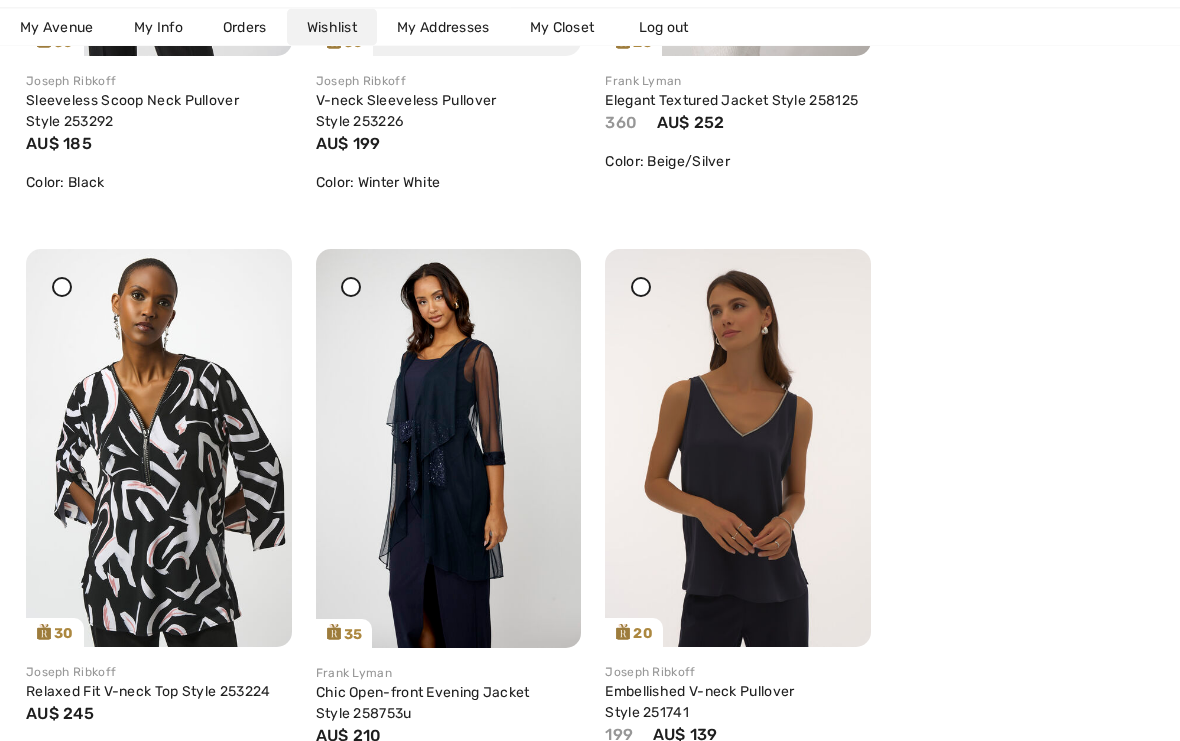 scroll, scrollTop: 2566, scrollLeft: 0, axis: vertical 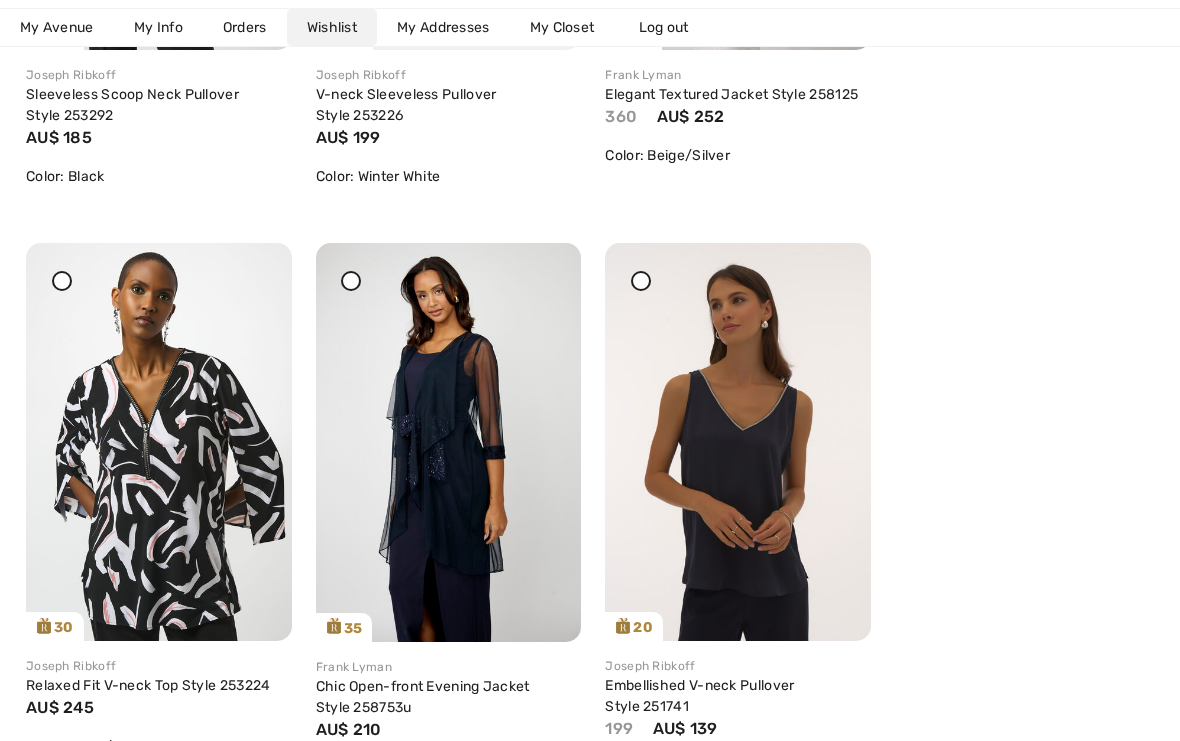 click at bounding box center [542, 257] 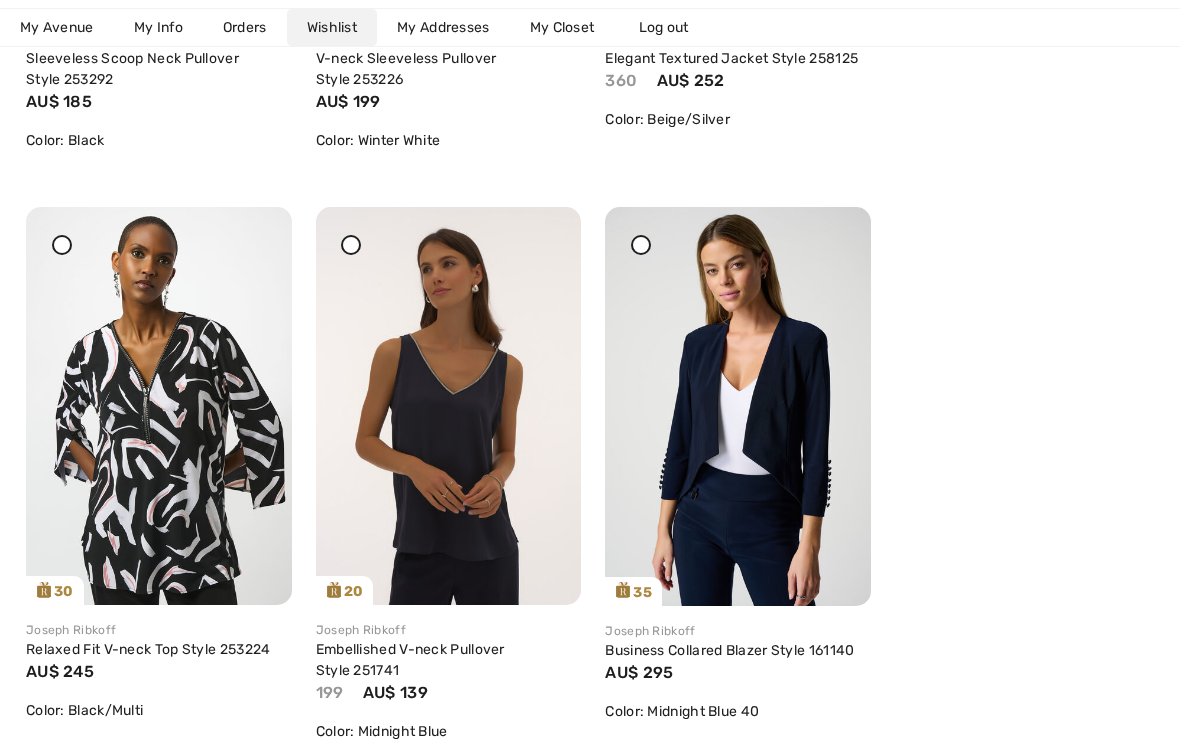 click at bounding box center [449, 406] 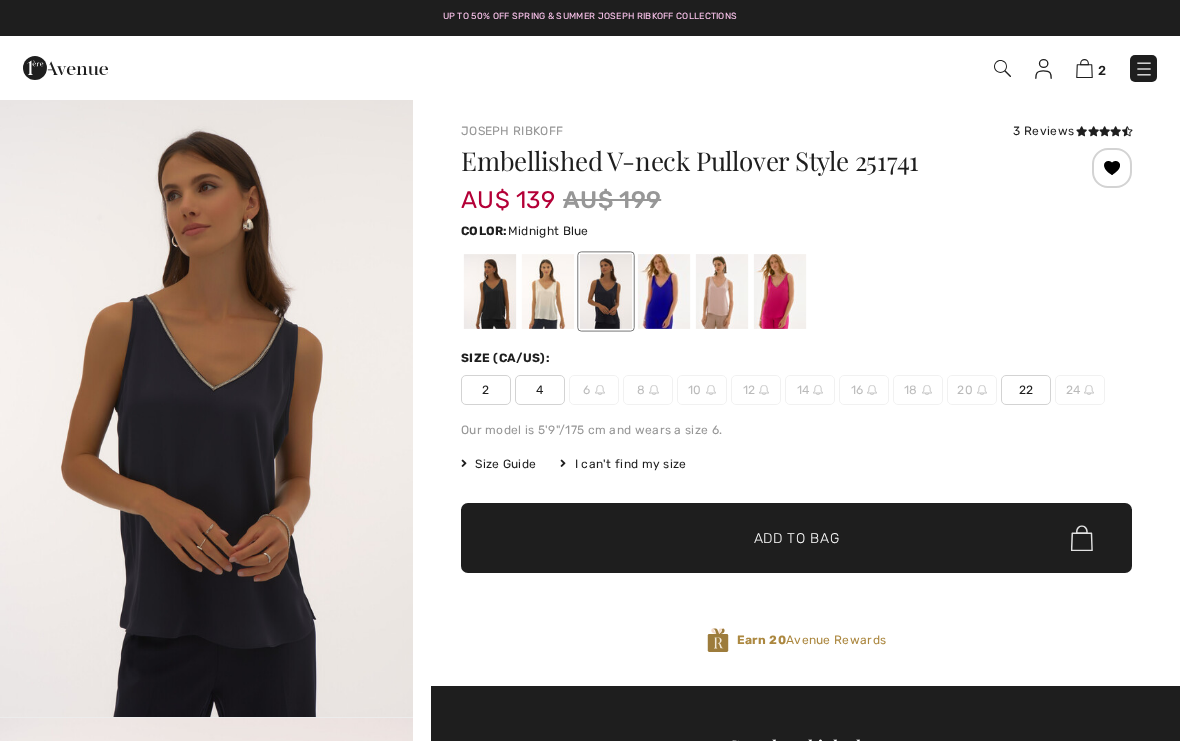 scroll, scrollTop: 0, scrollLeft: 0, axis: both 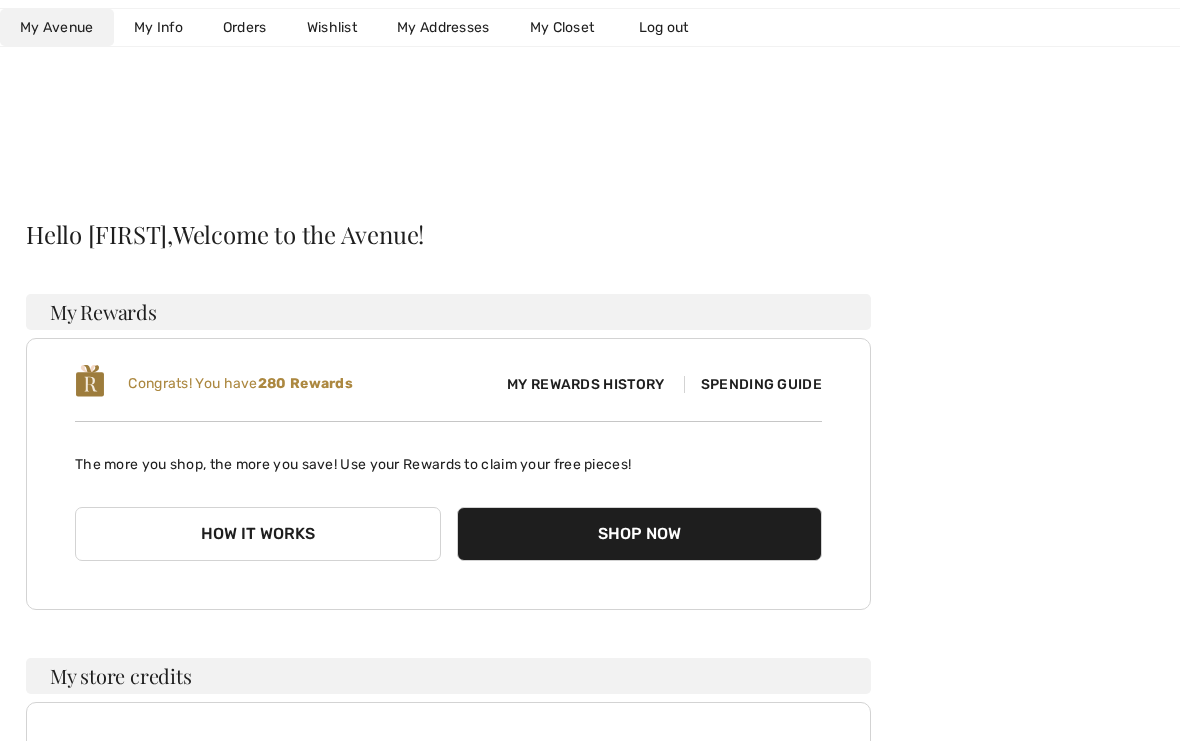 click on "Wishlist" at bounding box center (332, 27) 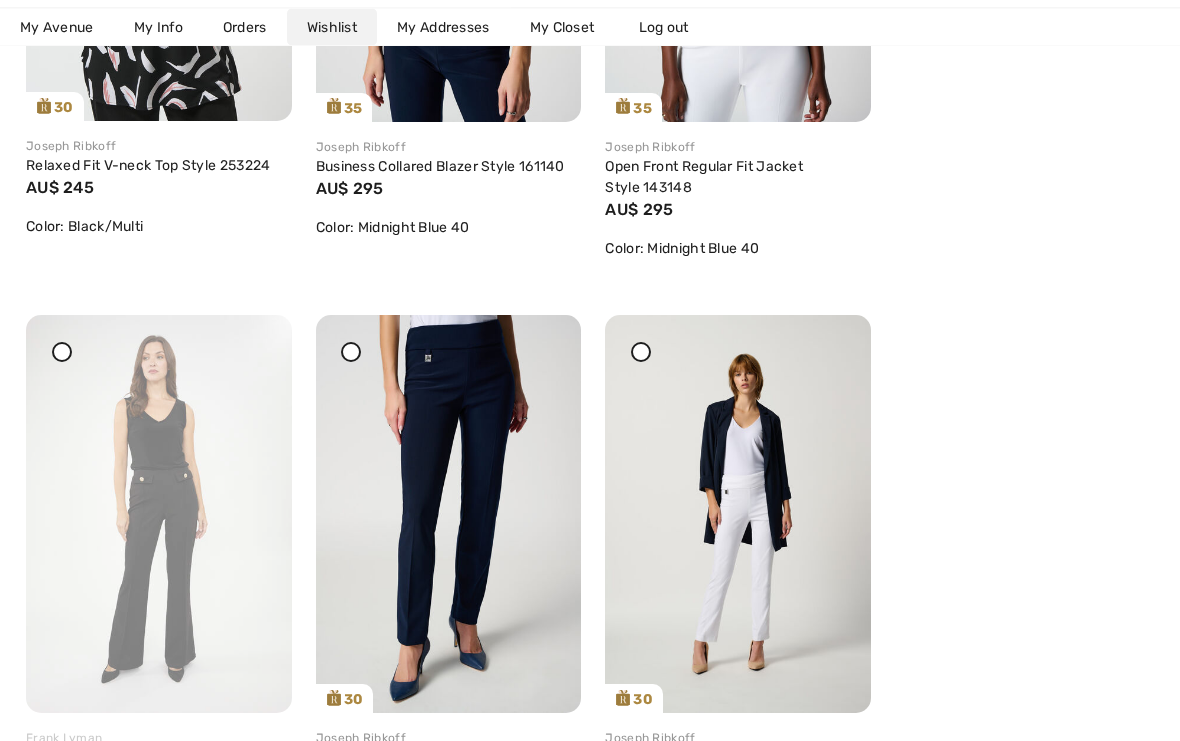 scroll, scrollTop: 3087, scrollLeft: 0, axis: vertical 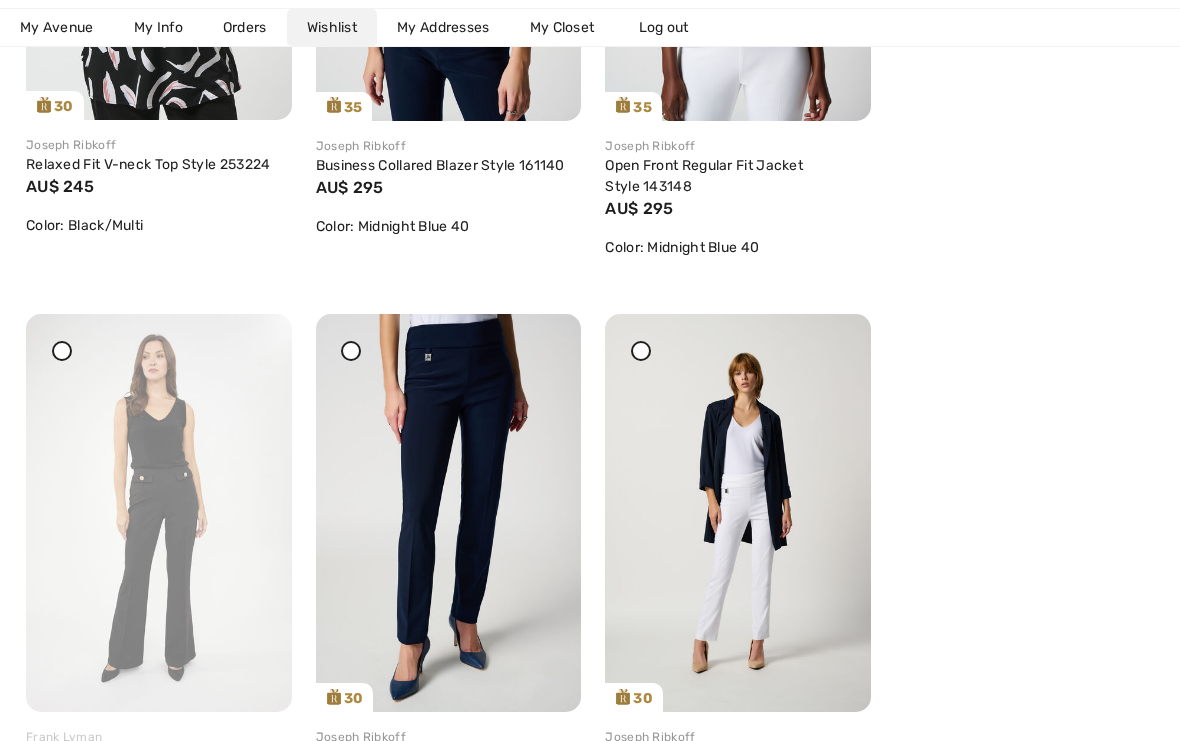 click at bounding box center (253, 328) 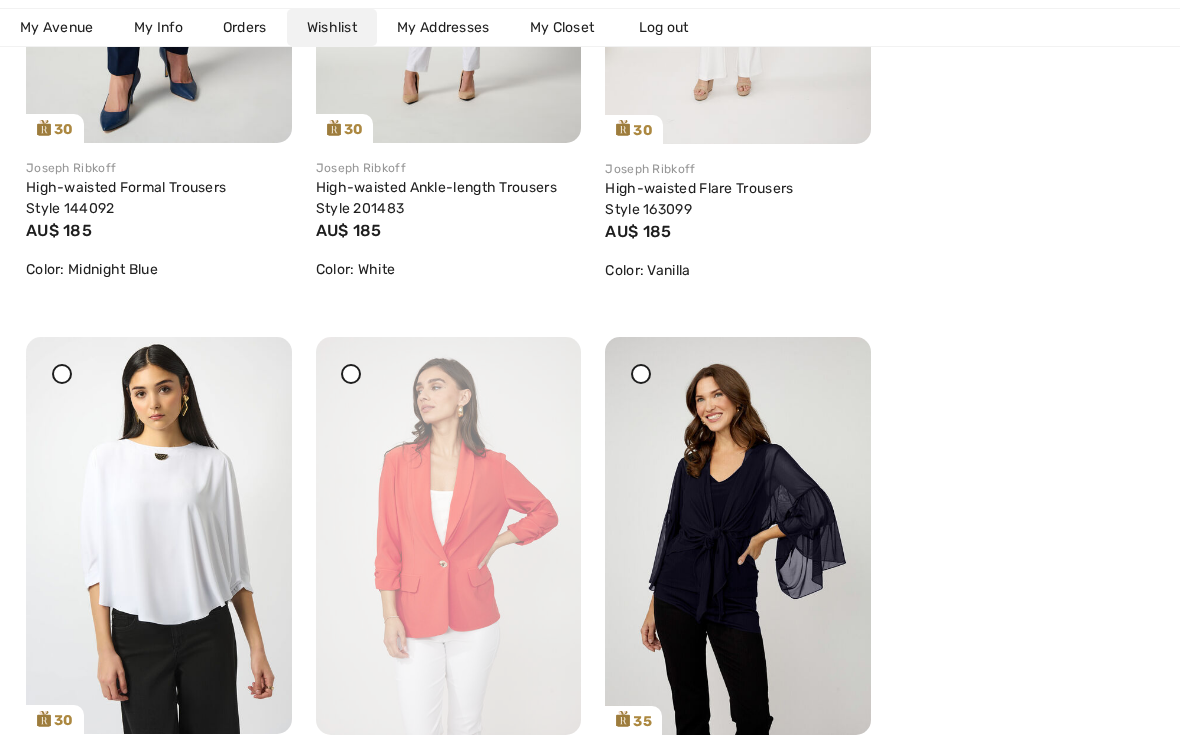 scroll, scrollTop: 3701, scrollLeft: 0, axis: vertical 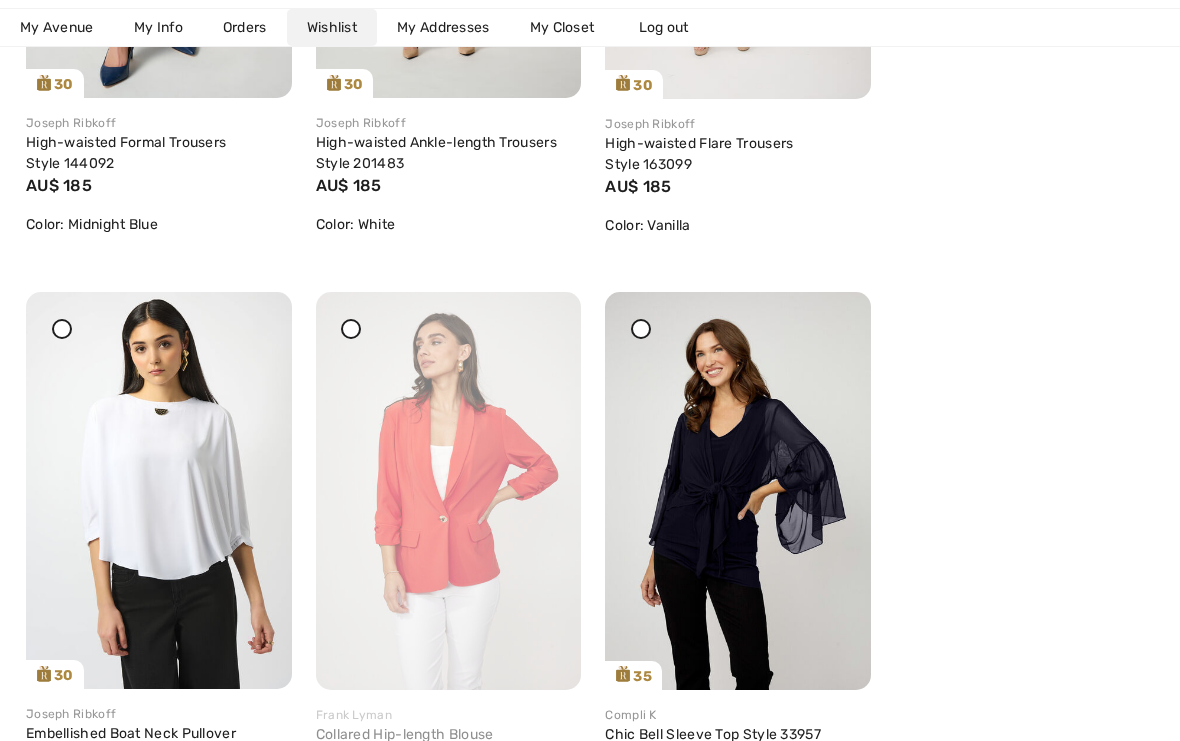 click at bounding box center (542, 306) 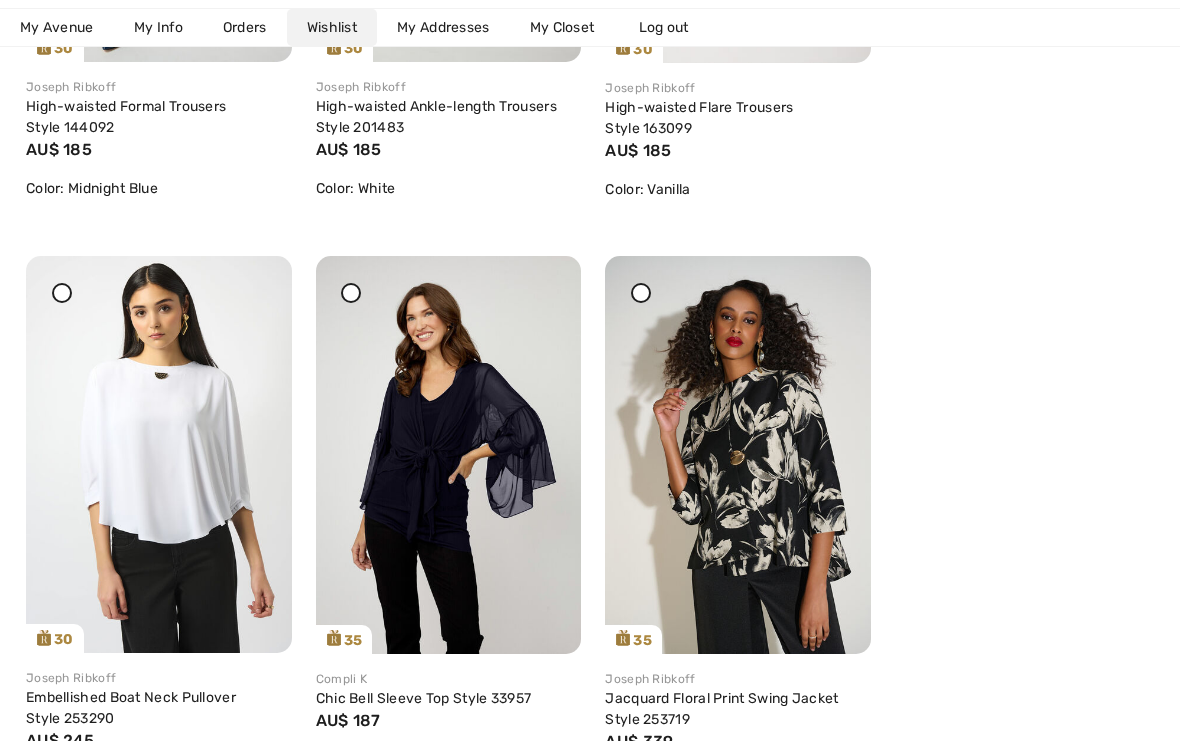click at bounding box center (449, 455) 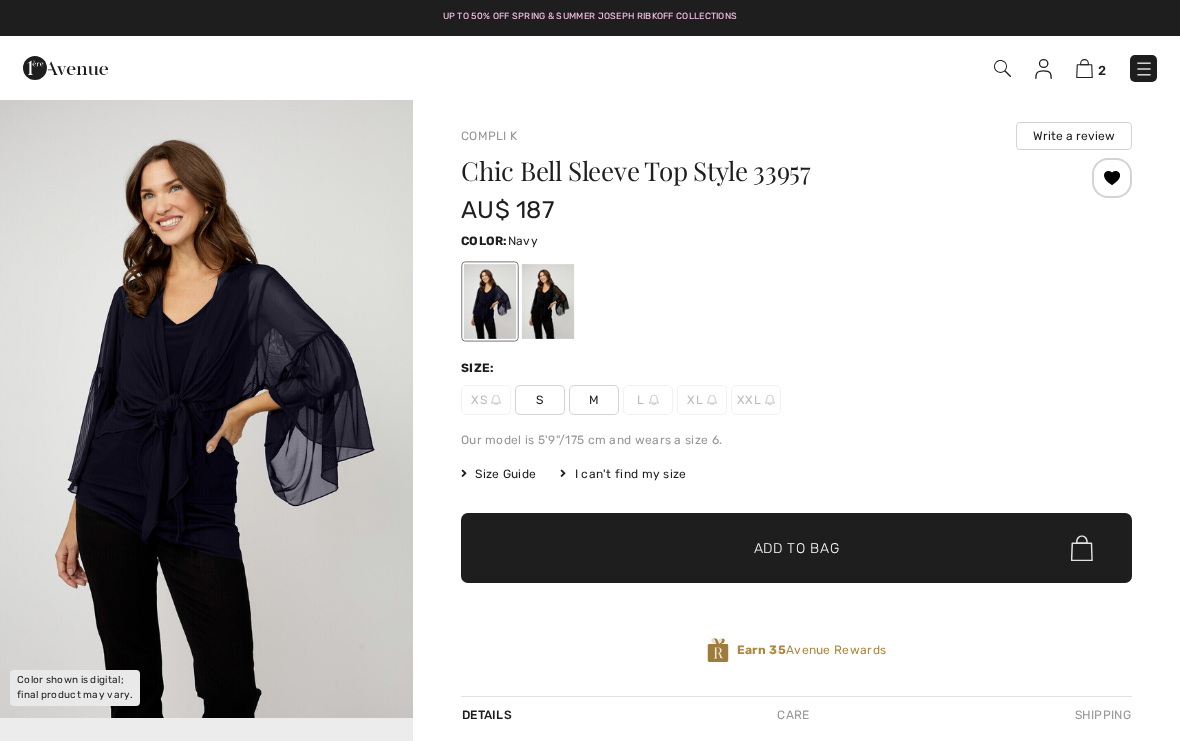 scroll, scrollTop: 0, scrollLeft: 0, axis: both 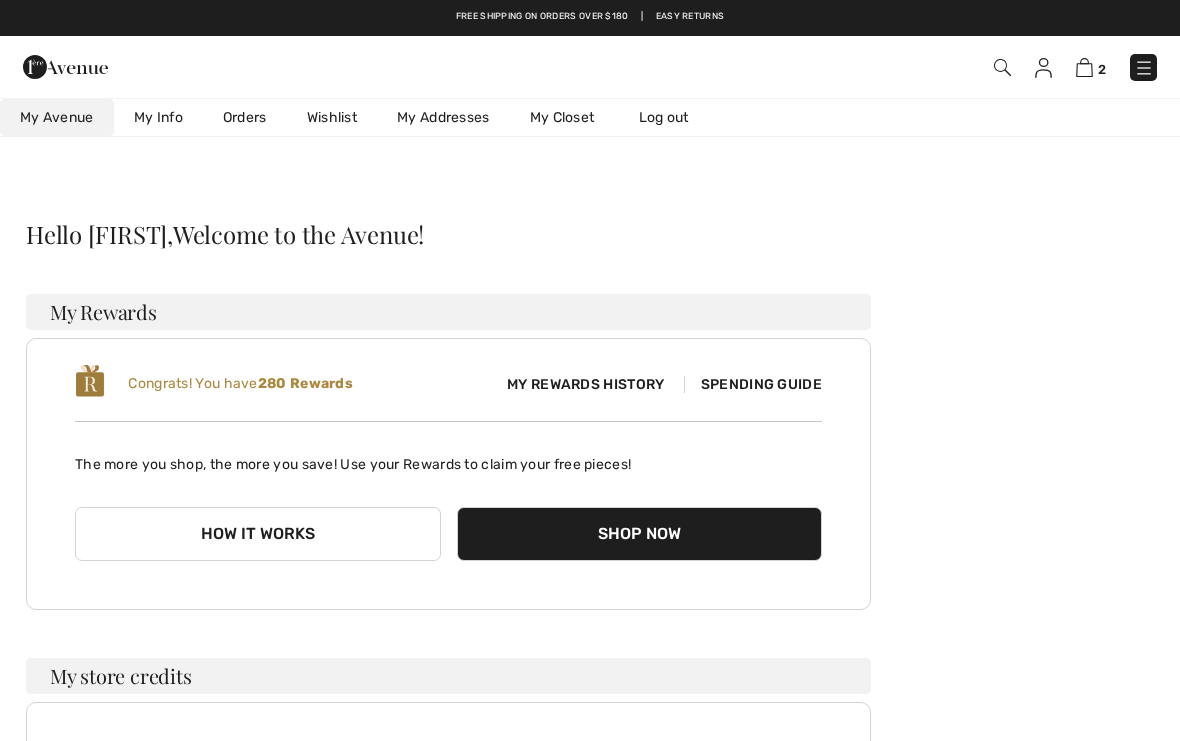 click on "Wishlist" at bounding box center (332, 117) 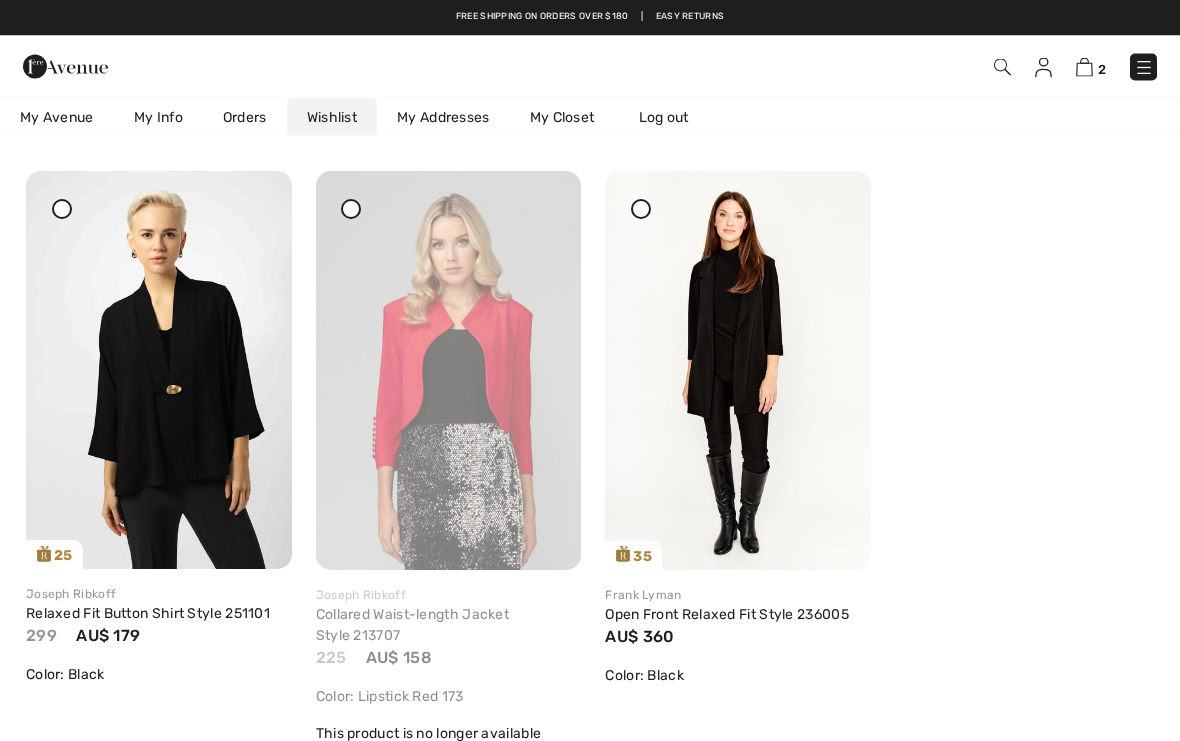 scroll, scrollTop: 1434, scrollLeft: 0, axis: vertical 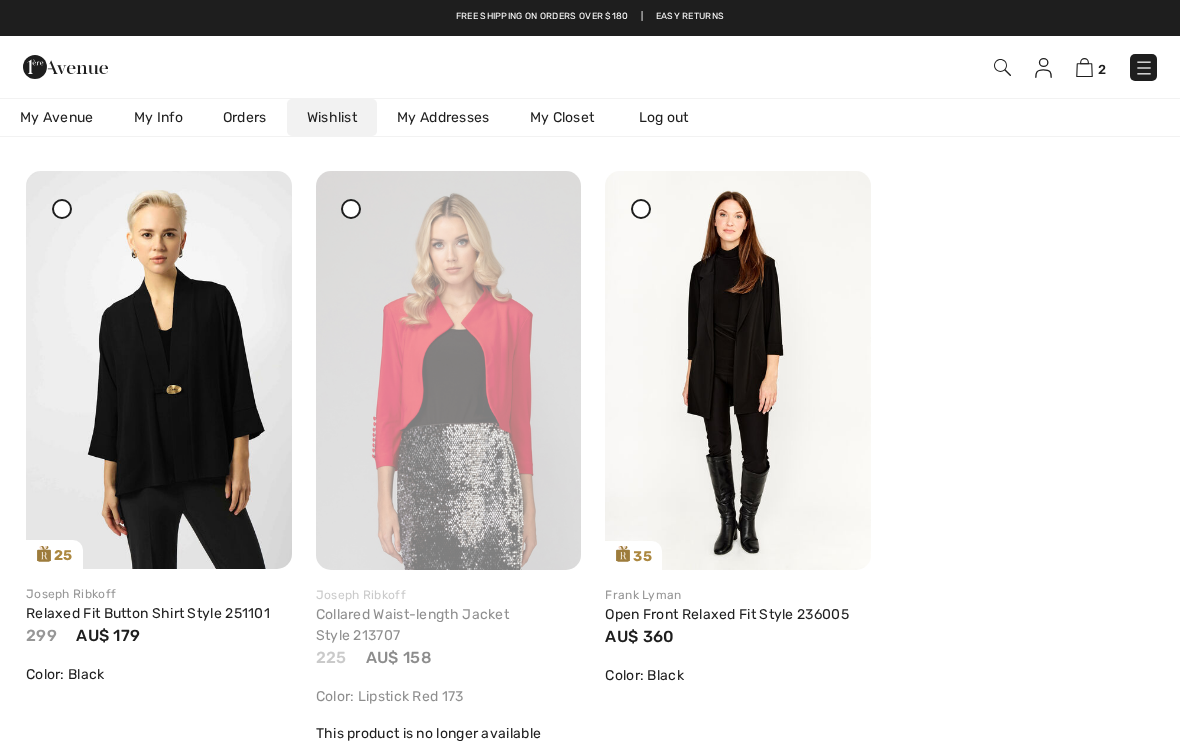 click at bounding box center (449, 370) 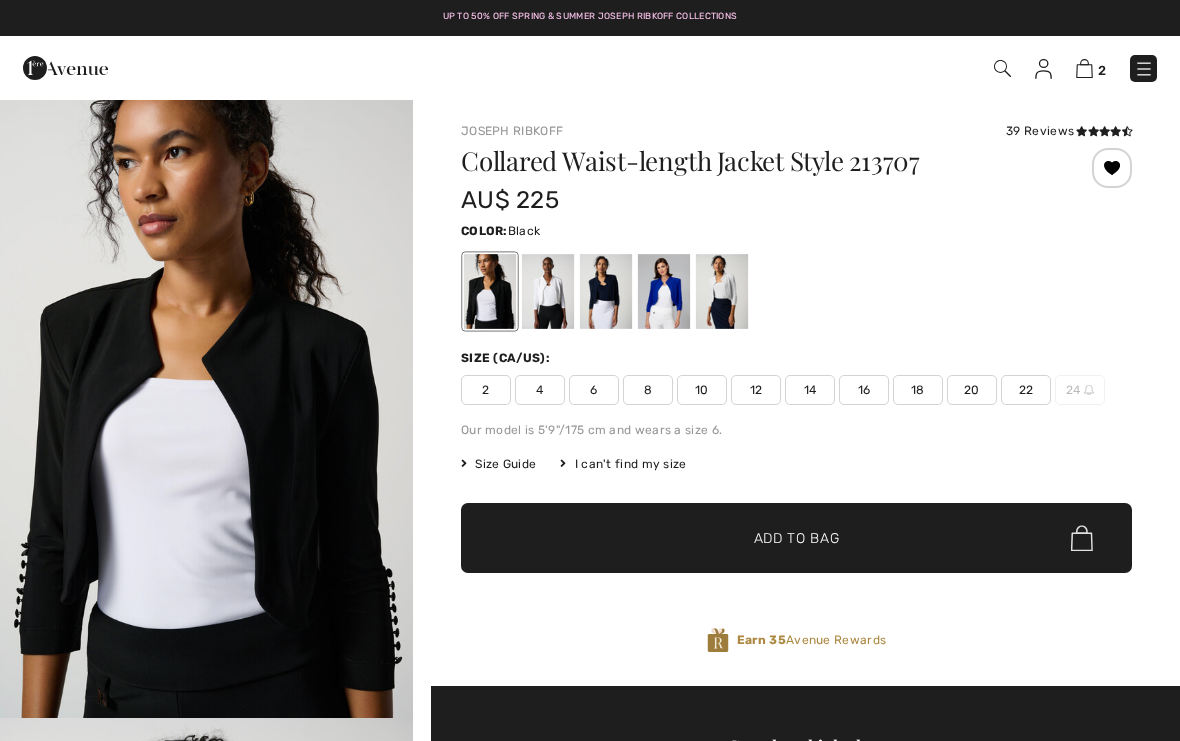 scroll, scrollTop: 0, scrollLeft: 0, axis: both 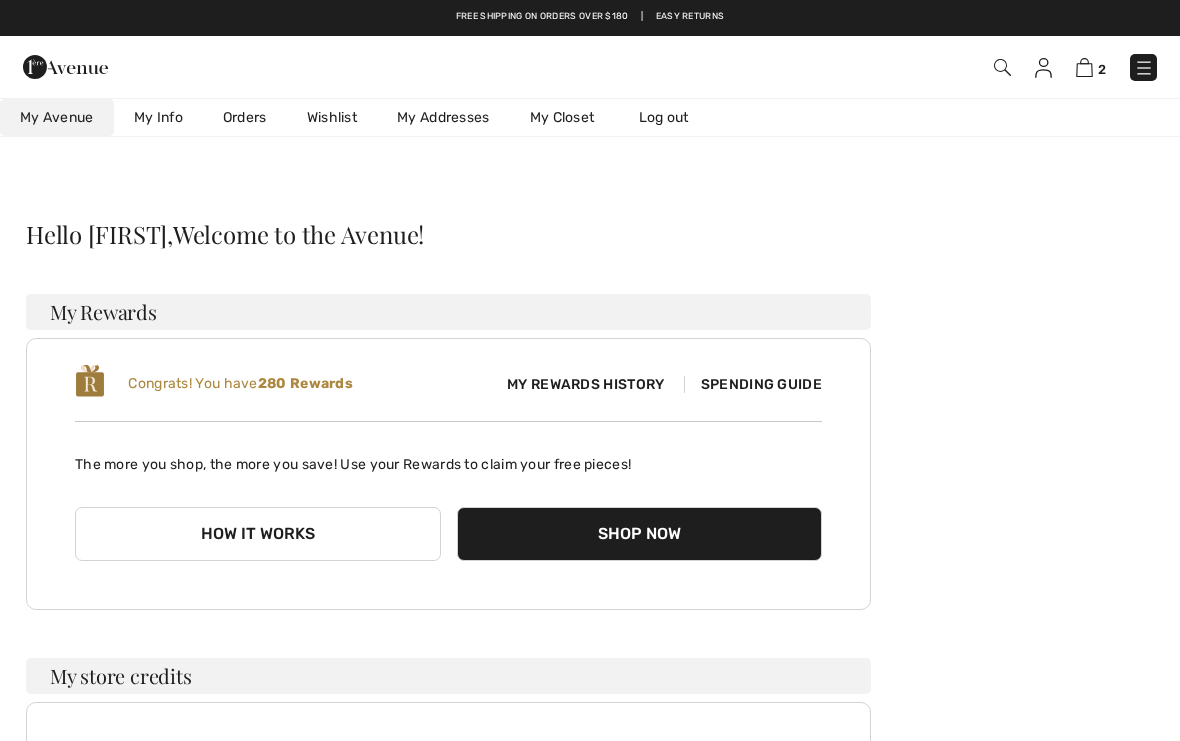 click at bounding box center [1002, 67] 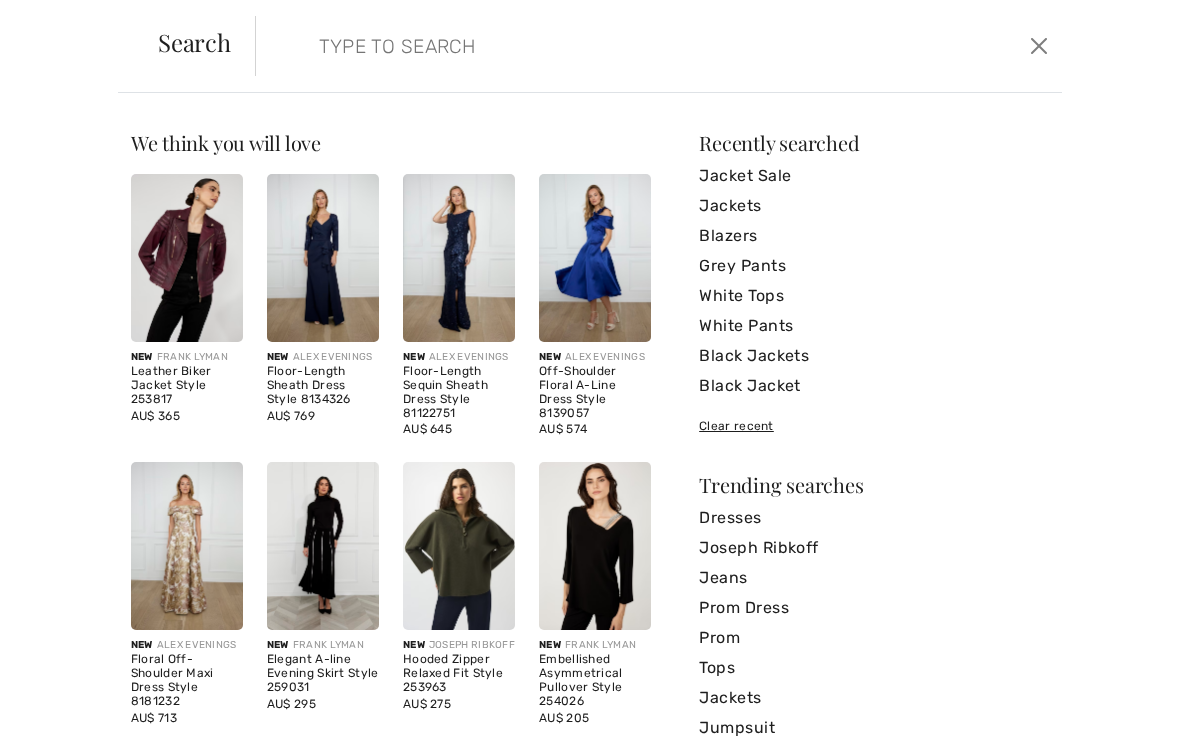 click at bounding box center (574, 46) 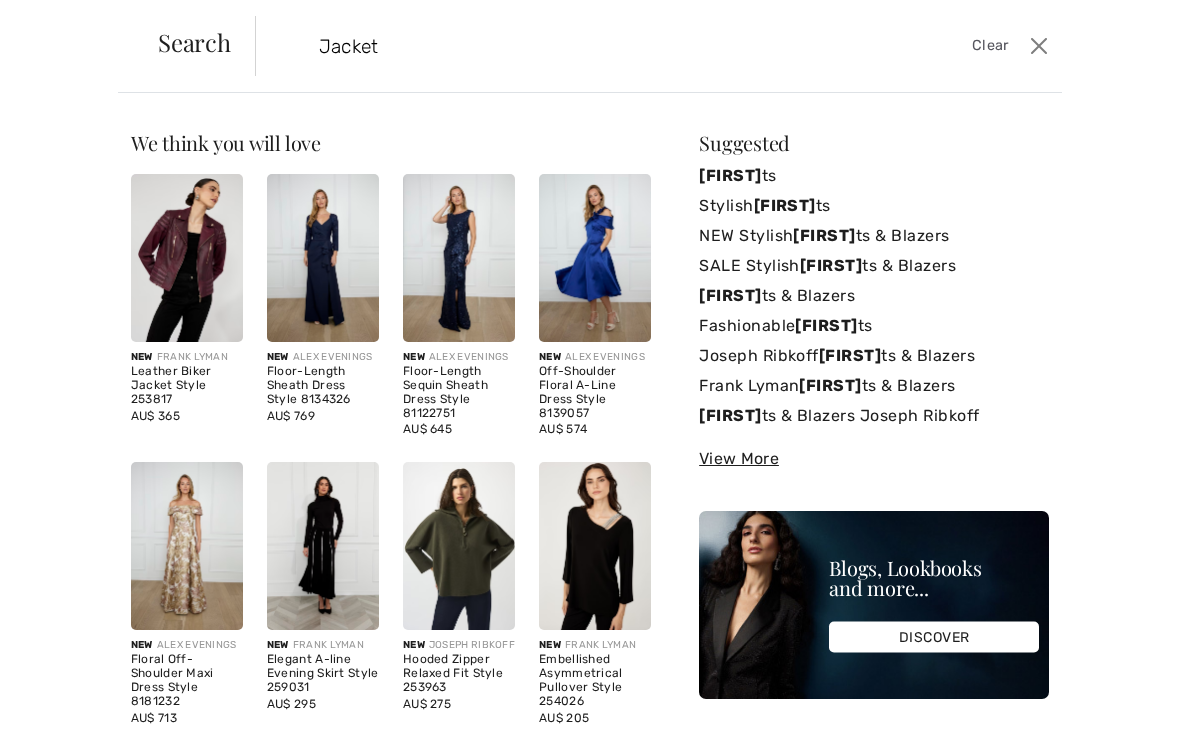 type on "Jackets" 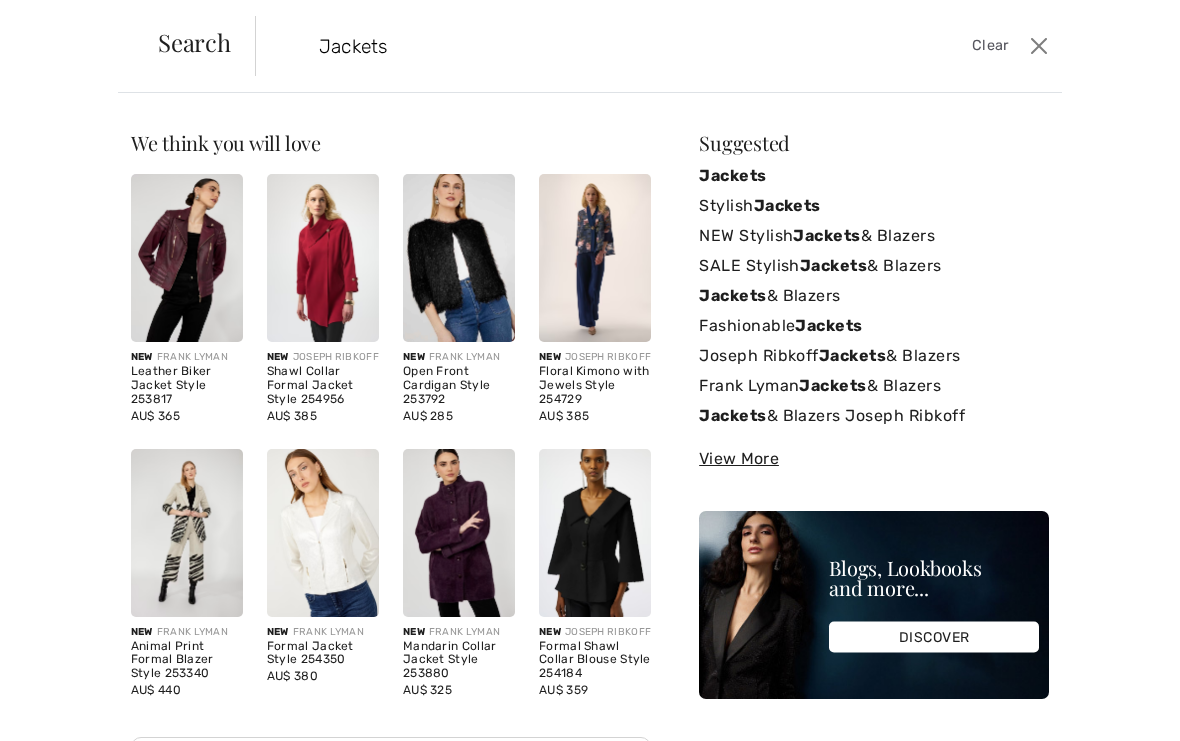 click on "Jackets" at bounding box center [732, 175] 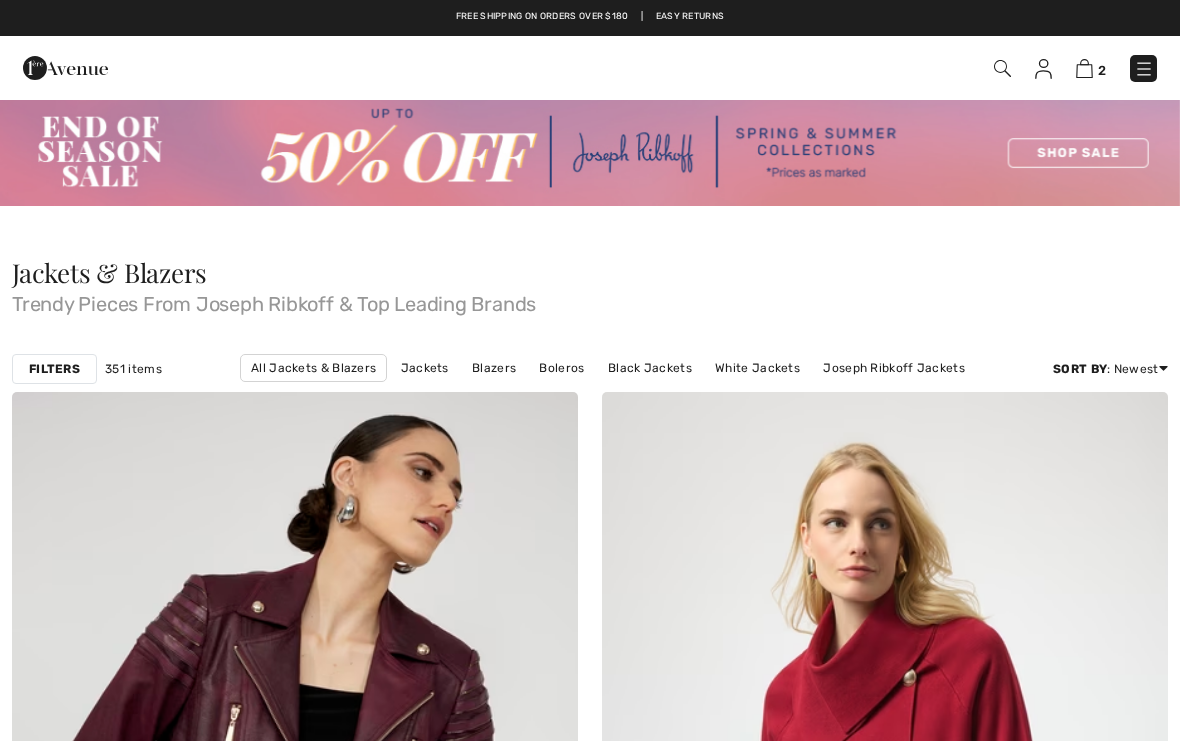 scroll, scrollTop: 0, scrollLeft: 0, axis: both 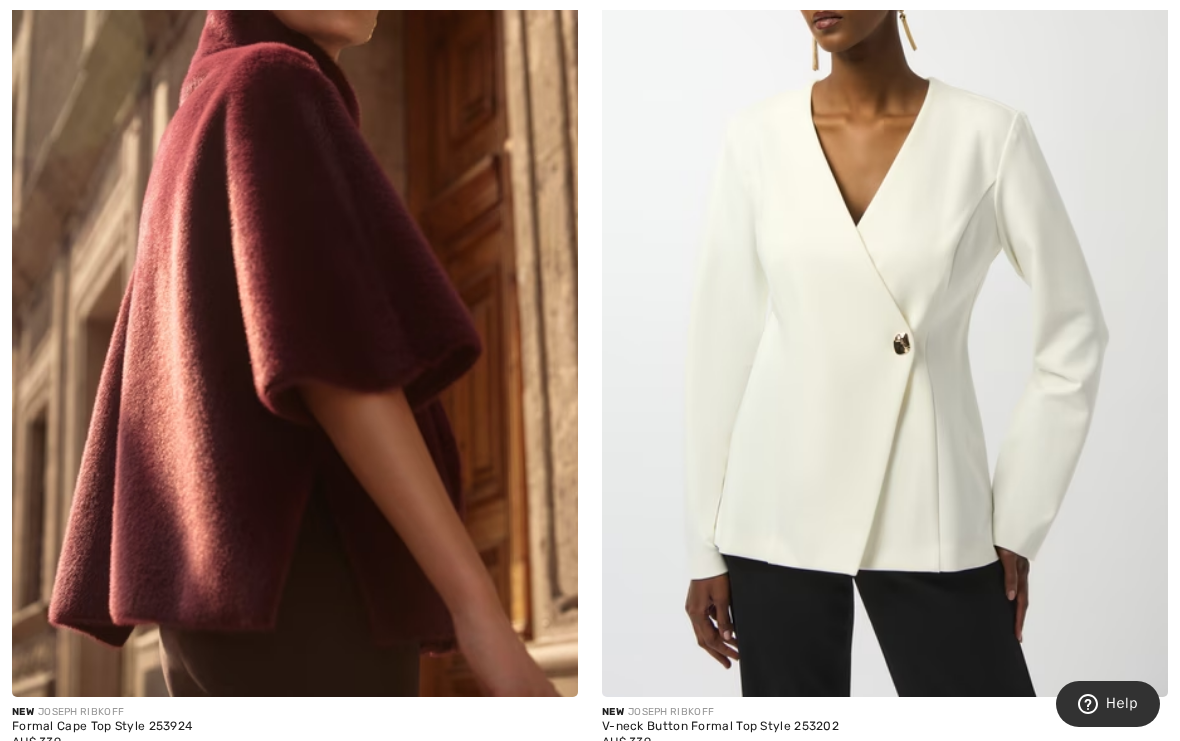 click at bounding box center [885, 272] 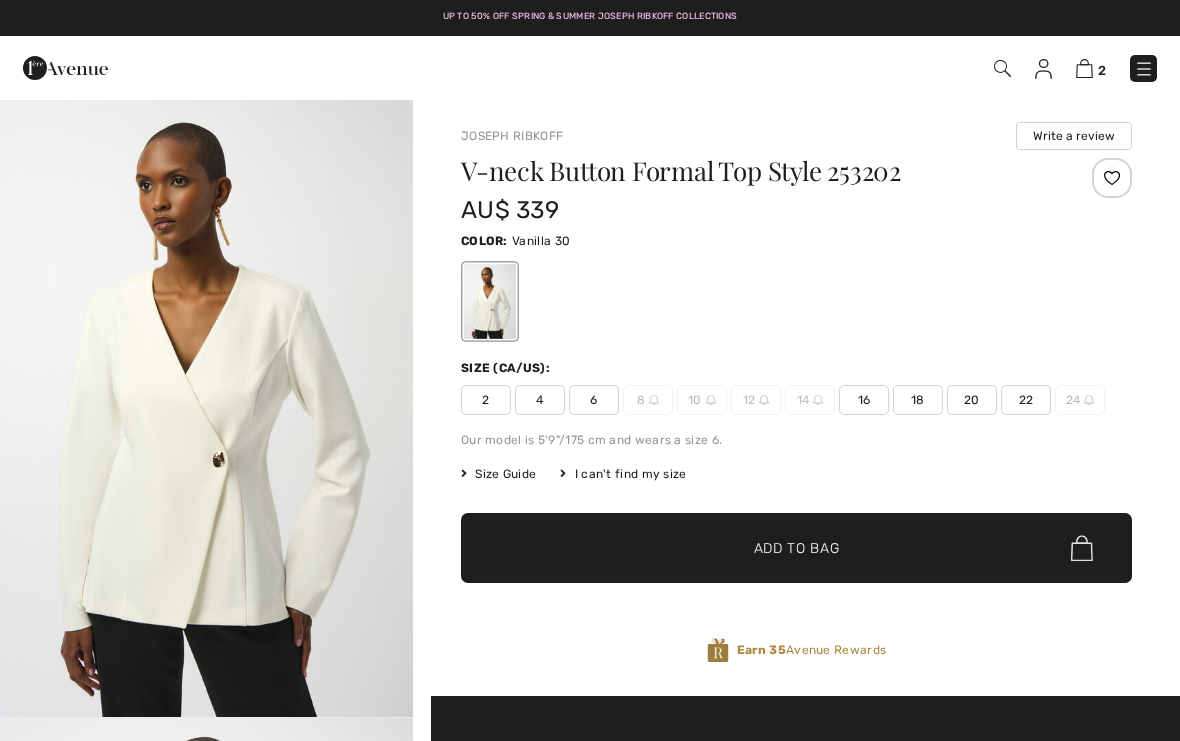 scroll, scrollTop: 0, scrollLeft: 0, axis: both 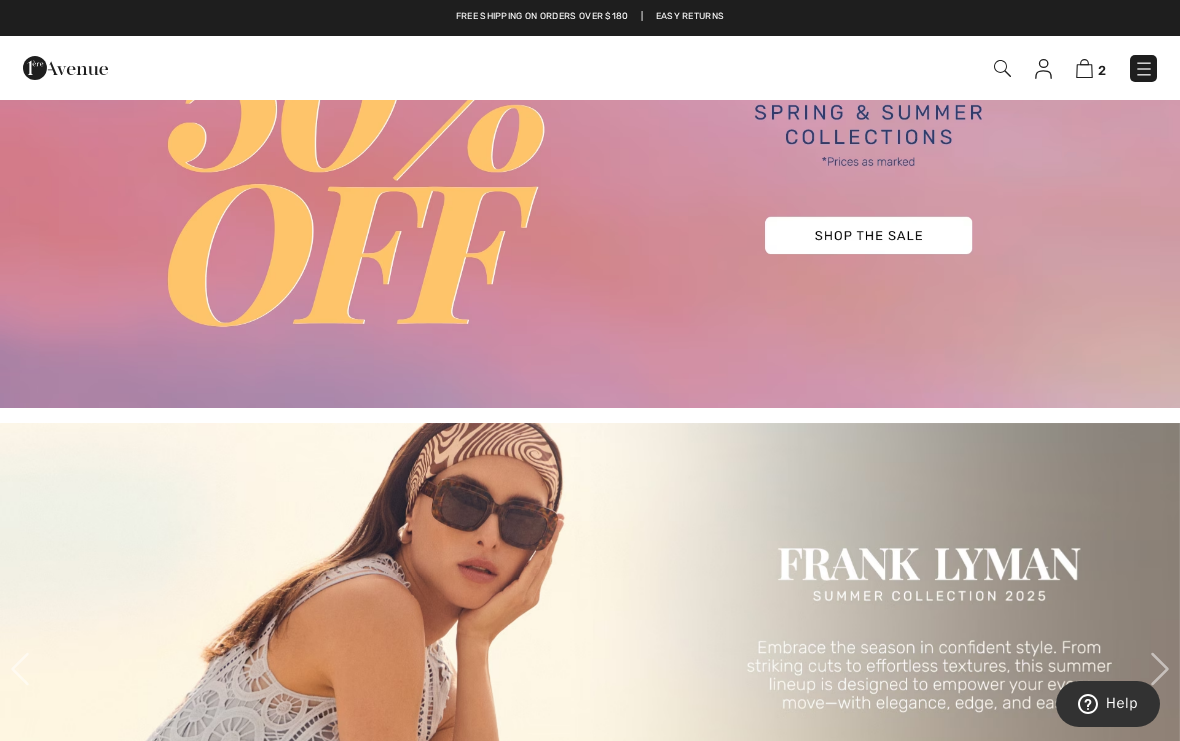 click at bounding box center (590, 124) 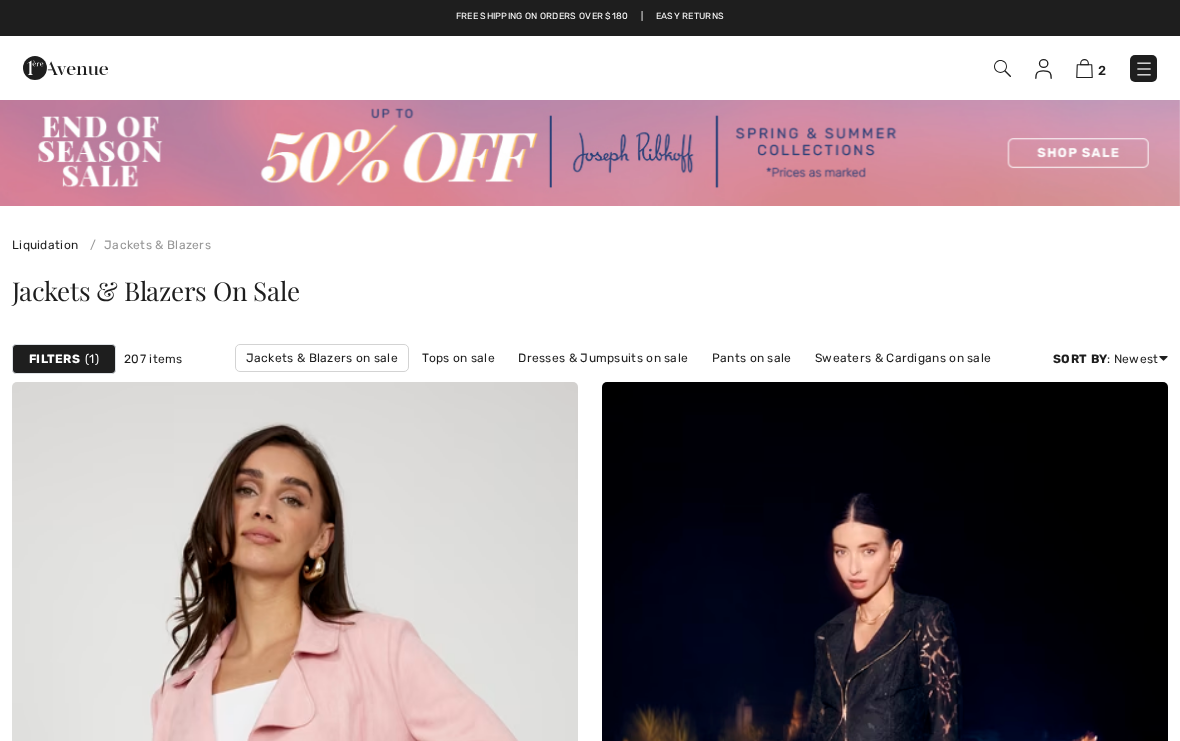 scroll, scrollTop: 8, scrollLeft: 0, axis: vertical 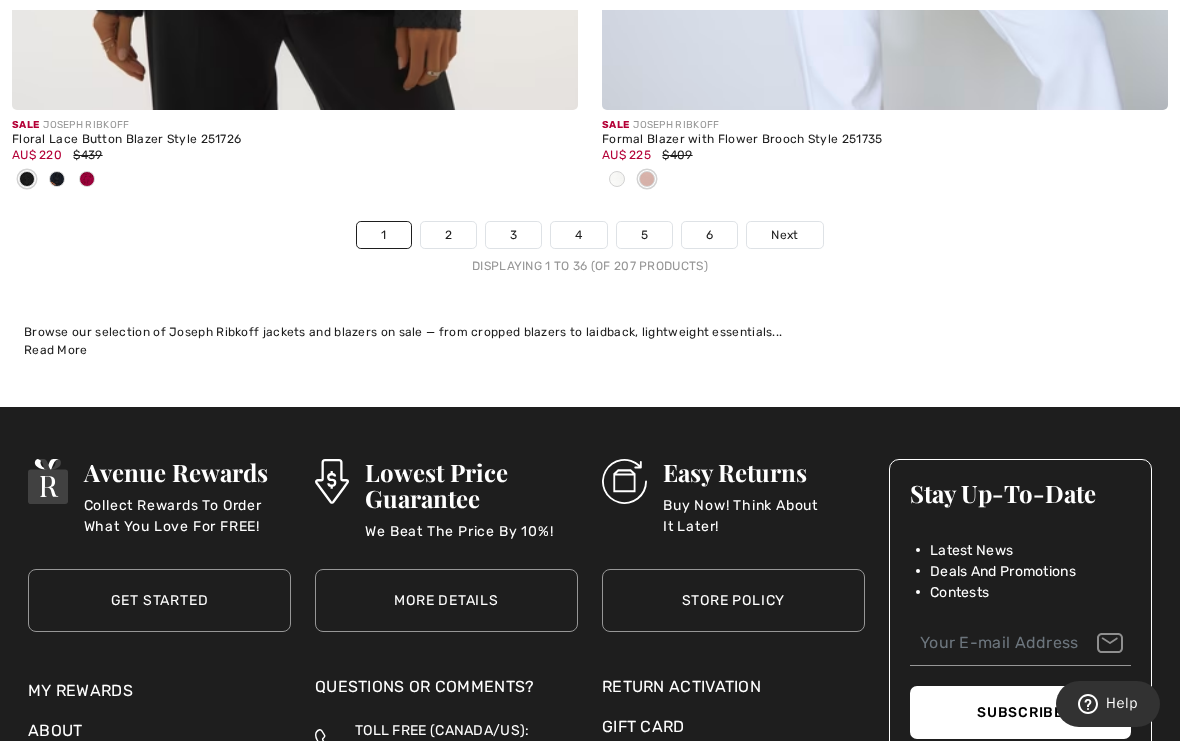 click on "Next" at bounding box center (784, 235) 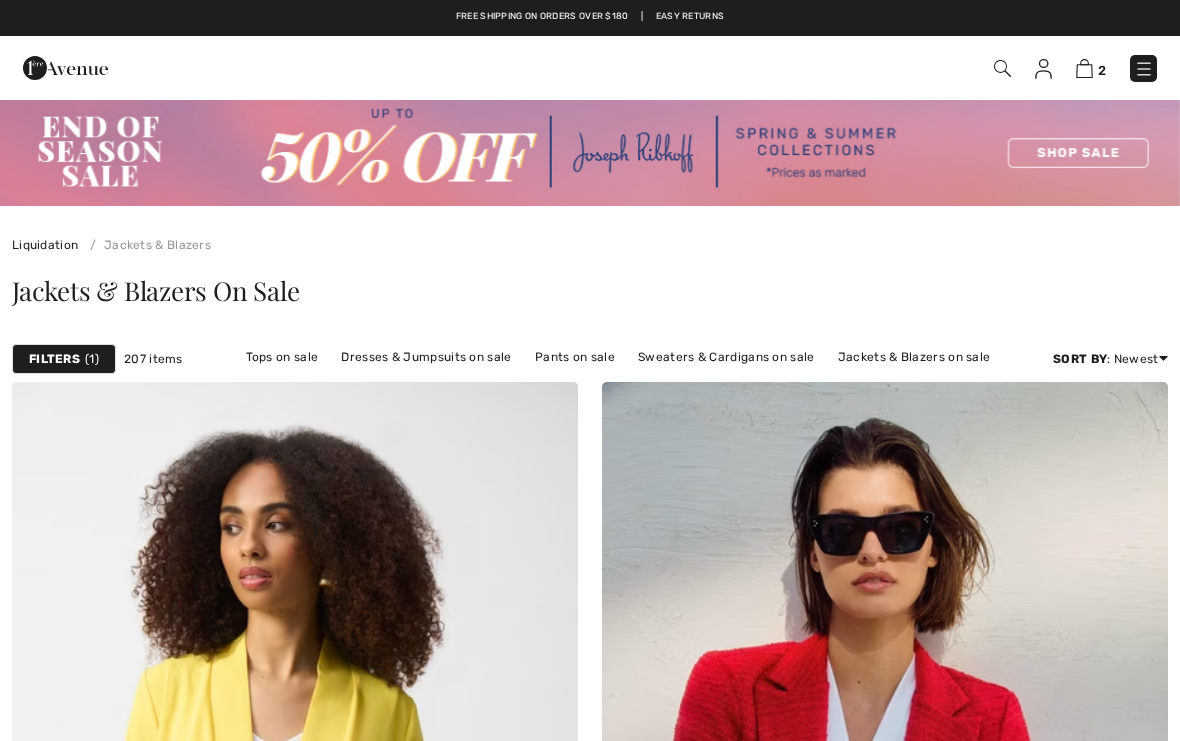 scroll, scrollTop: 191, scrollLeft: 0, axis: vertical 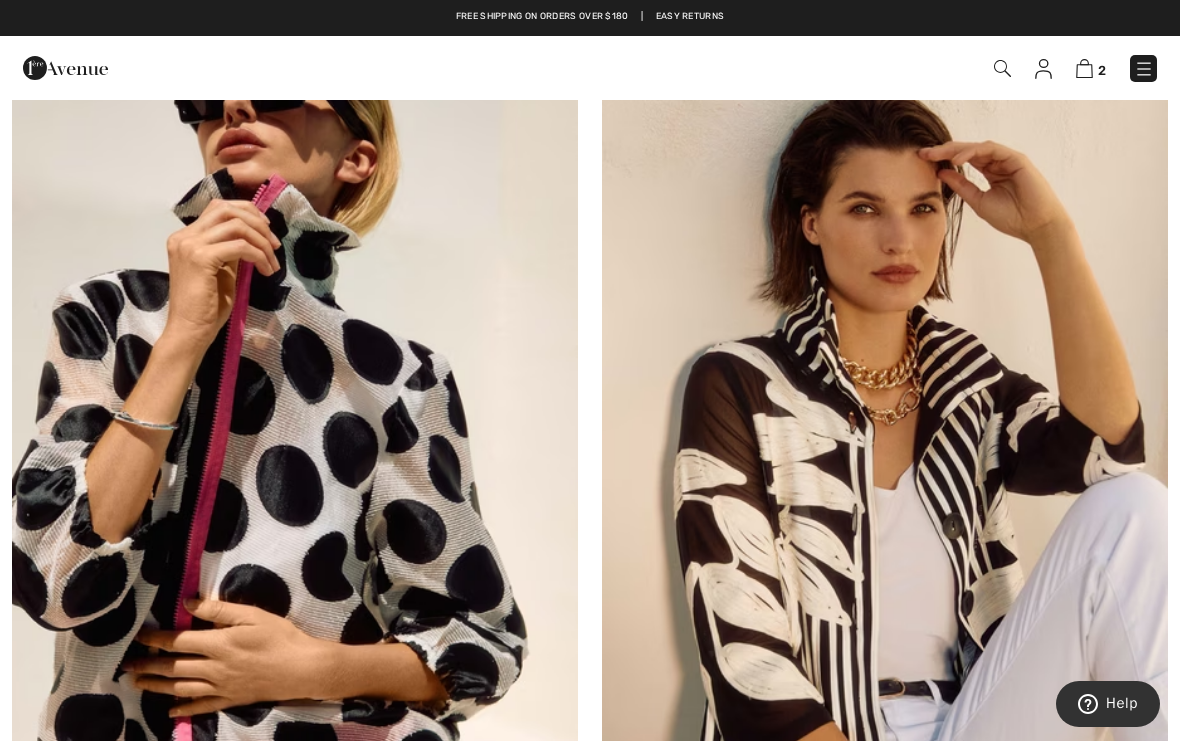 click at bounding box center [885, 461] 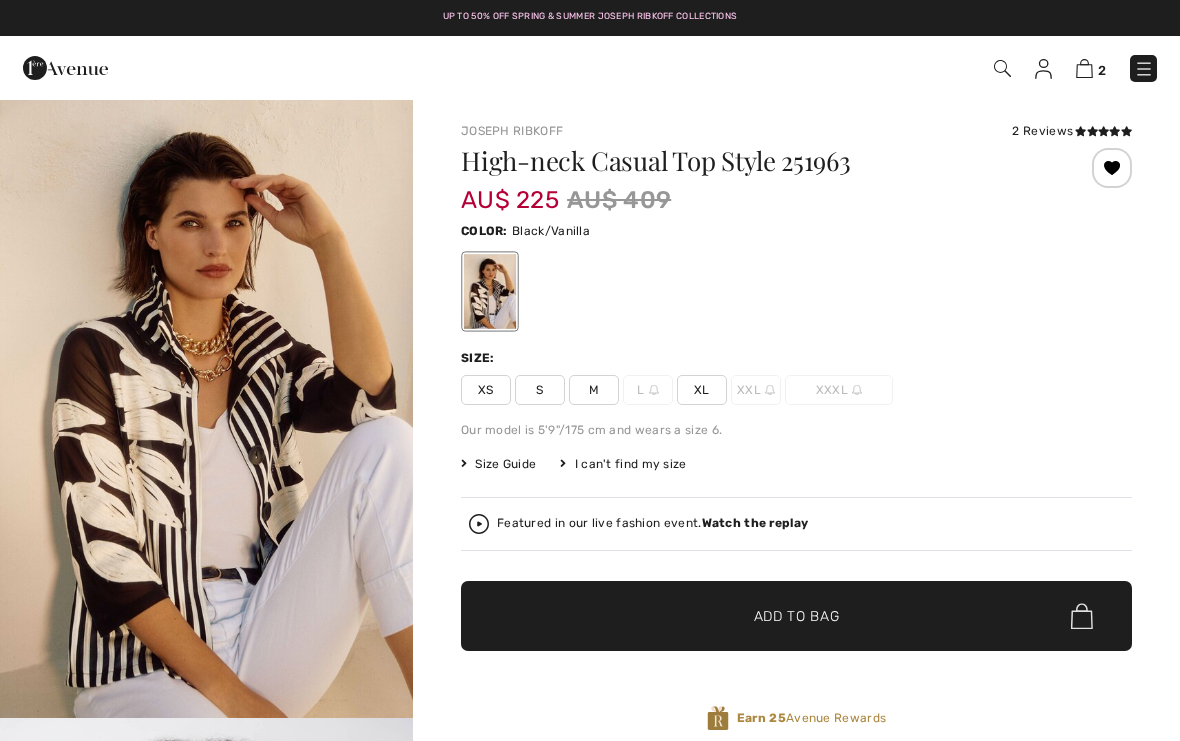 scroll, scrollTop: 0, scrollLeft: 0, axis: both 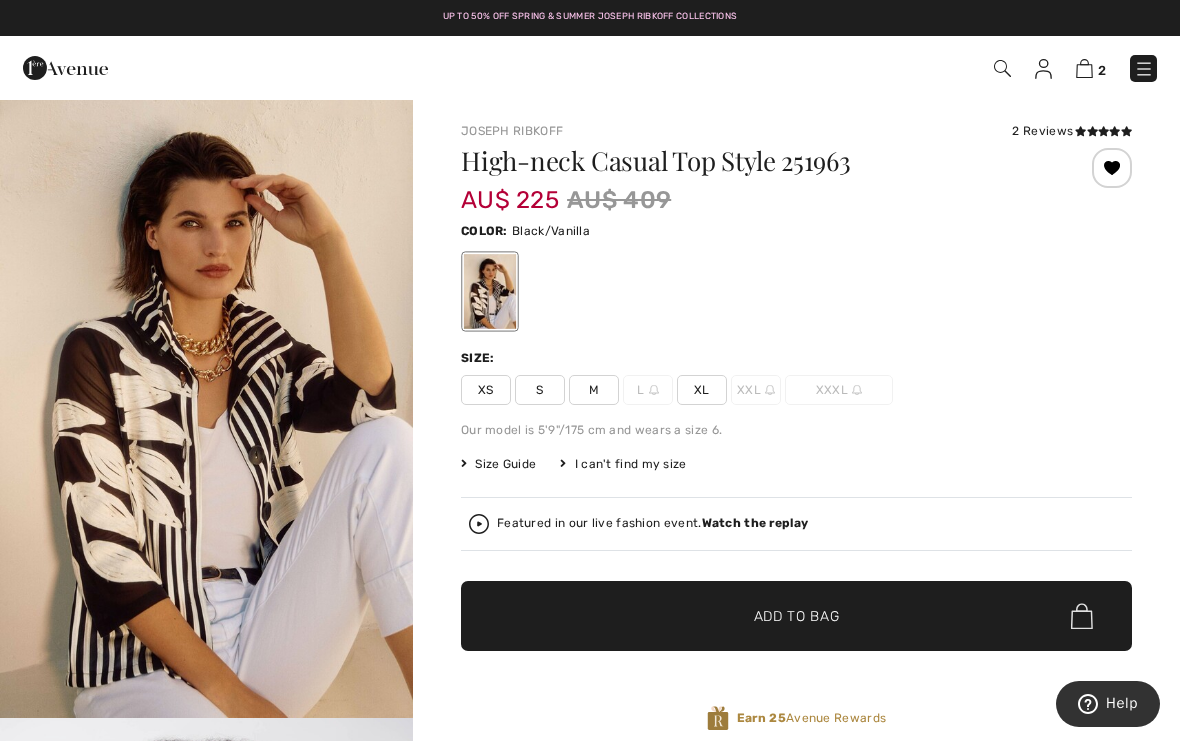 click on "Watch the replay" at bounding box center (755, 523) 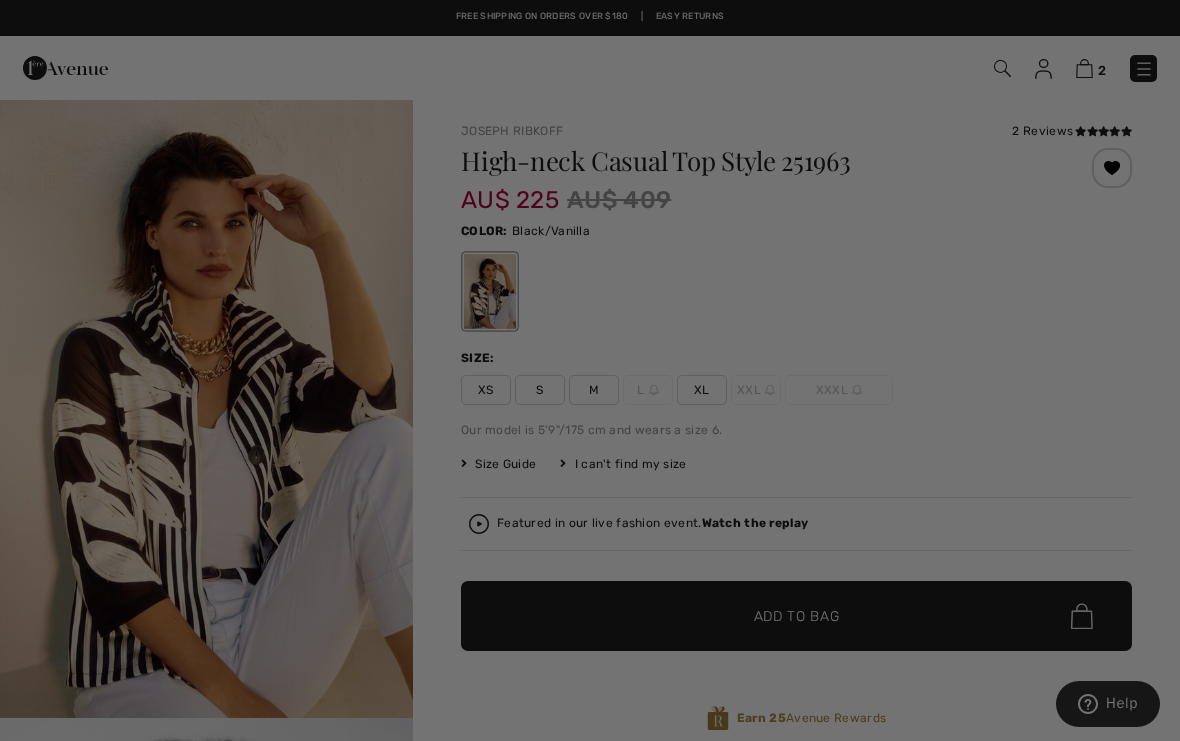 scroll, scrollTop: 0, scrollLeft: 0, axis: both 